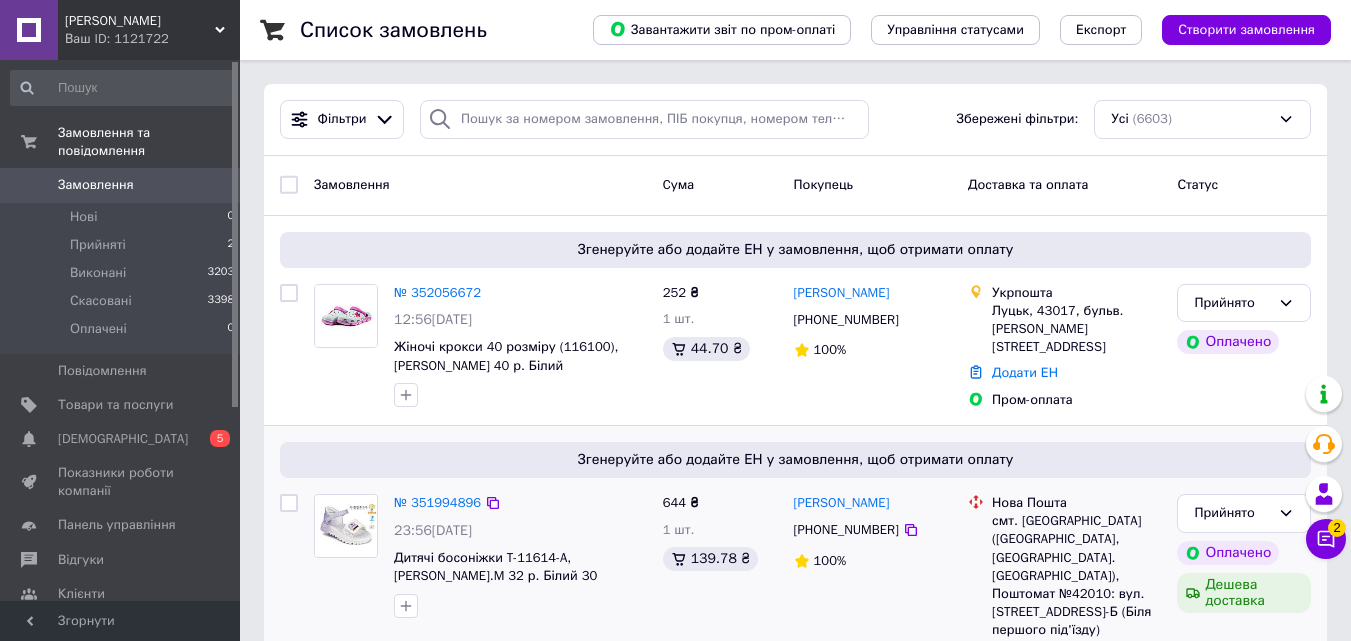 scroll, scrollTop: 0, scrollLeft: 0, axis: both 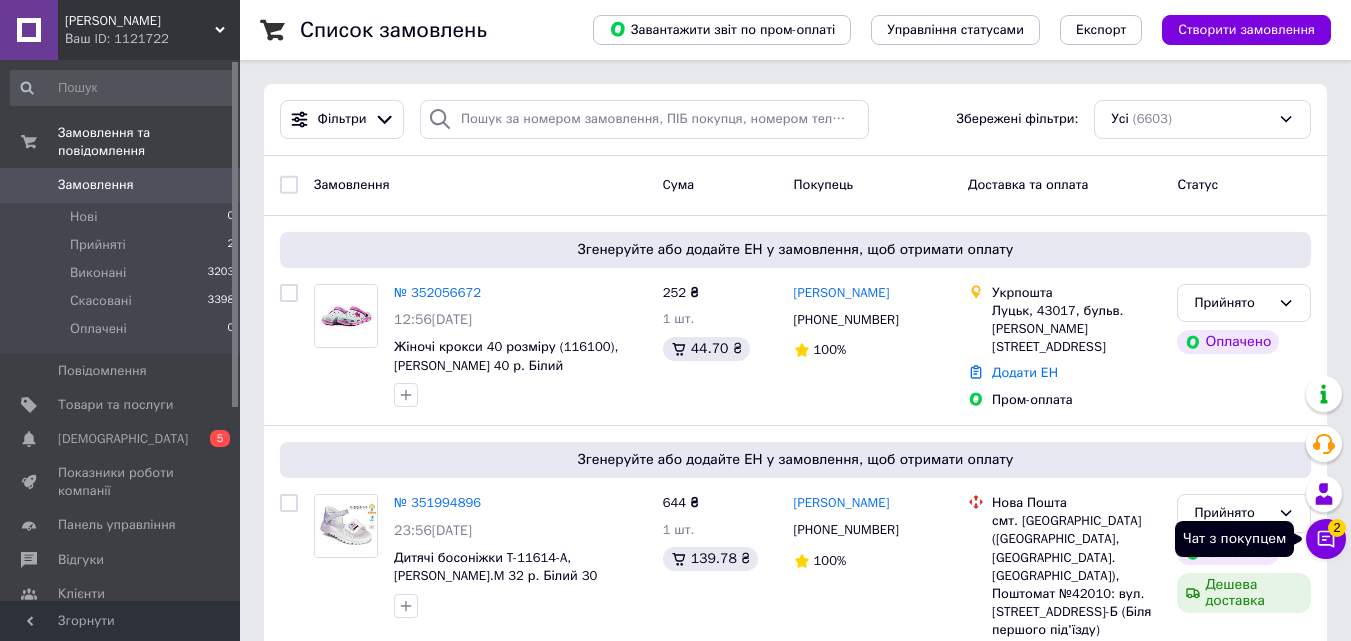 click on "Чат з покупцем 2" at bounding box center (1326, 539) 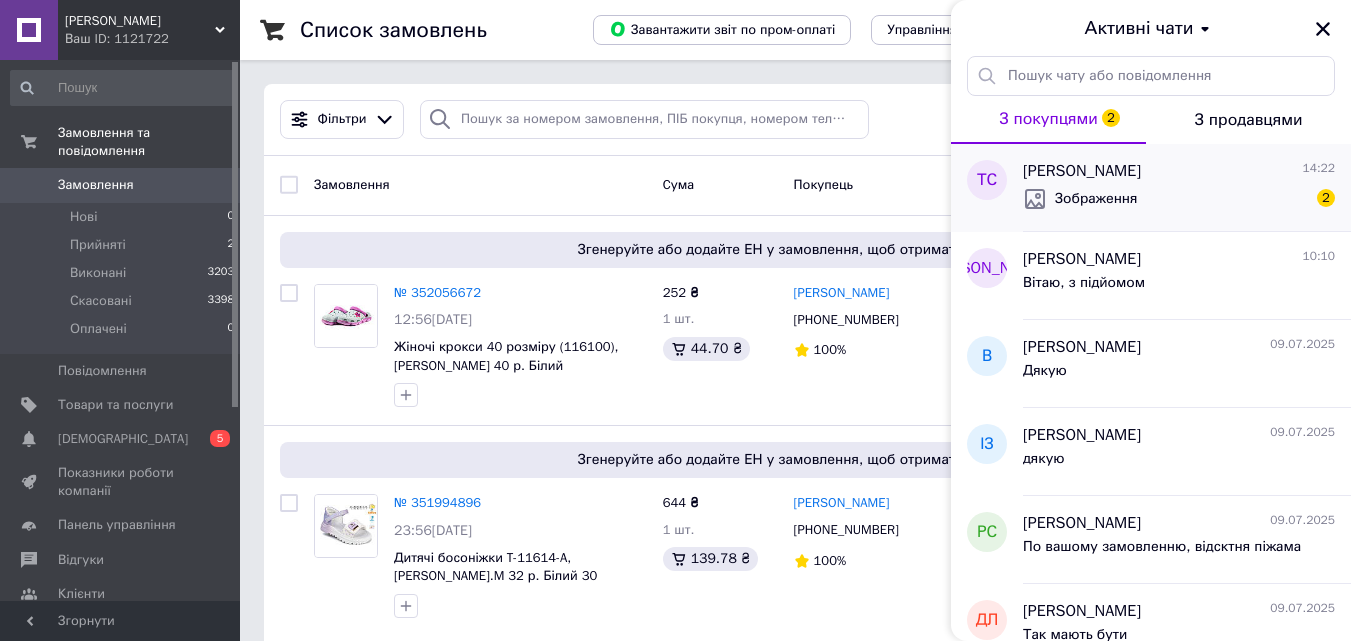 click on "Зображення 2" at bounding box center (1179, 199) 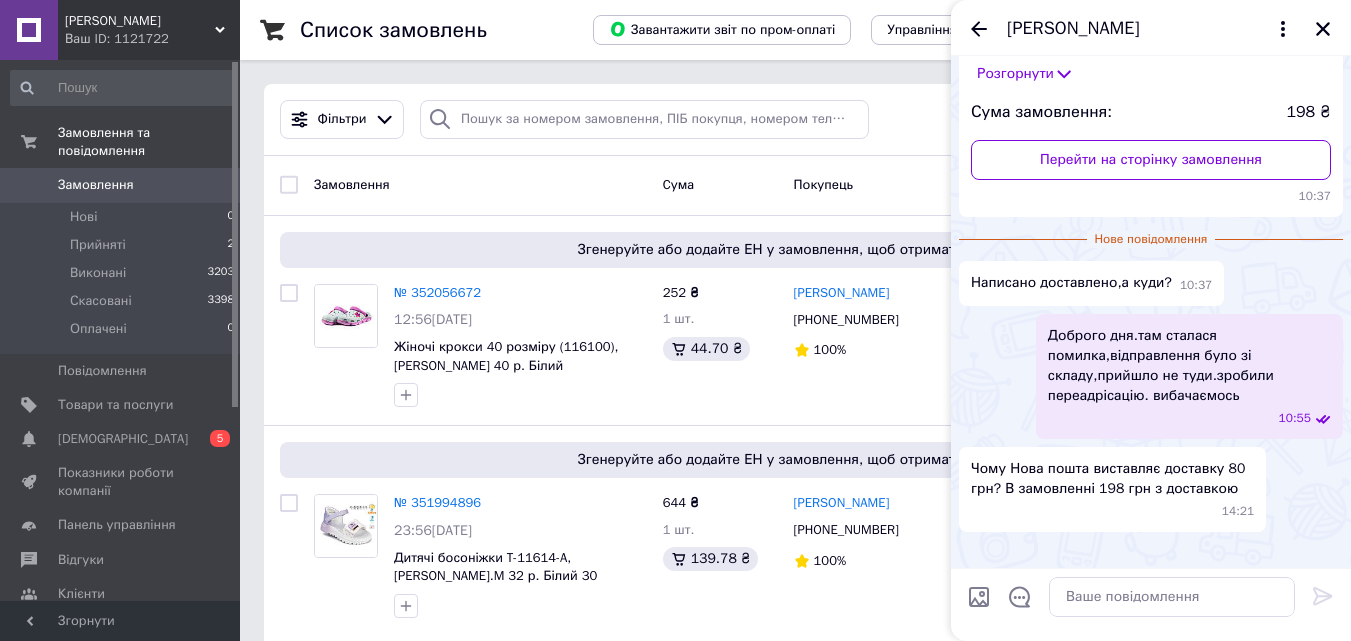scroll, scrollTop: 504, scrollLeft: 0, axis: vertical 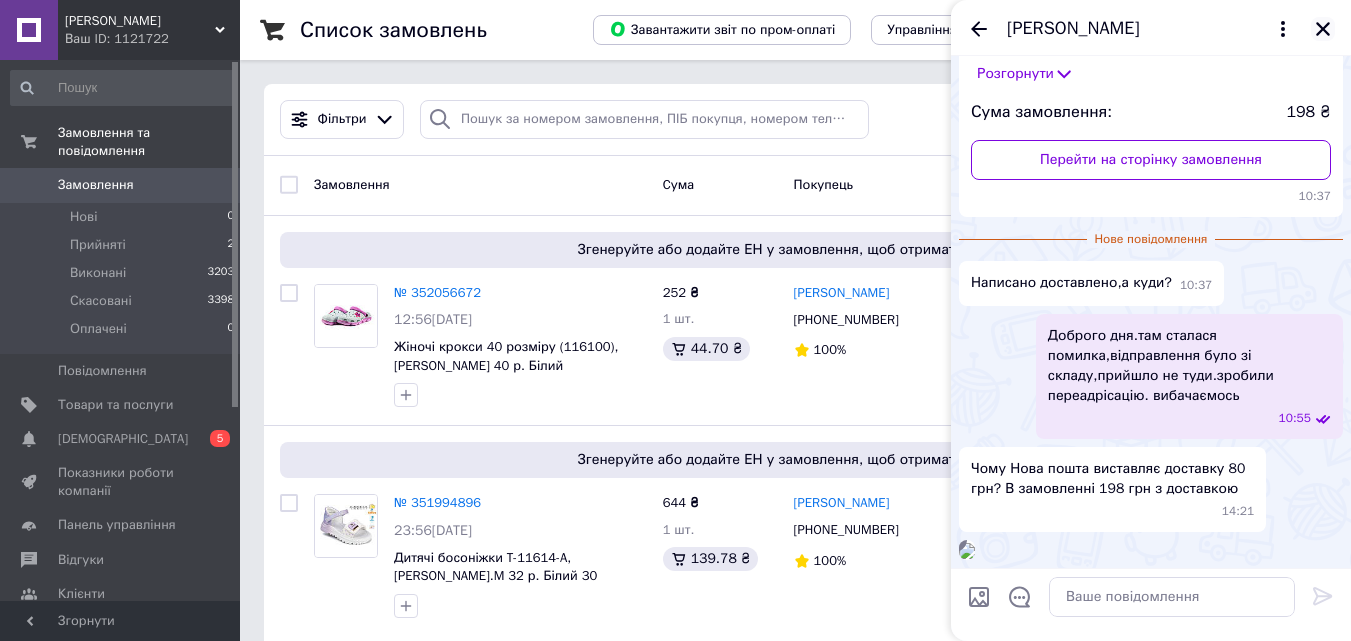 click 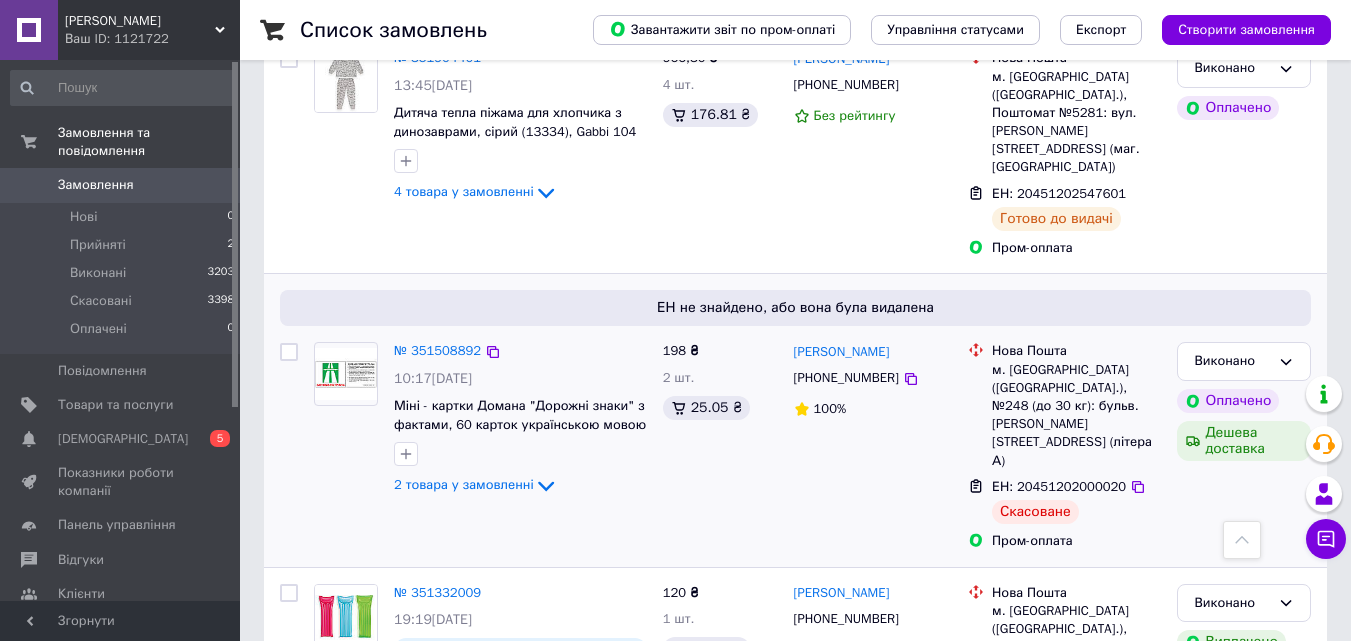 scroll, scrollTop: 800, scrollLeft: 0, axis: vertical 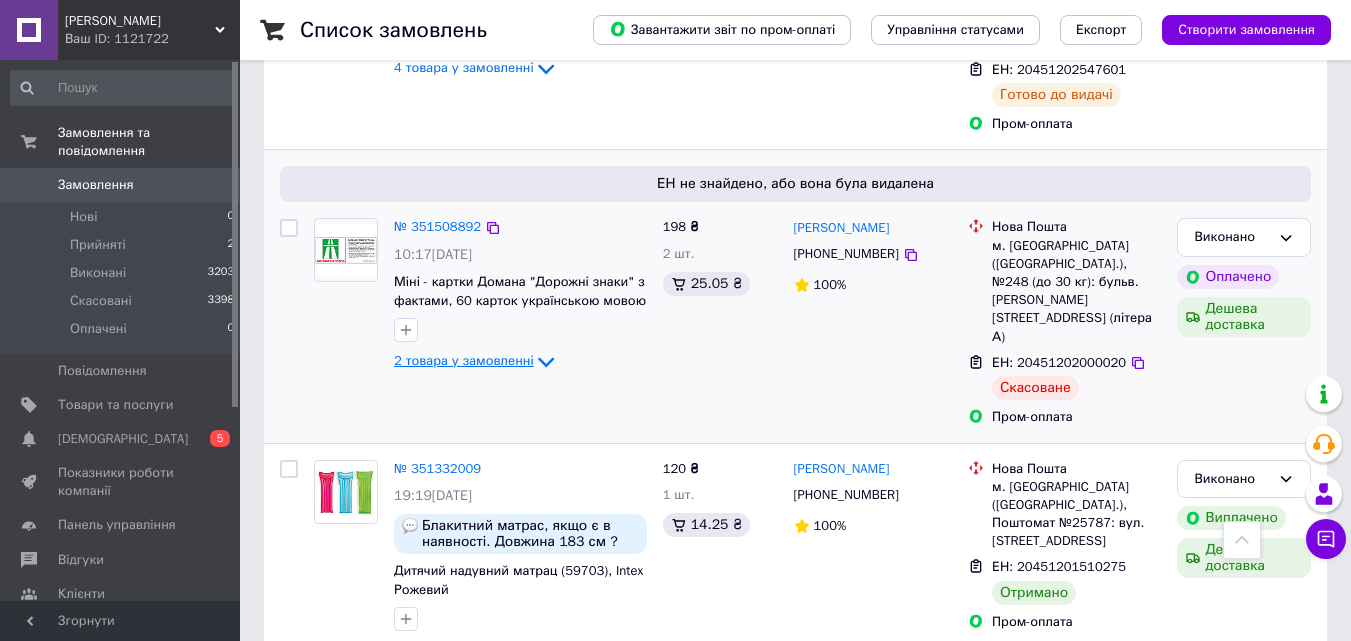 click 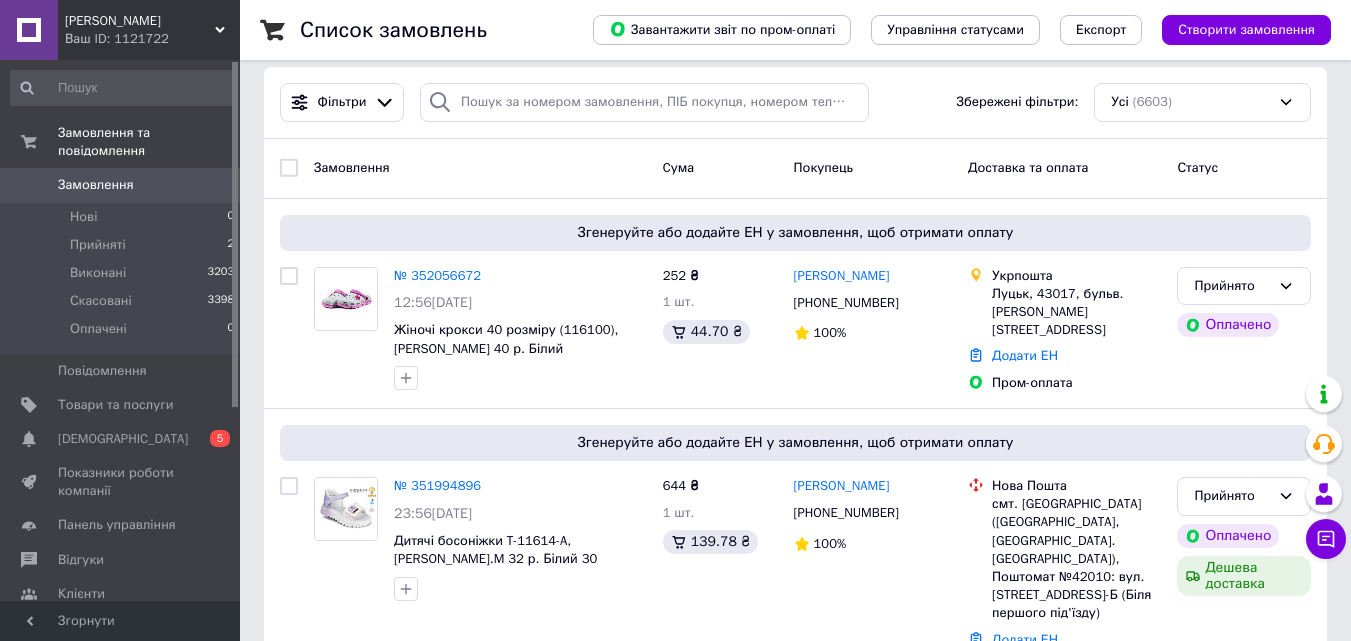 scroll, scrollTop: 300, scrollLeft: 0, axis: vertical 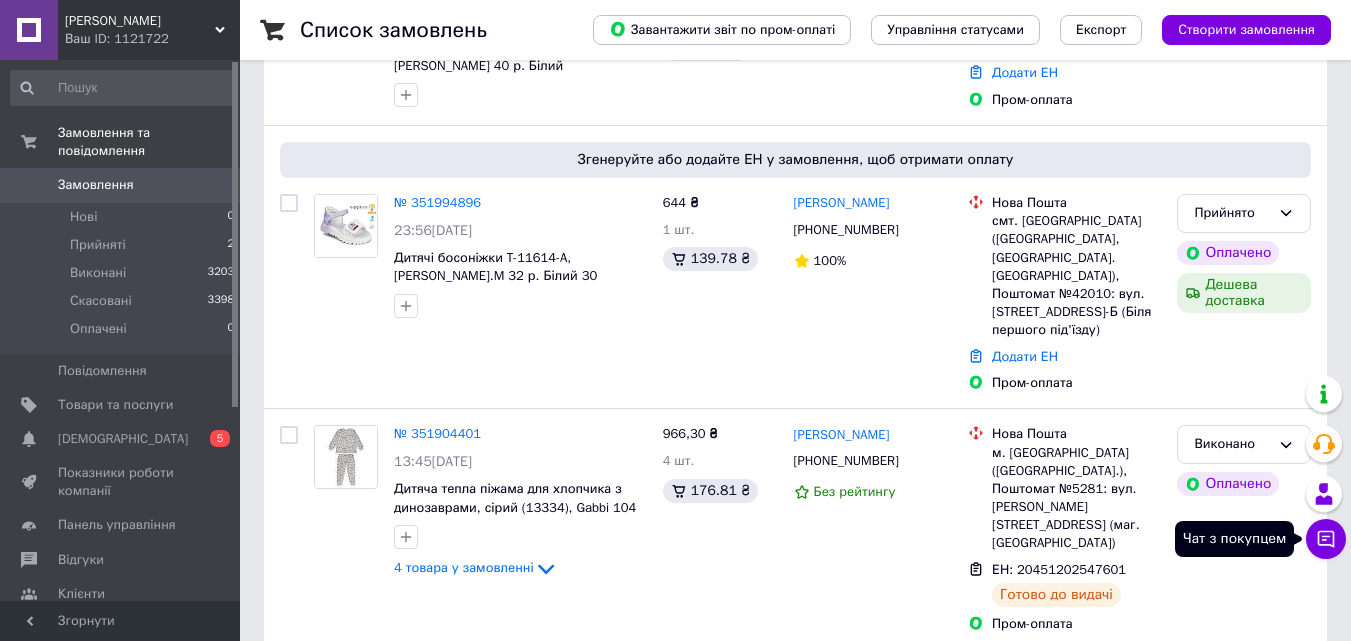 click 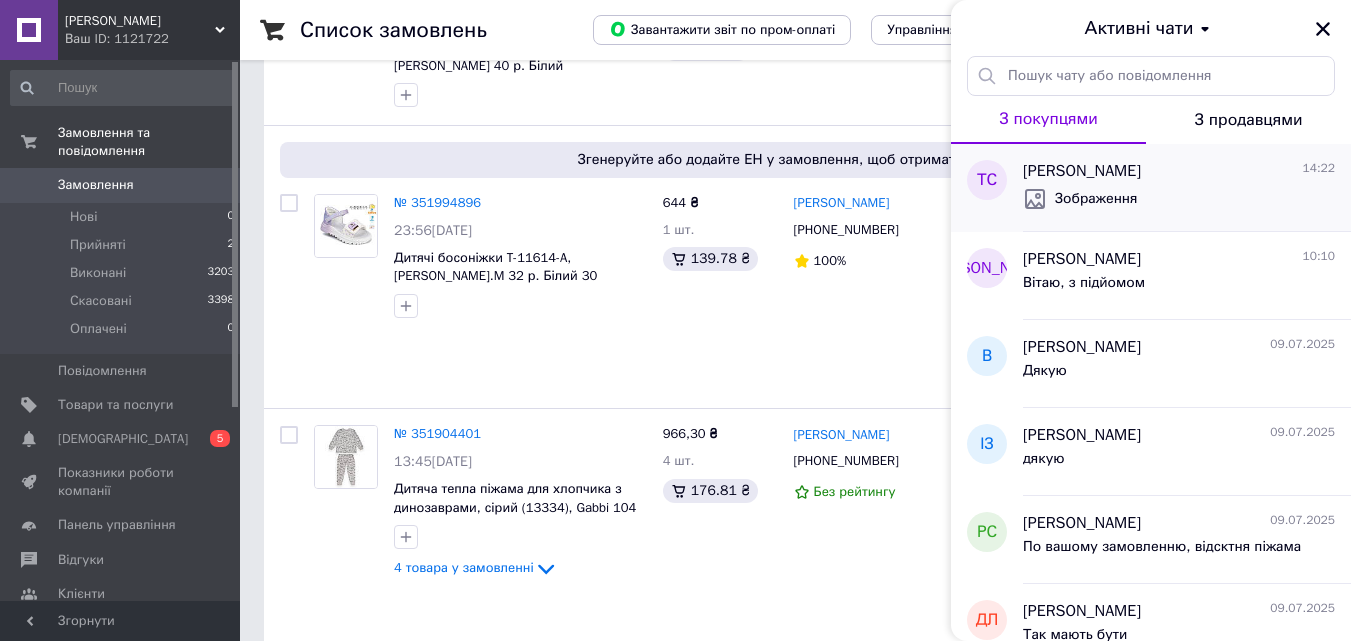 click on "[PERSON_NAME]" at bounding box center [1082, 171] 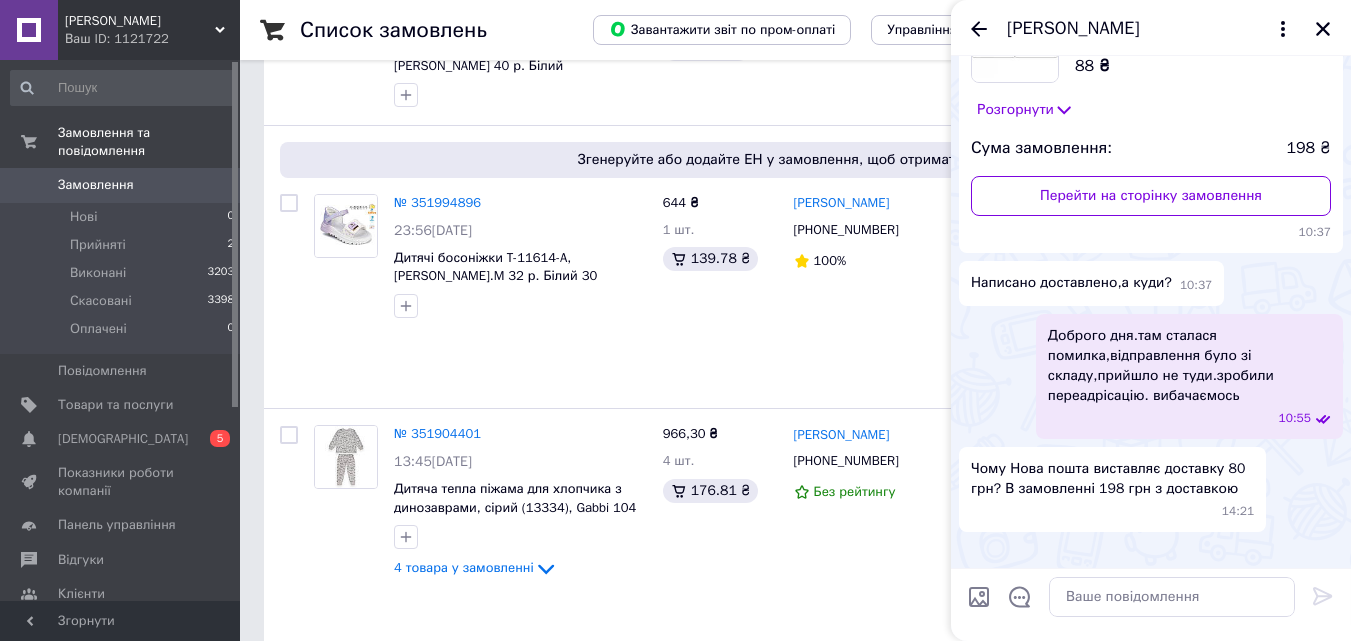 scroll, scrollTop: 468, scrollLeft: 0, axis: vertical 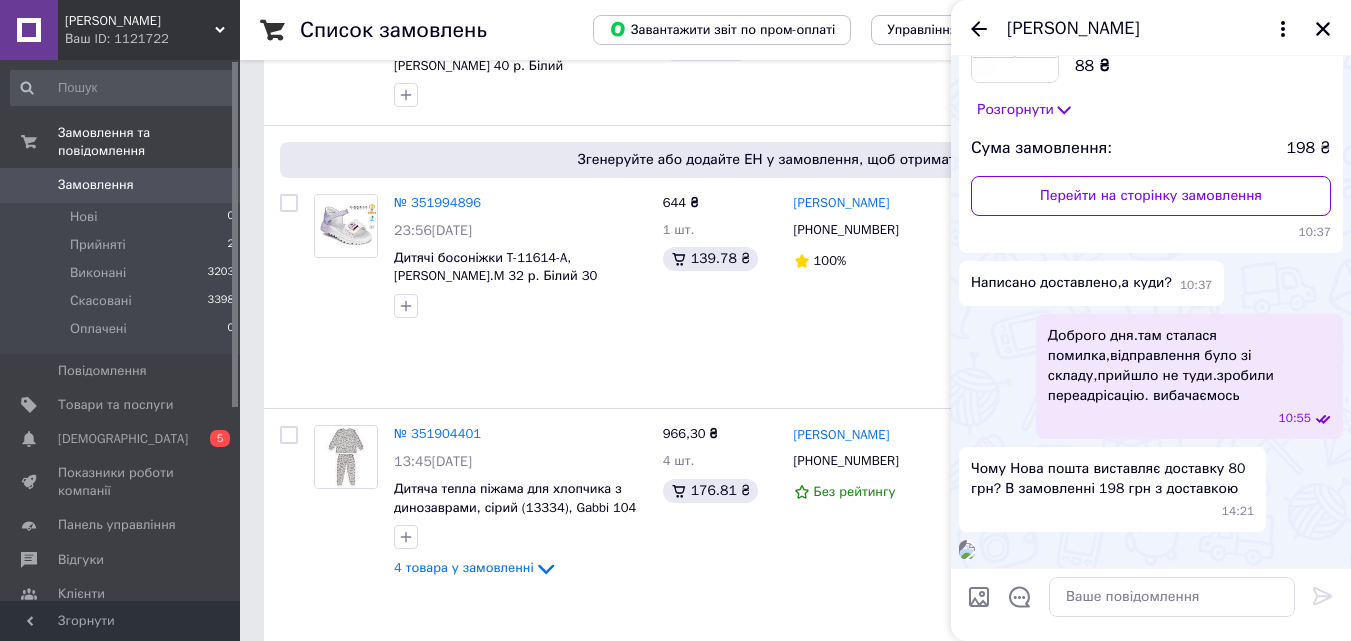 click at bounding box center (967, 551) 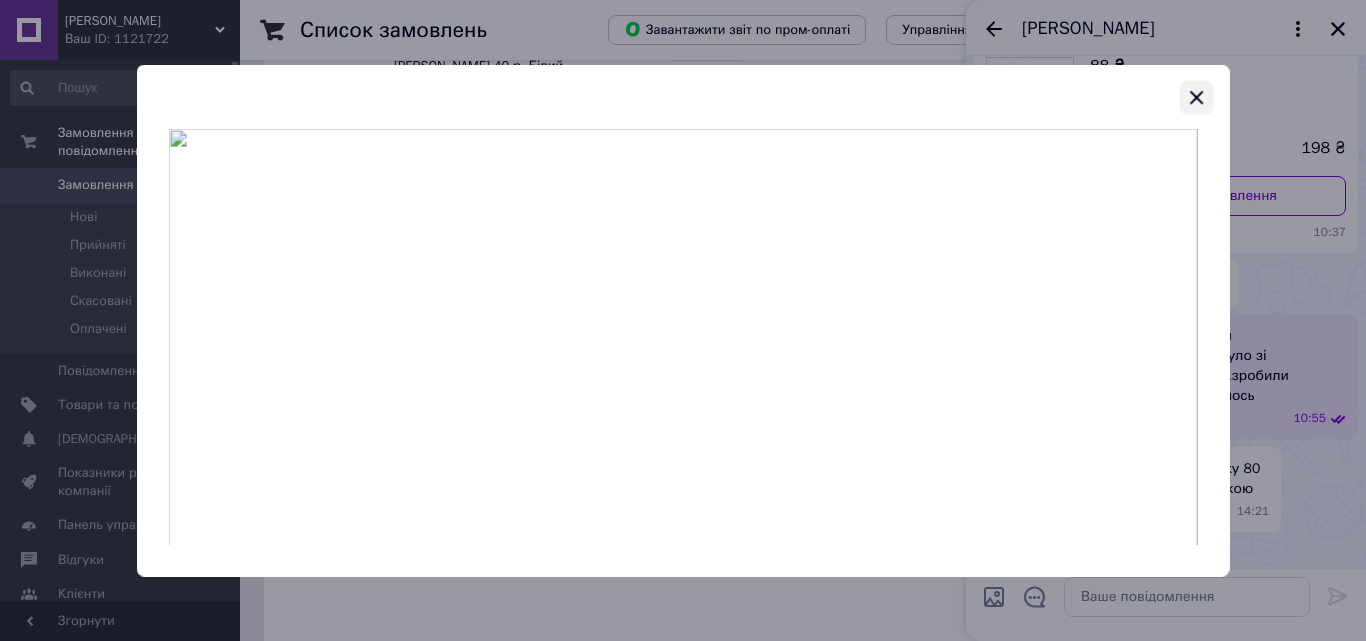 click 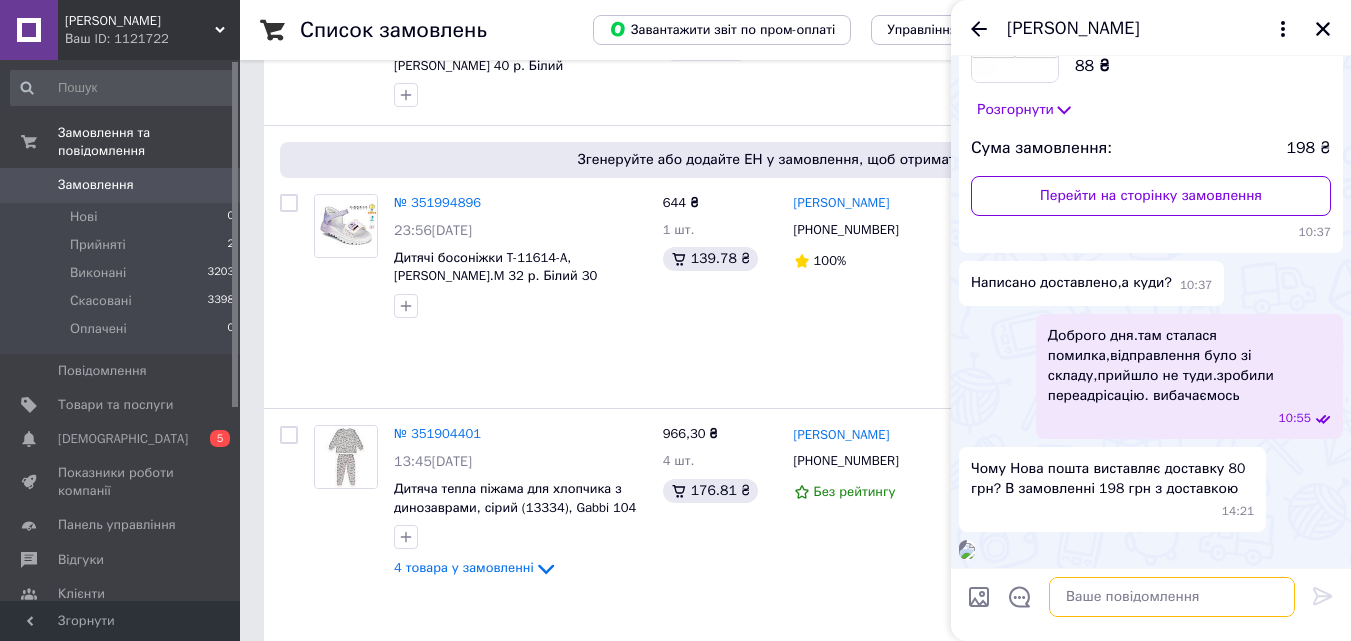 click at bounding box center [1172, 597] 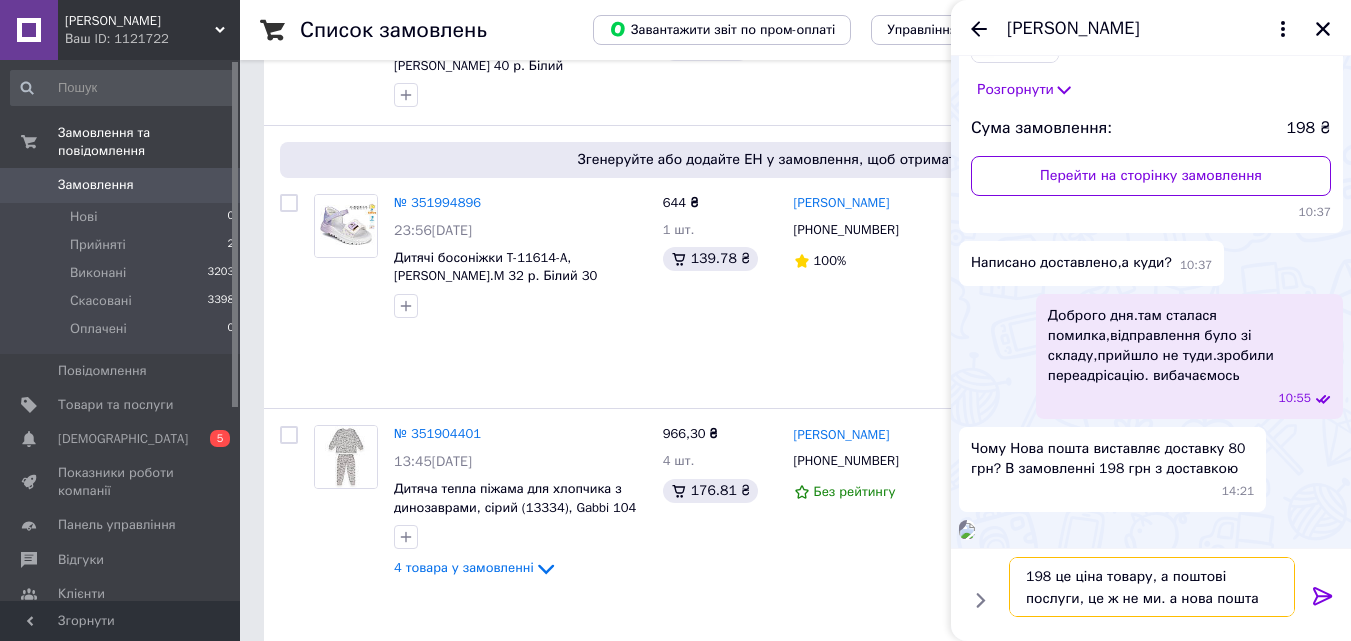 click on "198 це ціна товару, а поштові послуги, це ж не ми. а нова пошта" at bounding box center [1152, 587] 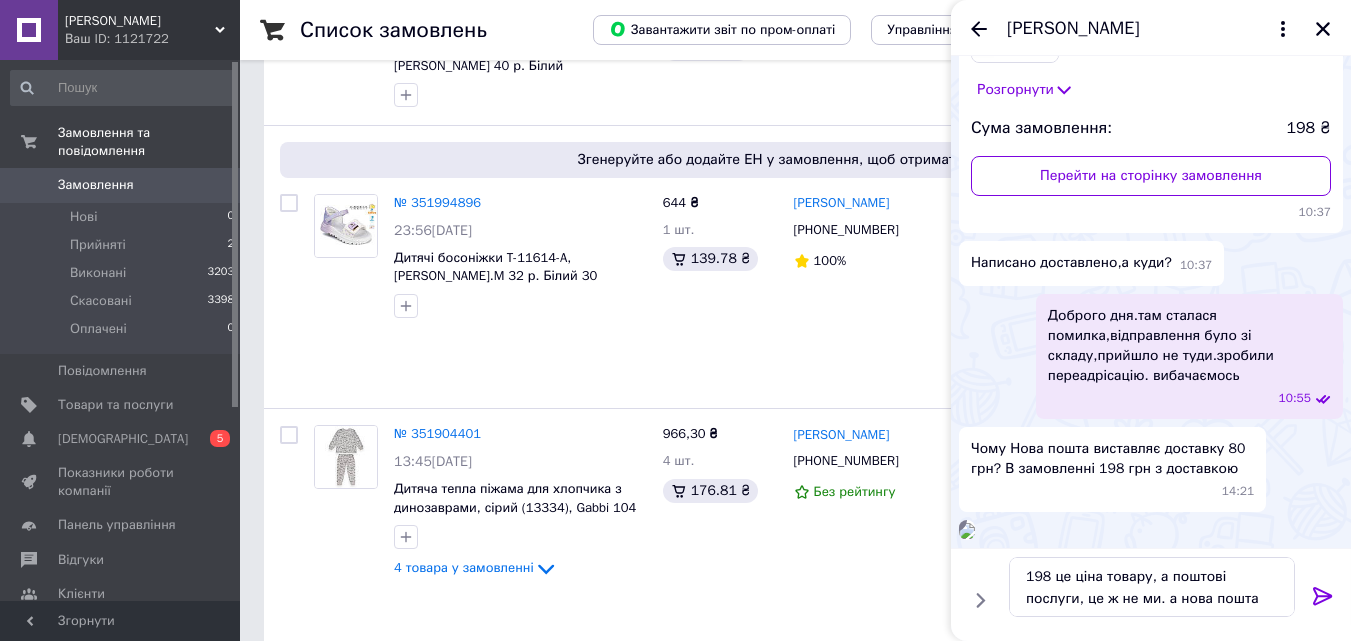 click 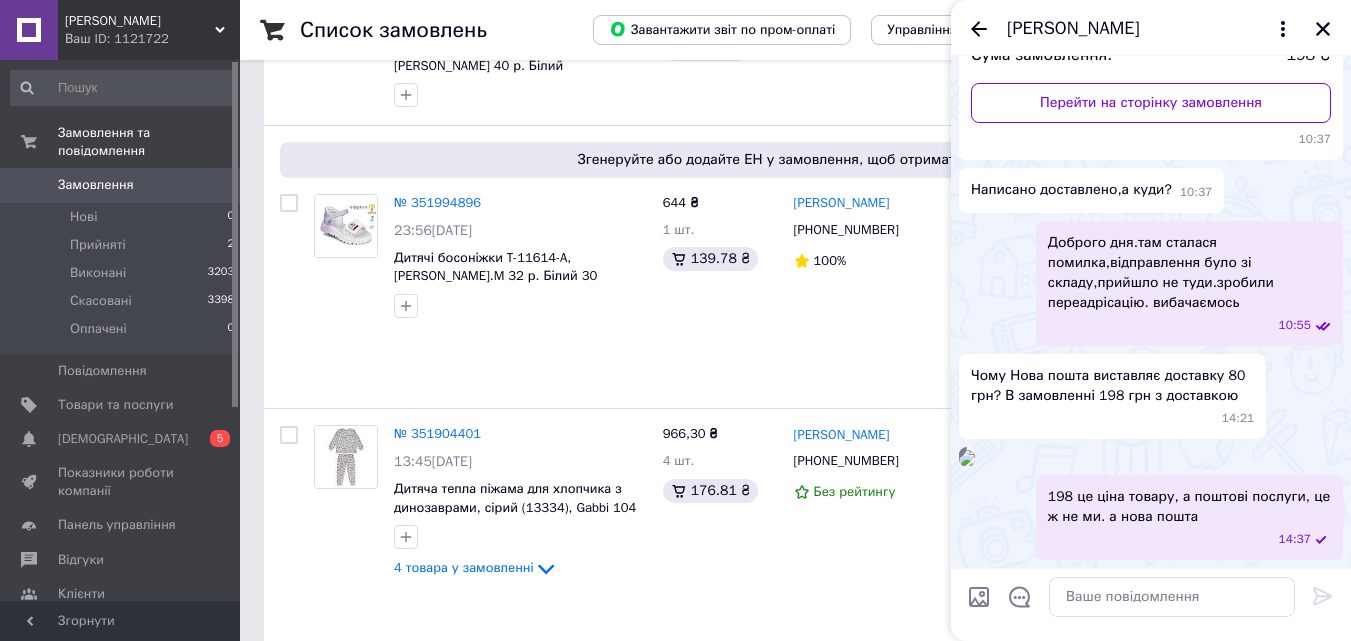 scroll, scrollTop: 561, scrollLeft: 0, axis: vertical 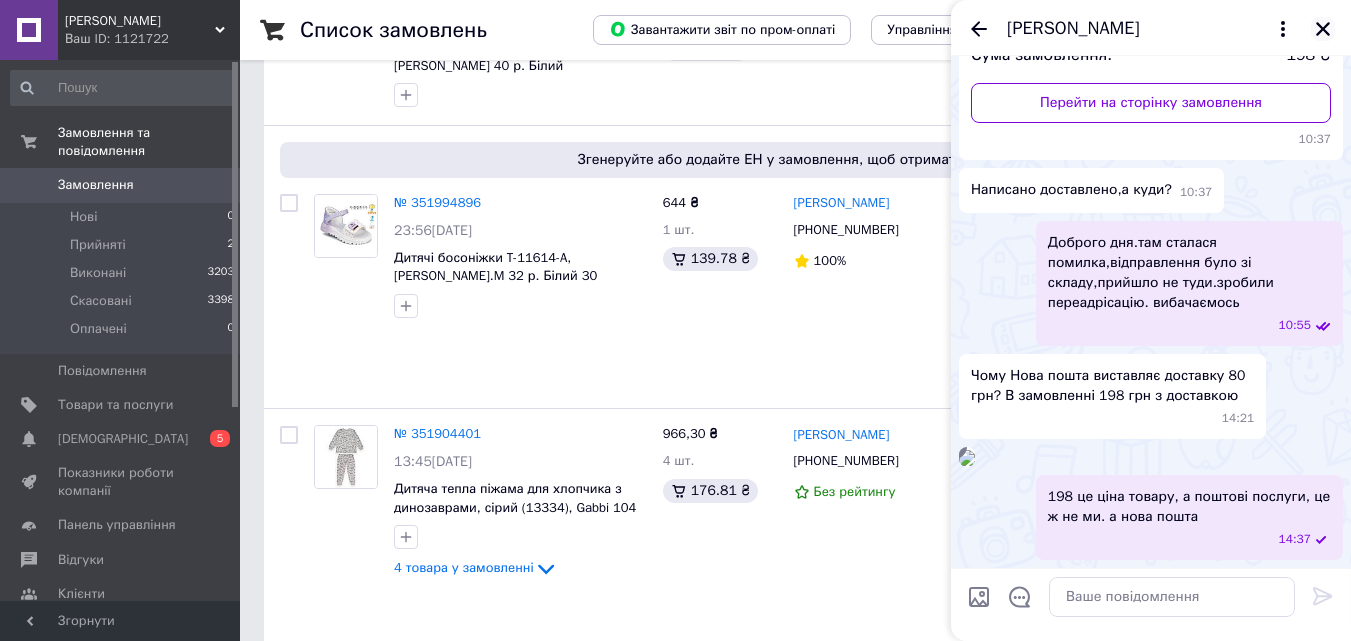 click 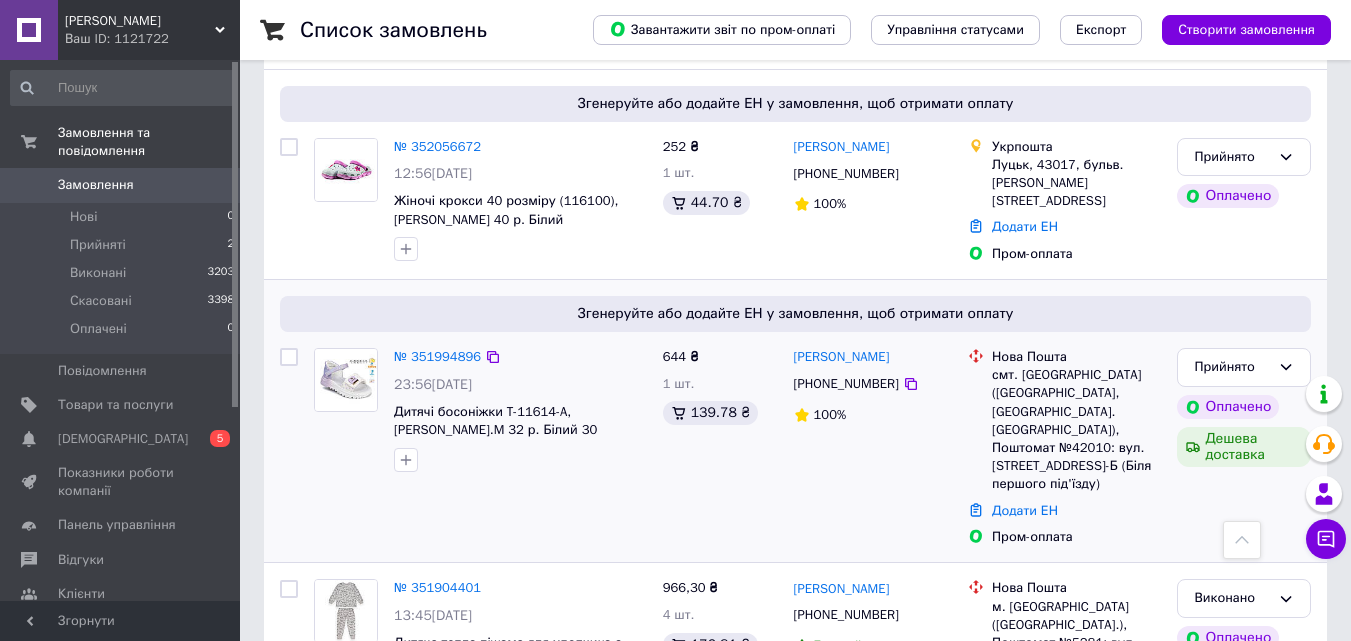 scroll, scrollTop: 0, scrollLeft: 0, axis: both 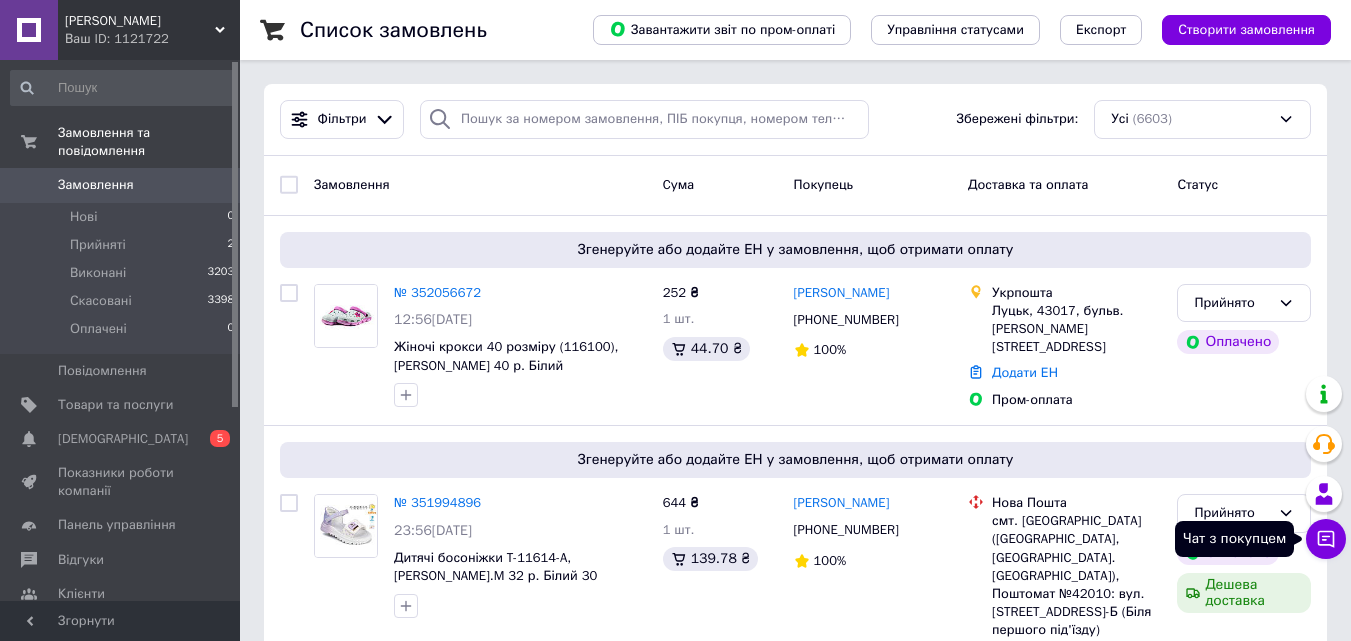 click 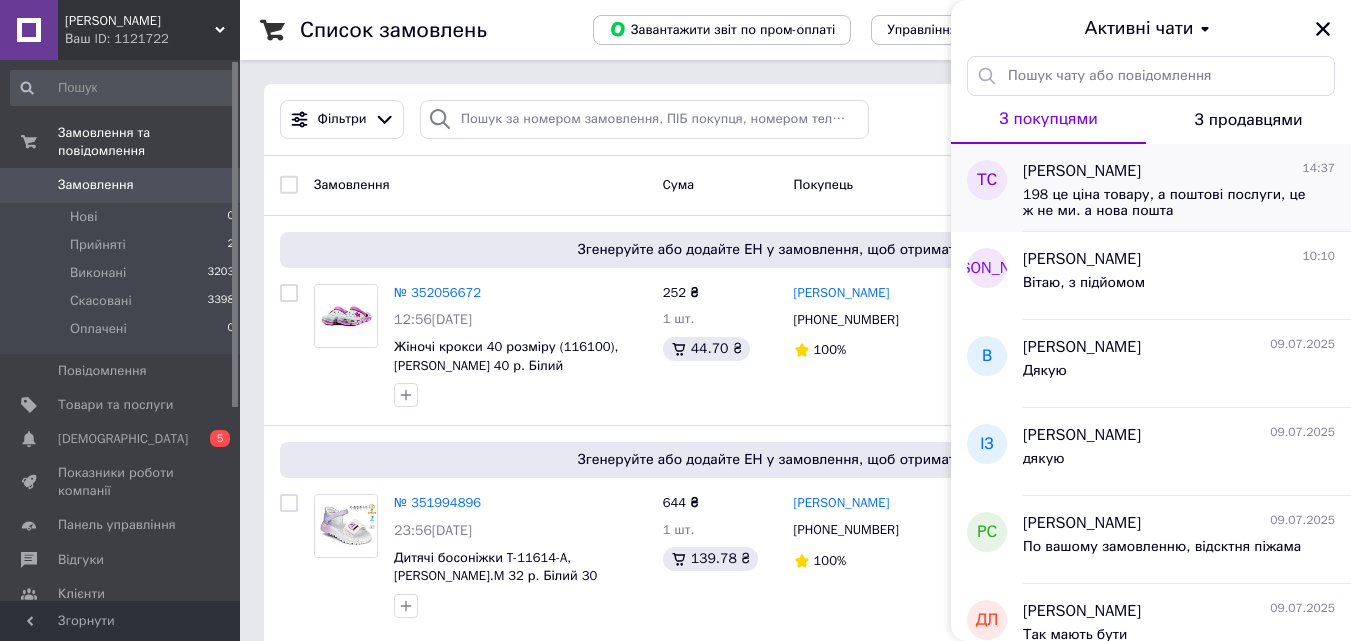 click on "198 це ціна товару, а поштові послуги, це ж не ми. а нова пошта" at bounding box center [1165, 203] 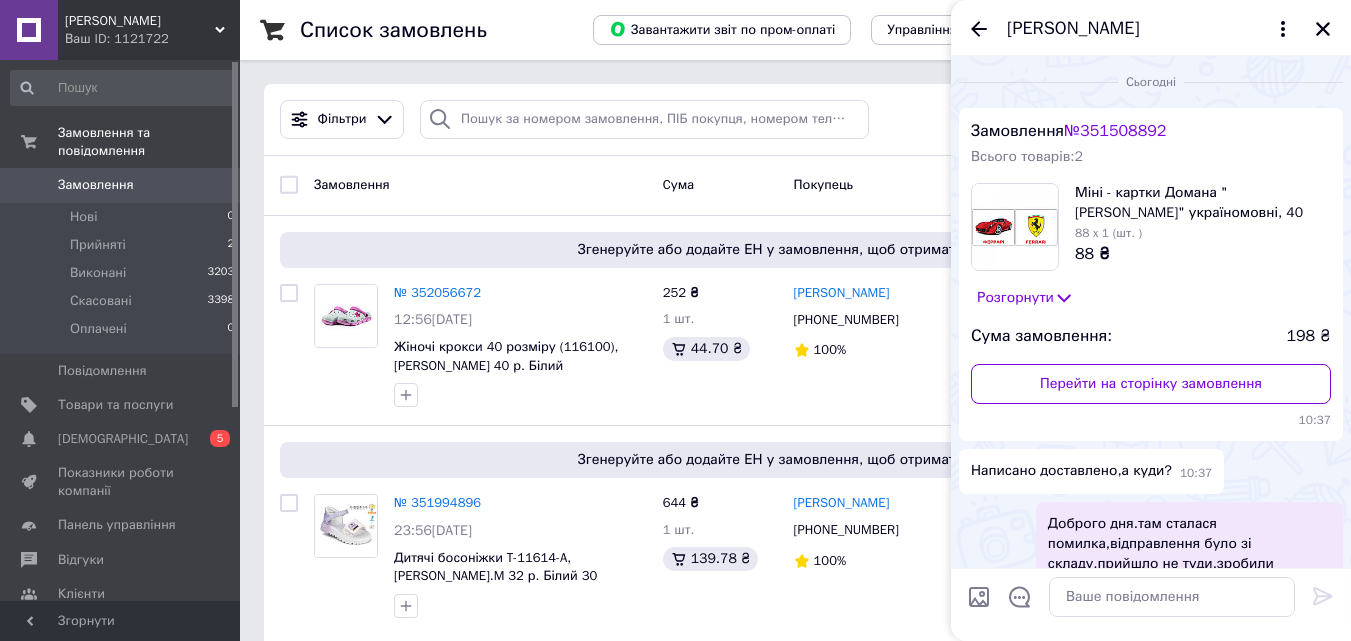 scroll, scrollTop: 437, scrollLeft: 0, axis: vertical 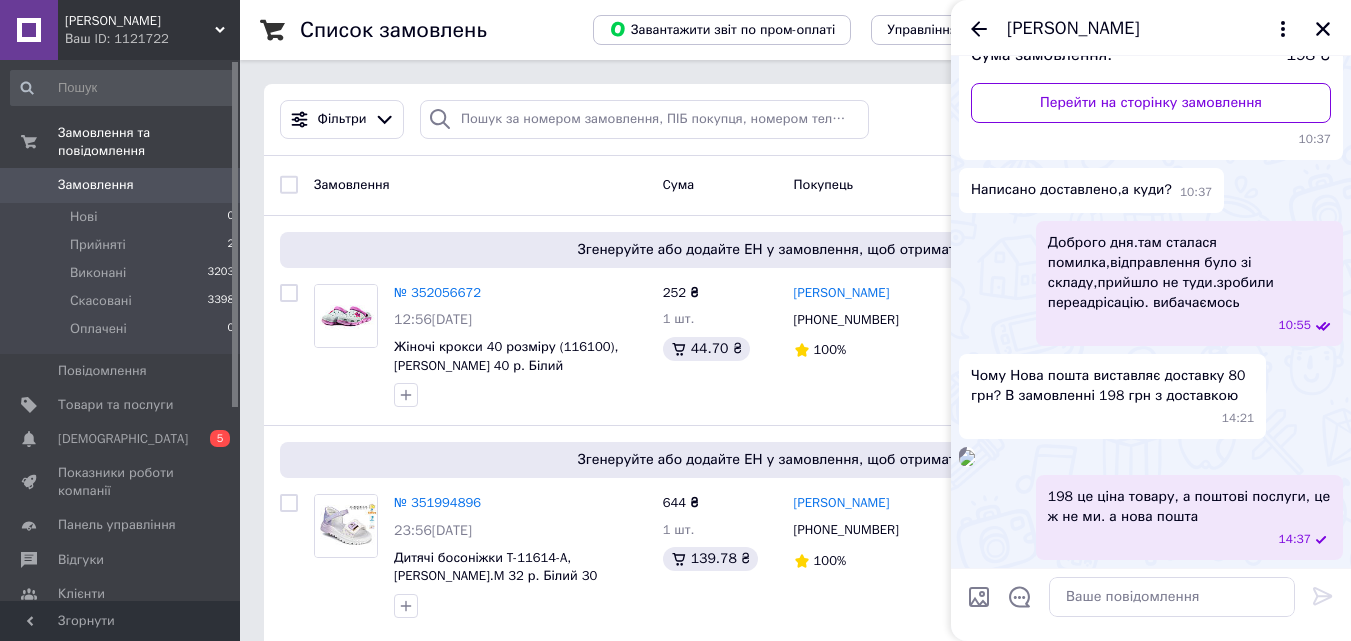 click at bounding box center (967, 458) 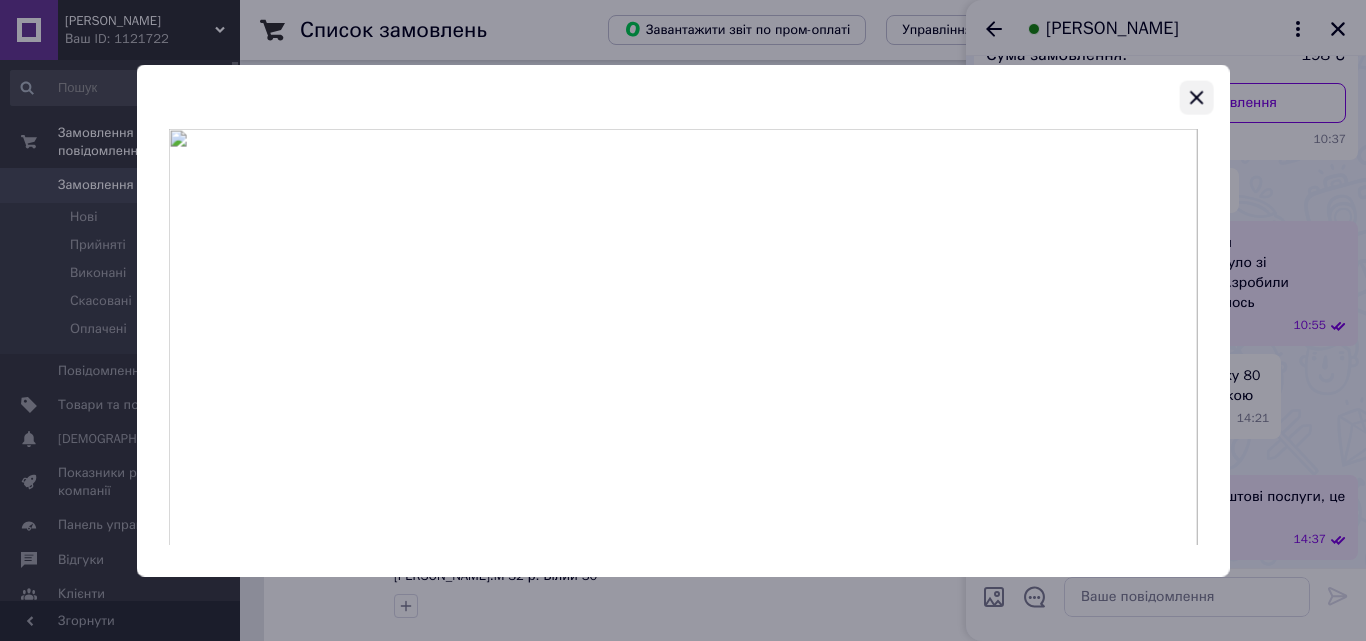 click 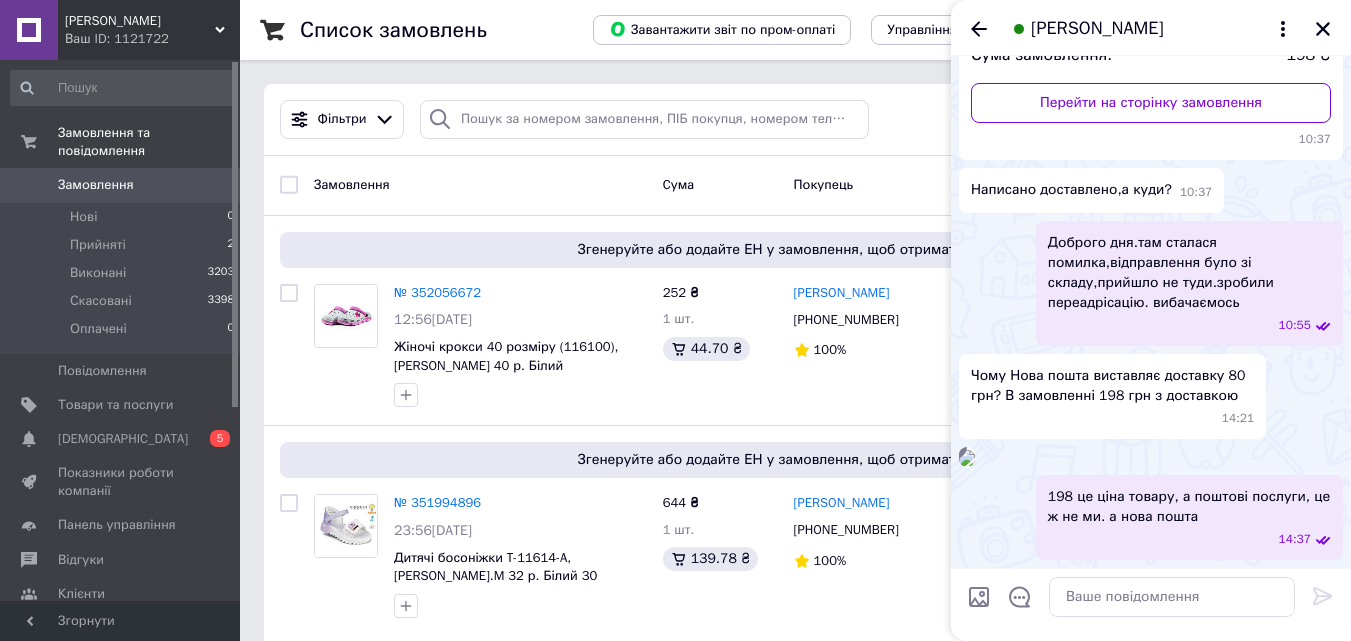 scroll, scrollTop: 561, scrollLeft: 0, axis: vertical 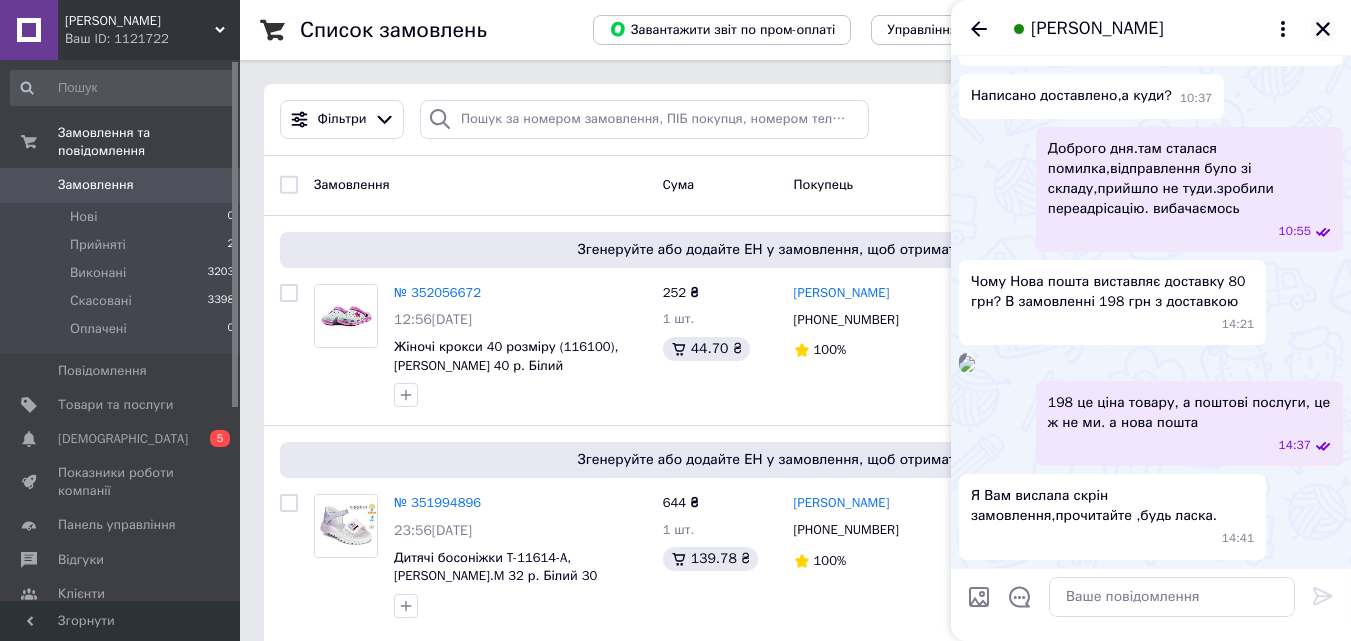 click 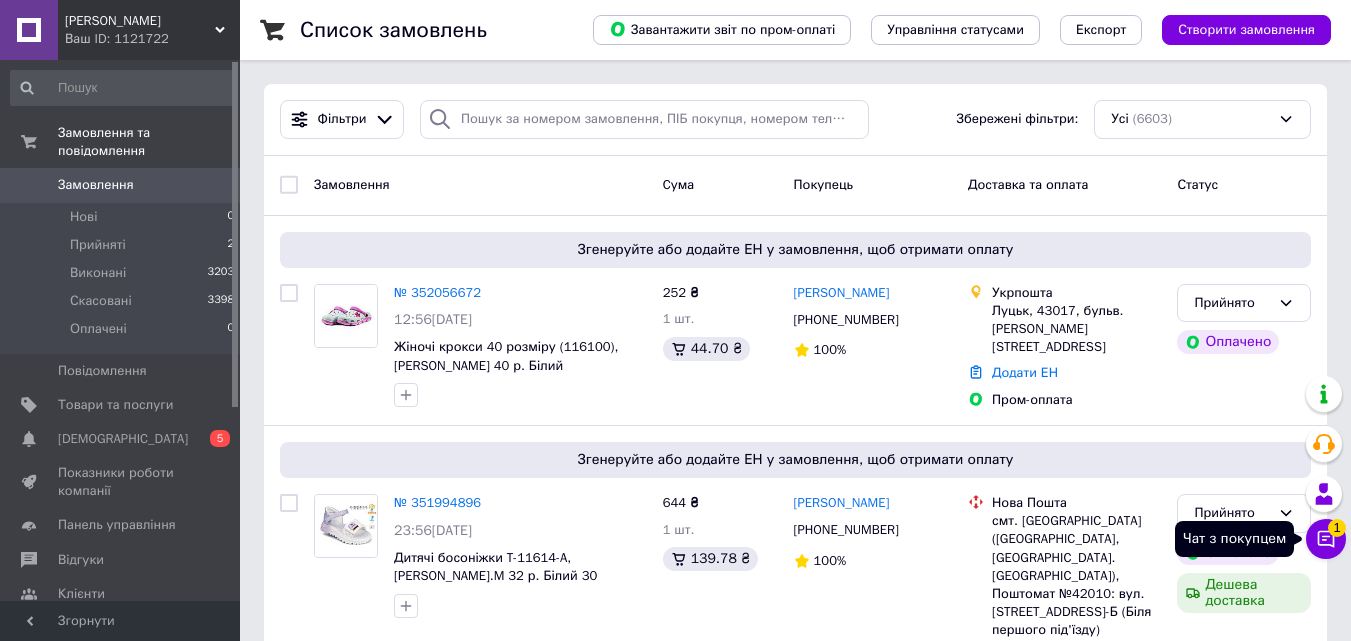 click on "Чат з покупцем 1" at bounding box center (1326, 539) 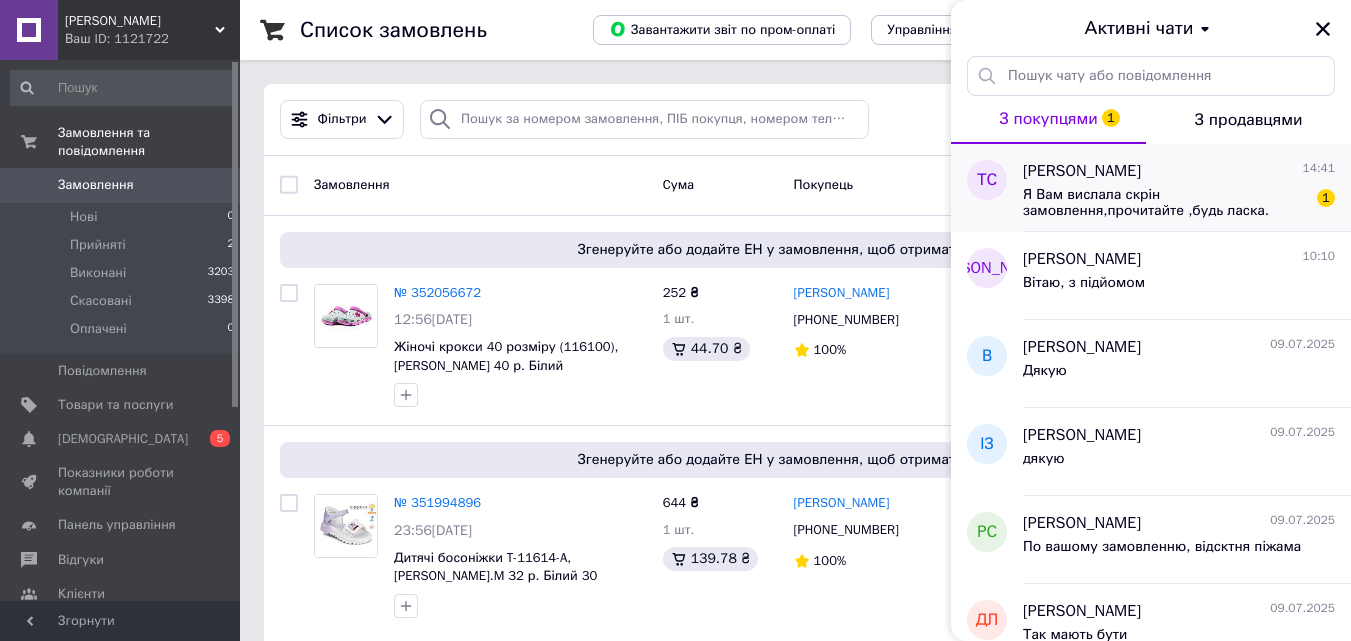 click on "Я Вам вислала скрін замовлення,прочитайте ,будь ласка." at bounding box center (1165, 203) 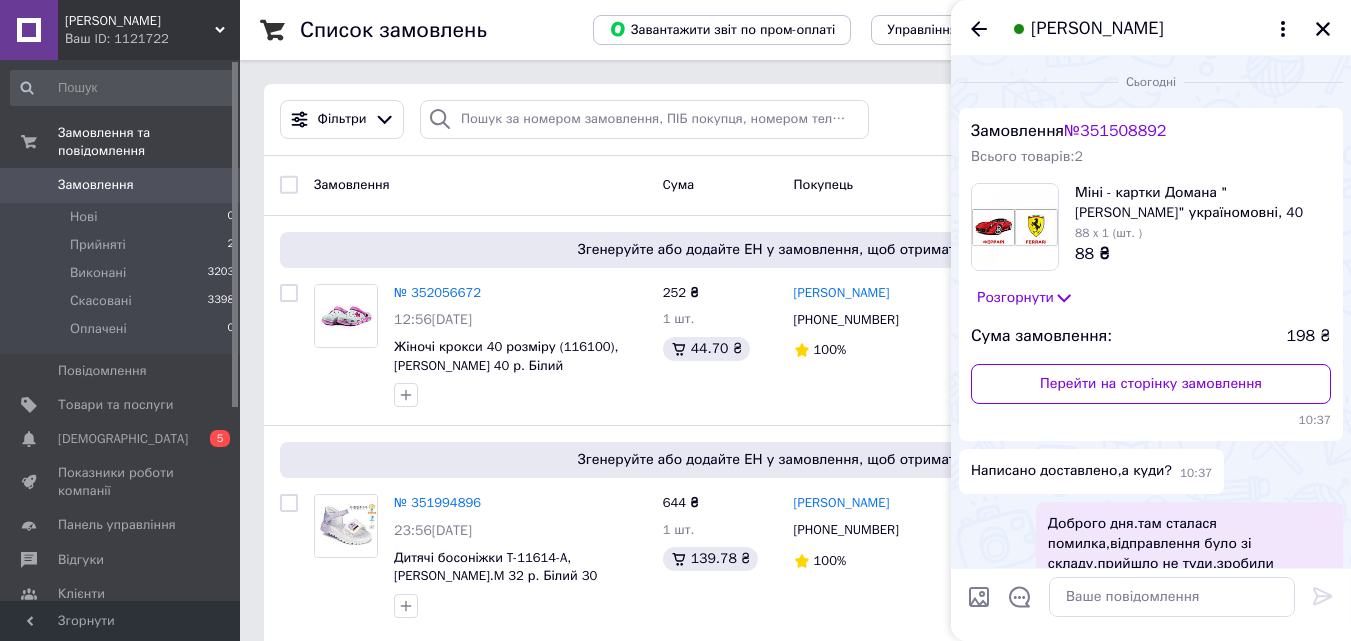 scroll, scrollTop: 691, scrollLeft: 0, axis: vertical 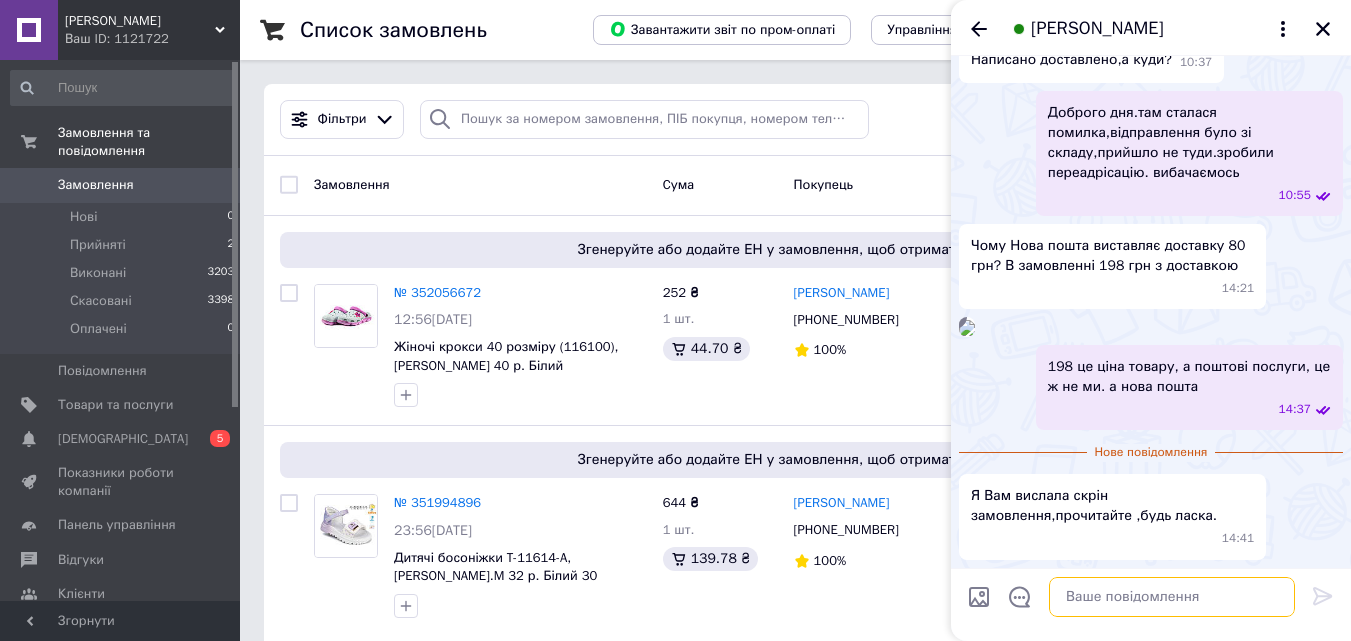 click at bounding box center (1172, 597) 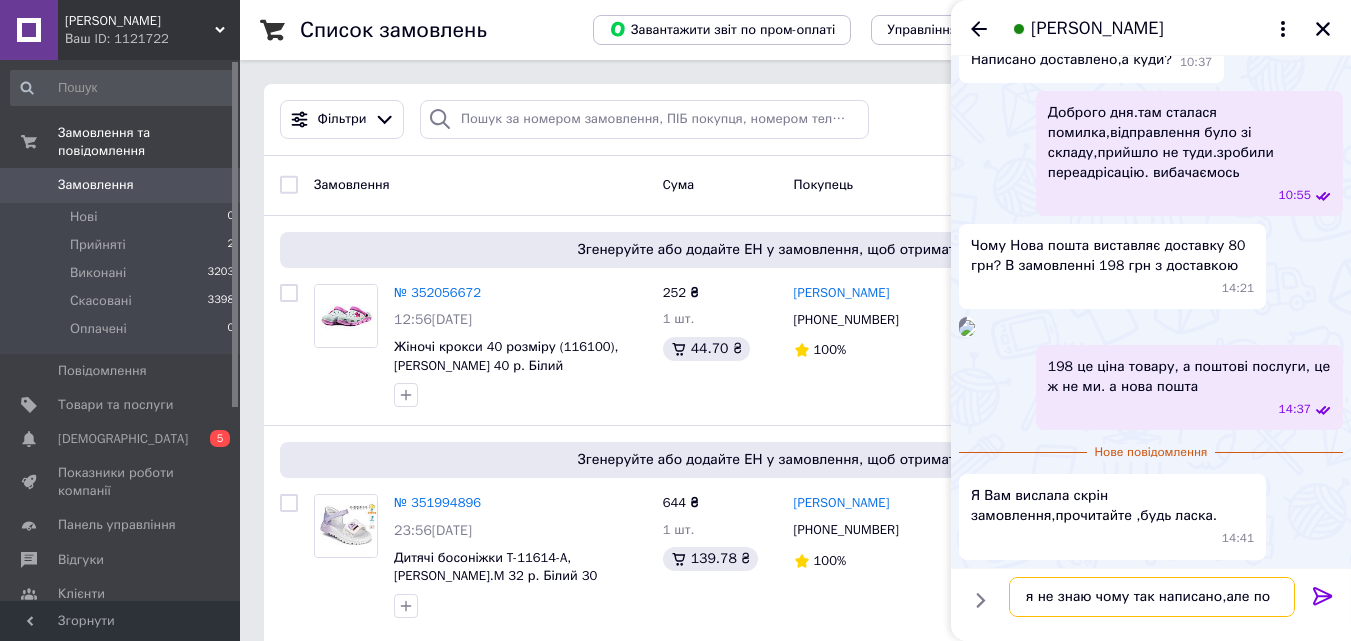 scroll, scrollTop: 0, scrollLeft: 0, axis: both 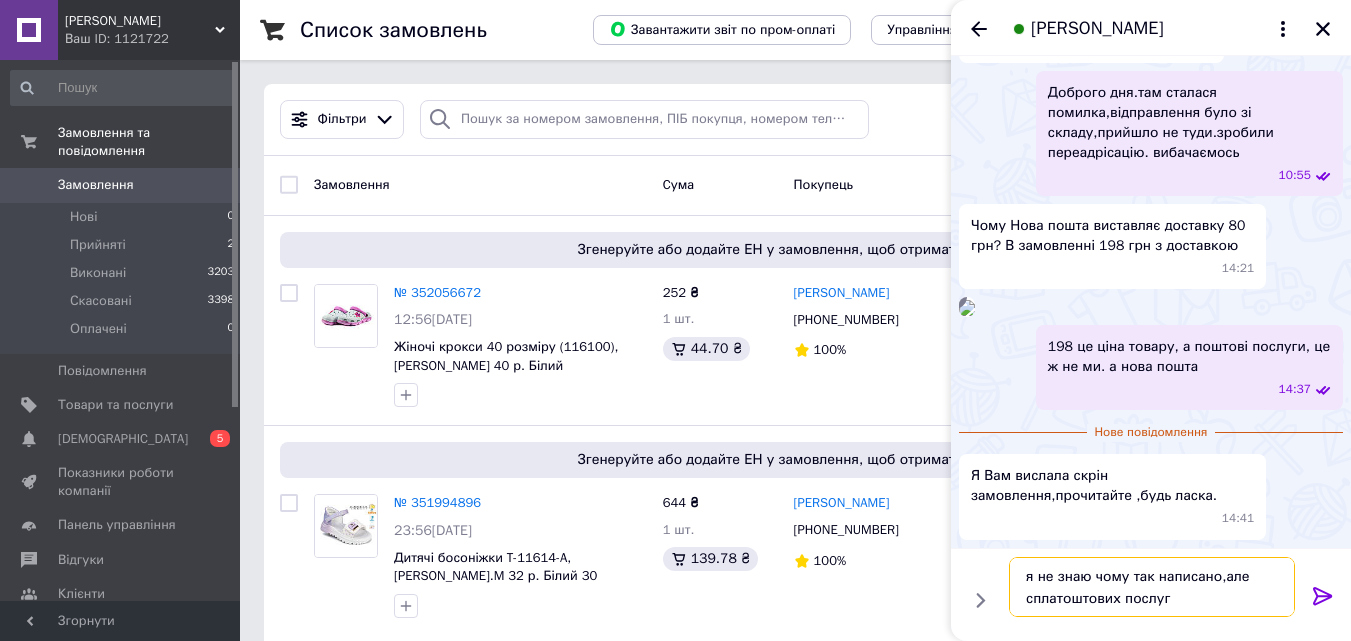 click on "я не знаю чому так написано,але сплатоштових послуг" at bounding box center (1152, 587) 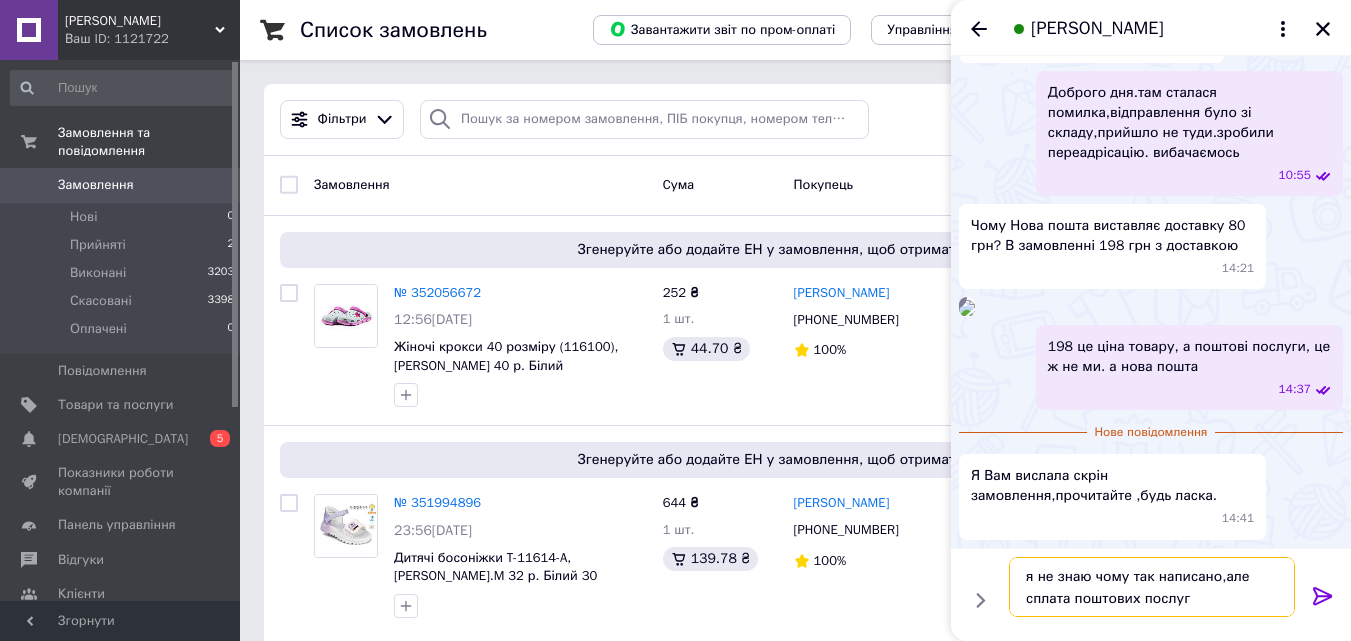 click on "я не знаю чому так написано,але сплата поштових послуг" at bounding box center (1152, 587) 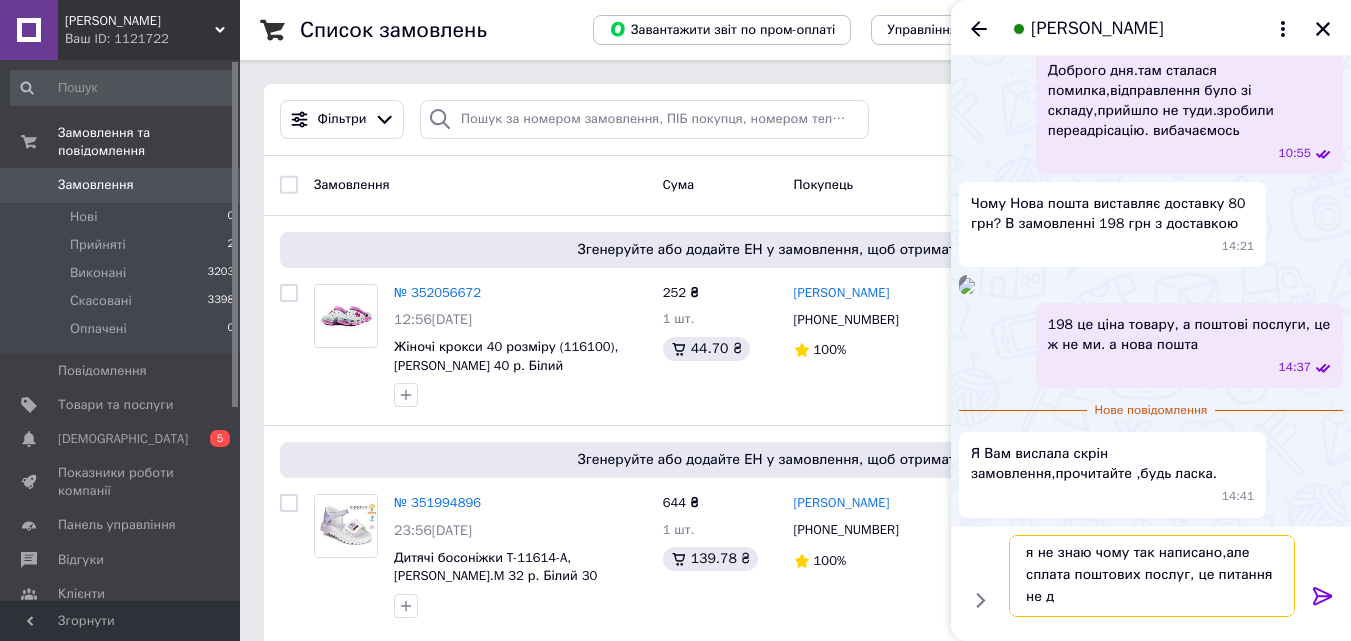 scroll, scrollTop: 2, scrollLeft: 0, axis: vertical 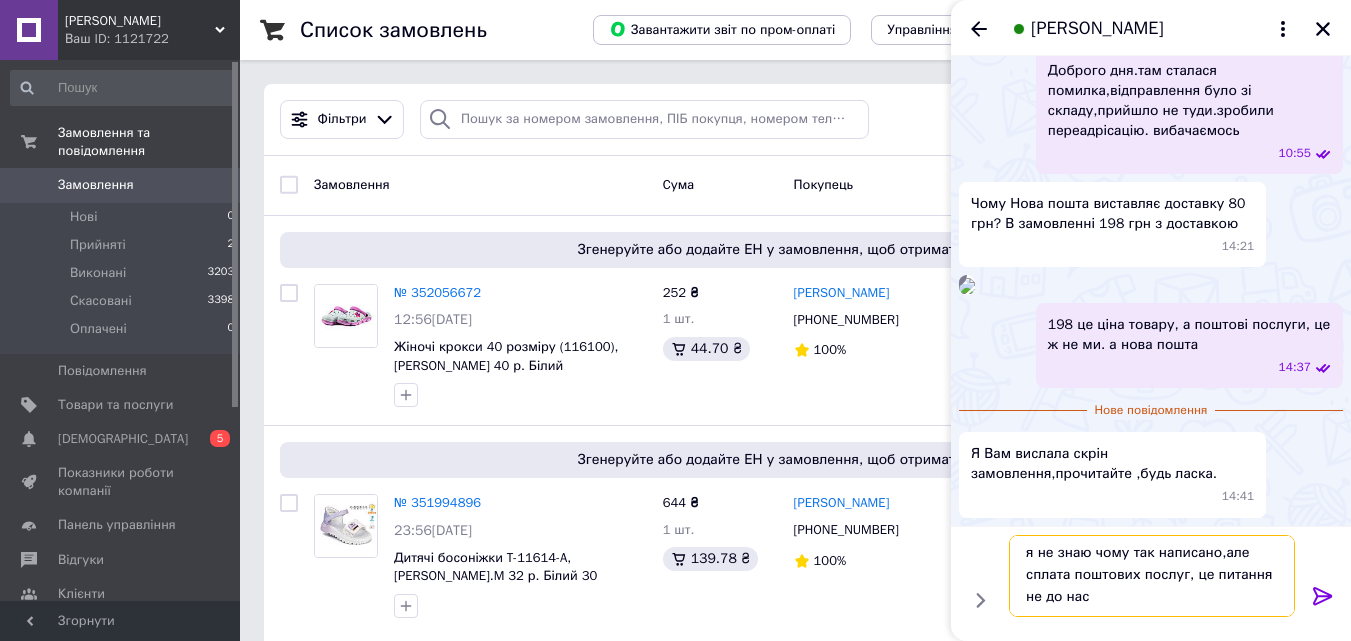 type on "я не знаю чому так написано,але сплата поштових послуг, це питання не до нас" 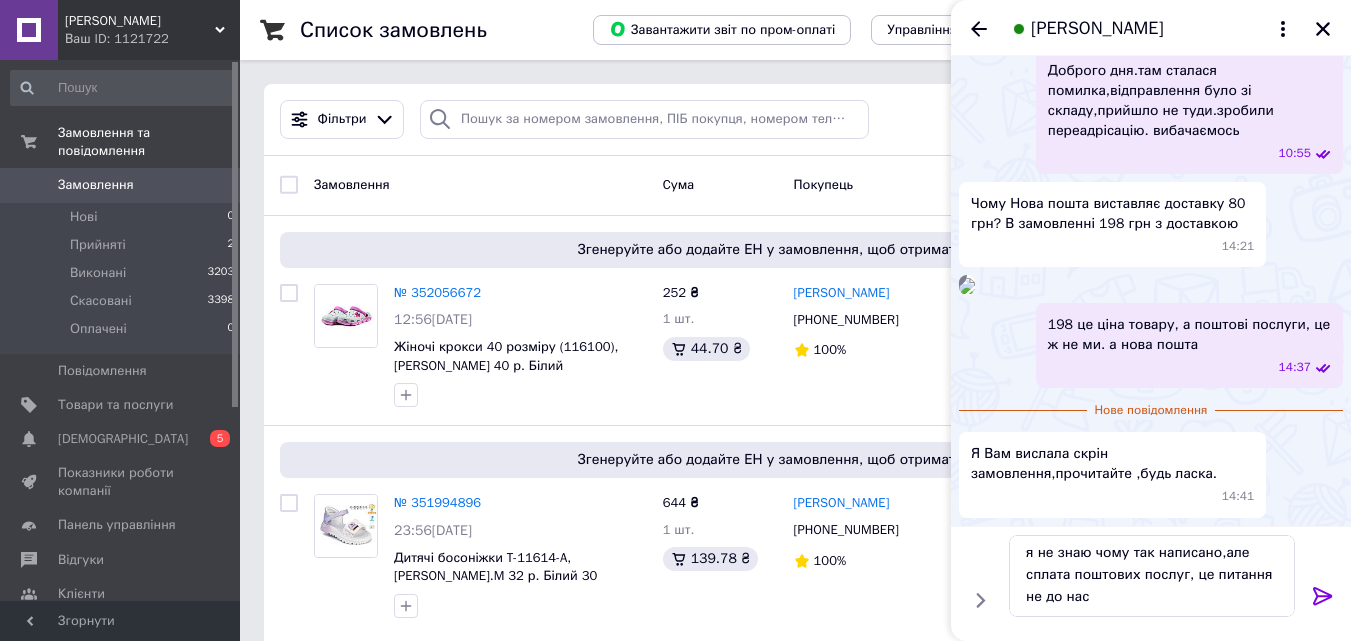 click 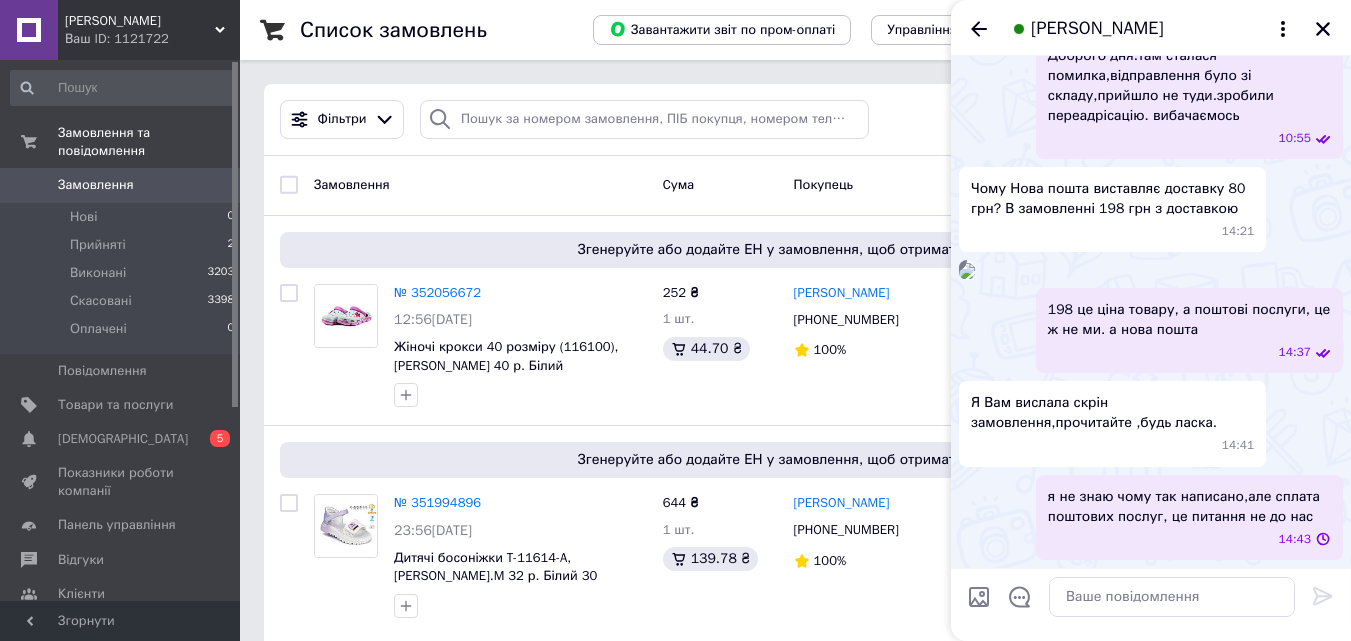 scroll, scrollTop: 0, scrollLeft: 0, axis: both 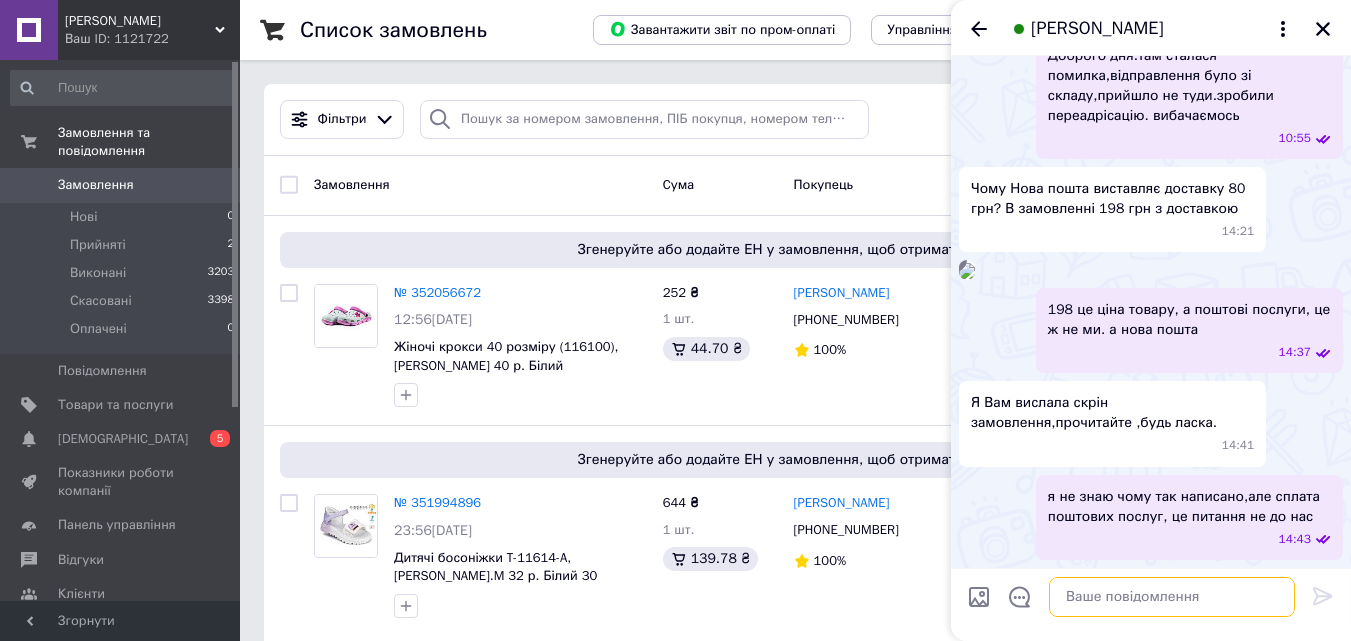 click at bounding box center [1172, 597] 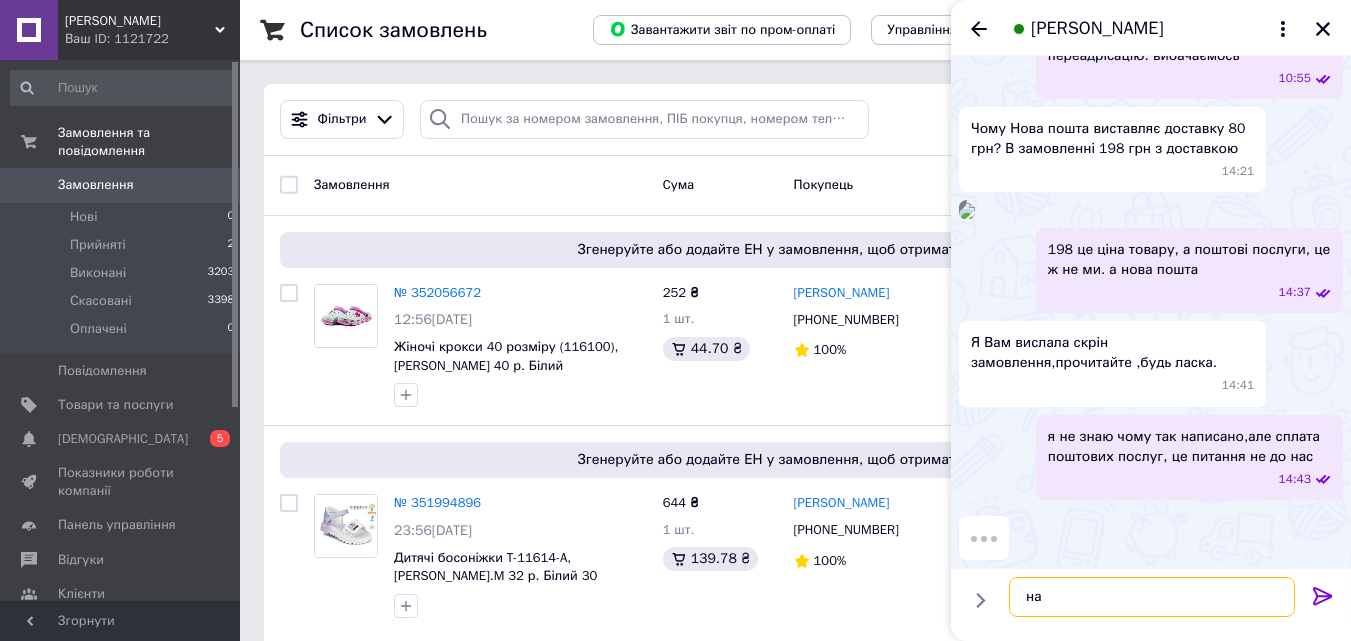 type on "н" 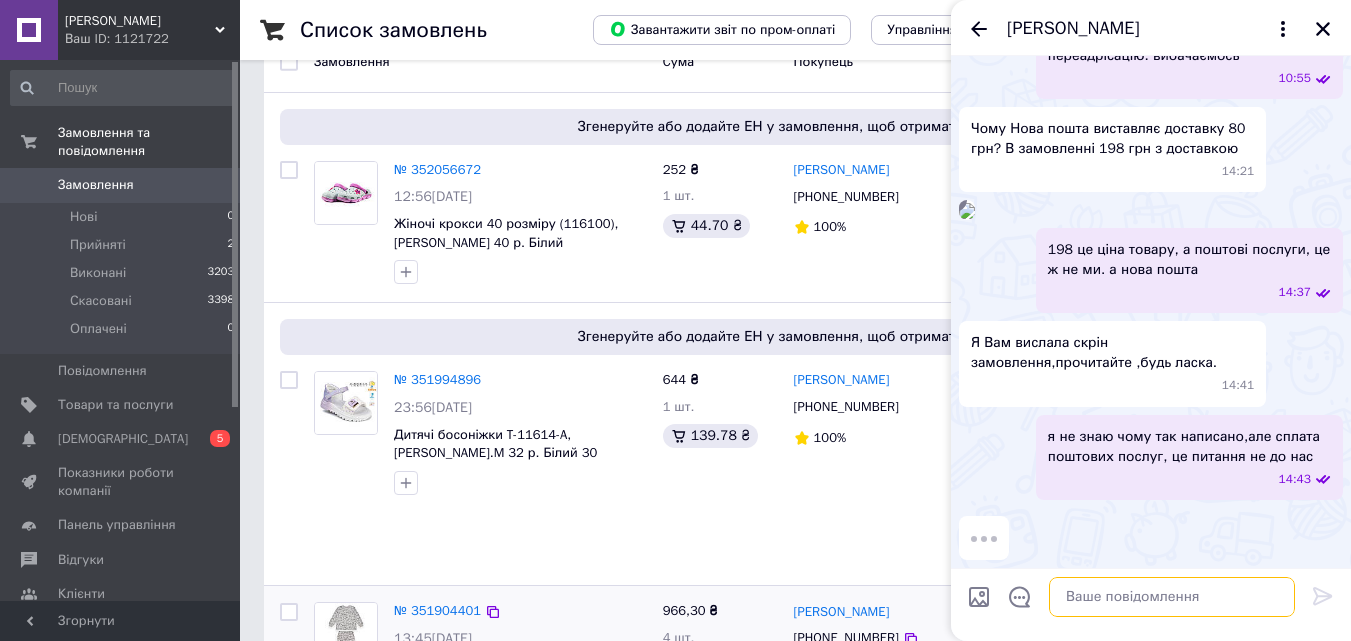 scroll, scrollTop: 0, scrollLeft: 0, axis: both 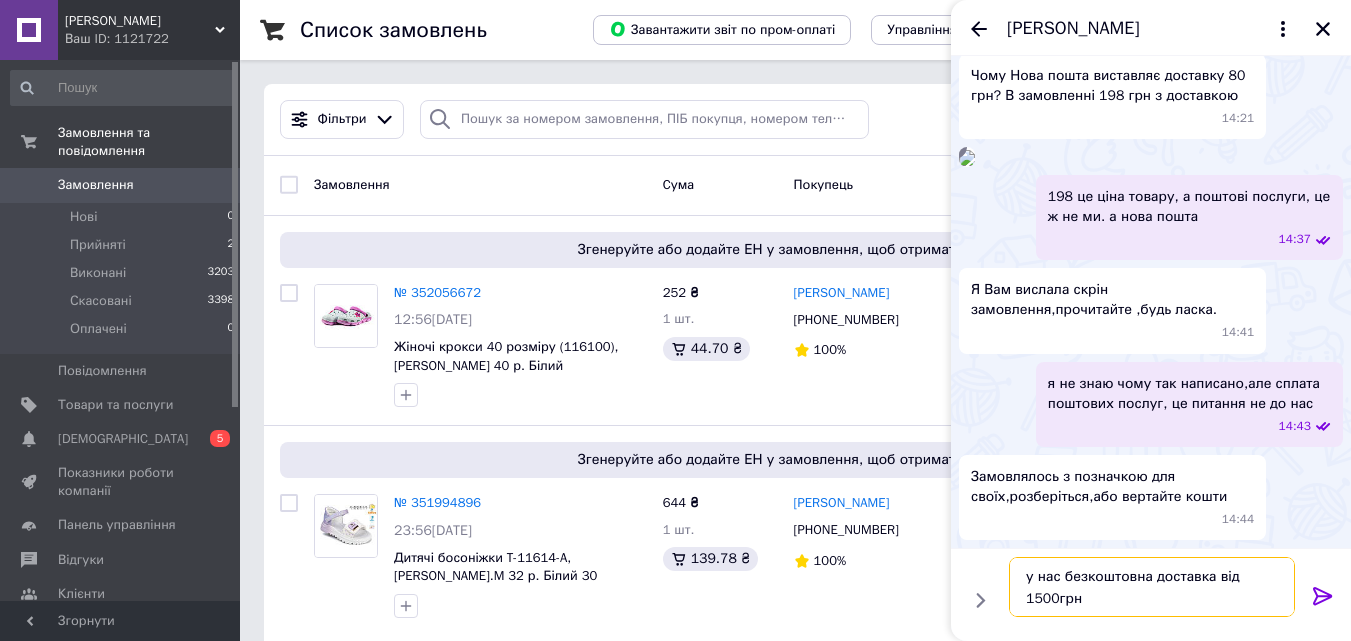 type on "у нас безкоштовна доставка від 1500грн" 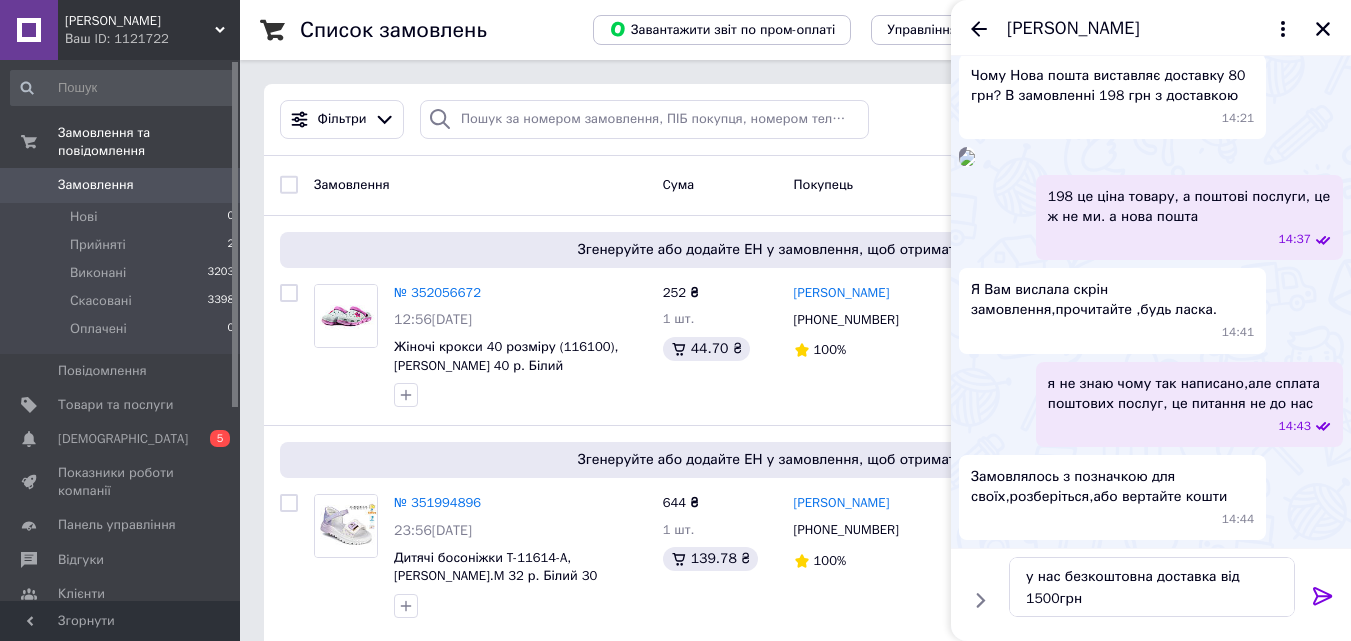 click 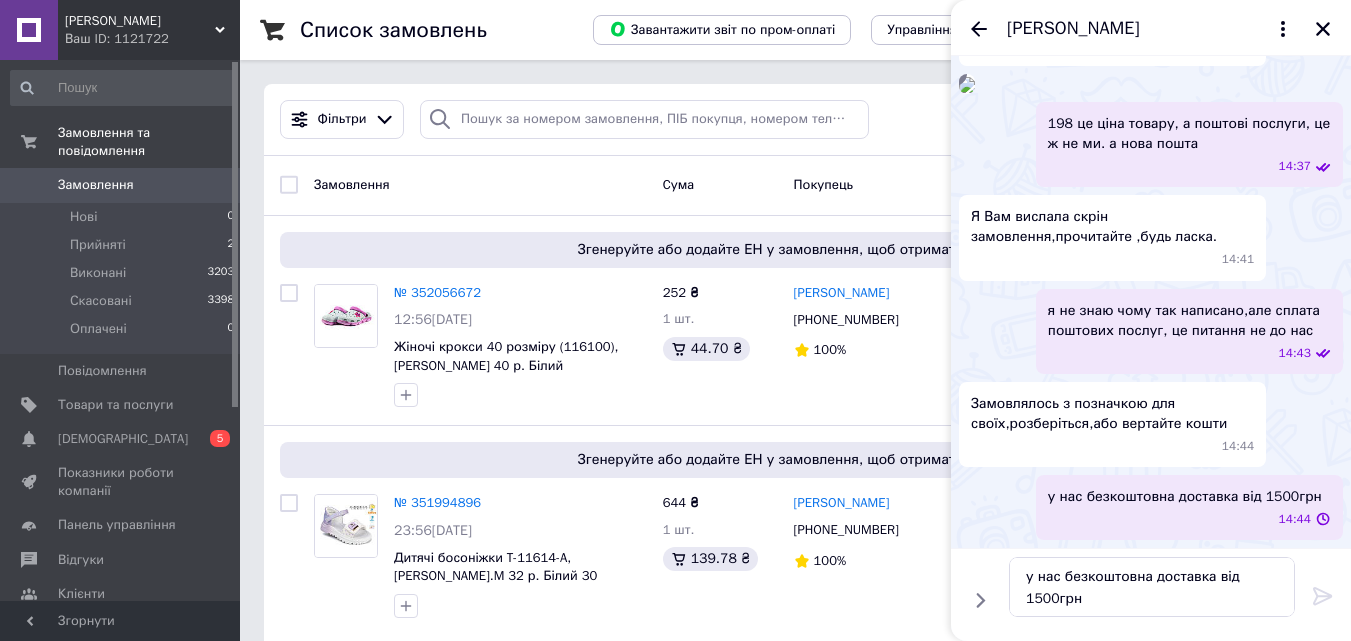 type 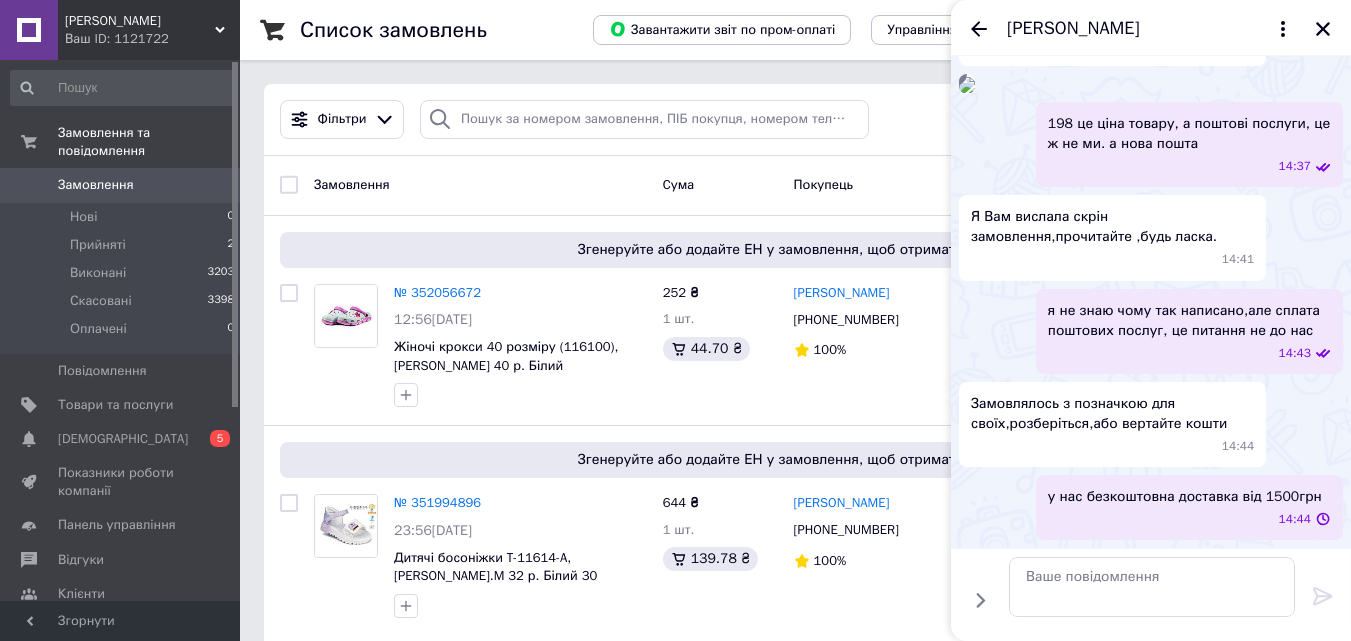 scroll, scrollTop: 914, scrollLeft: 0, axis: vertical 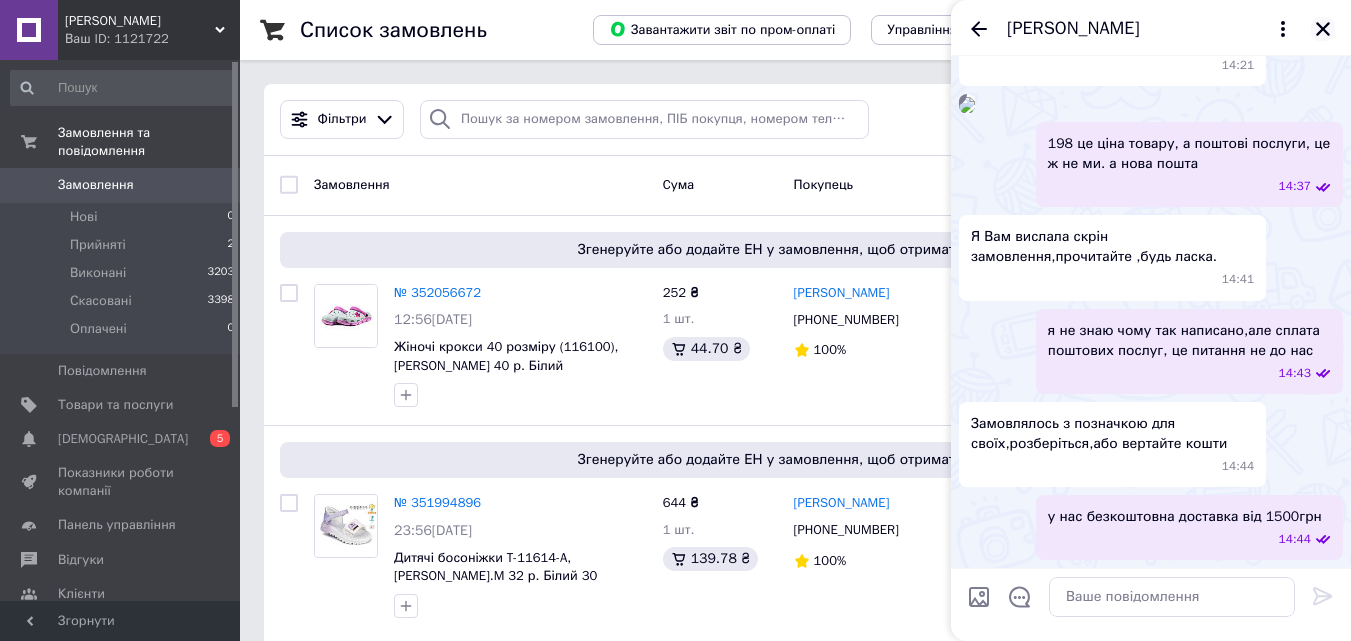 click 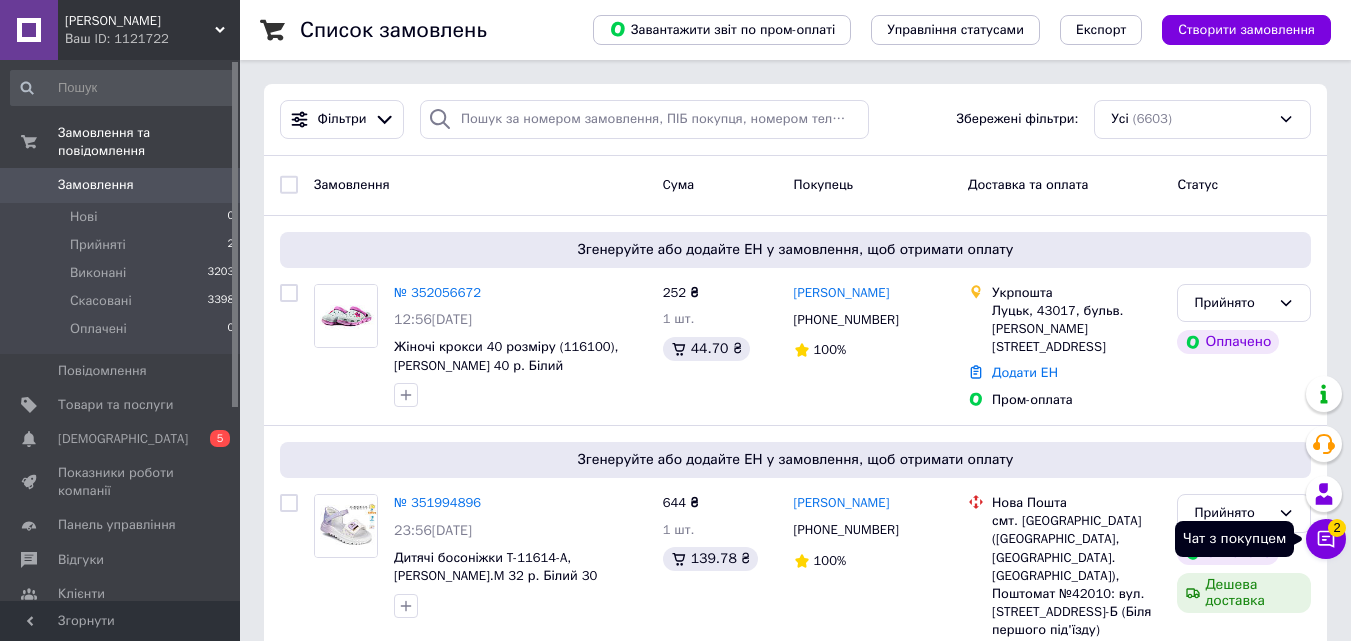 click on "Чат з покупцем 2" at bounding box center [1326, 539] 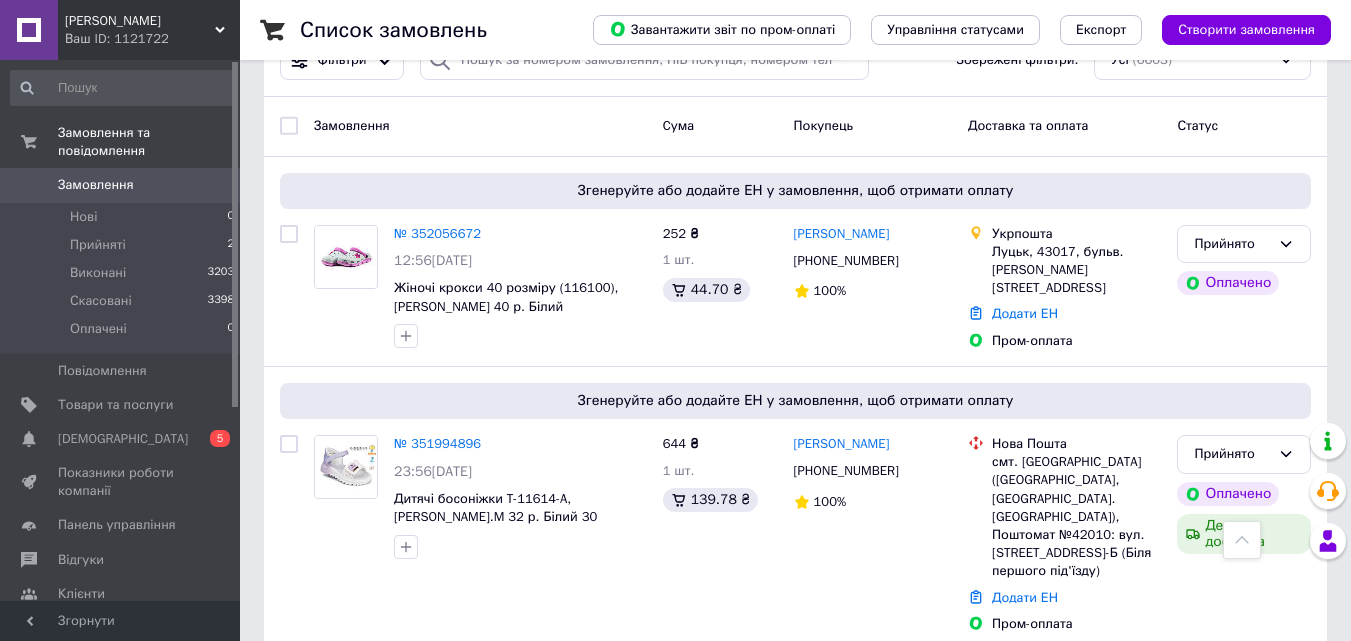scroll, scrollTop: 0, scrollLeft: 0, axis: both 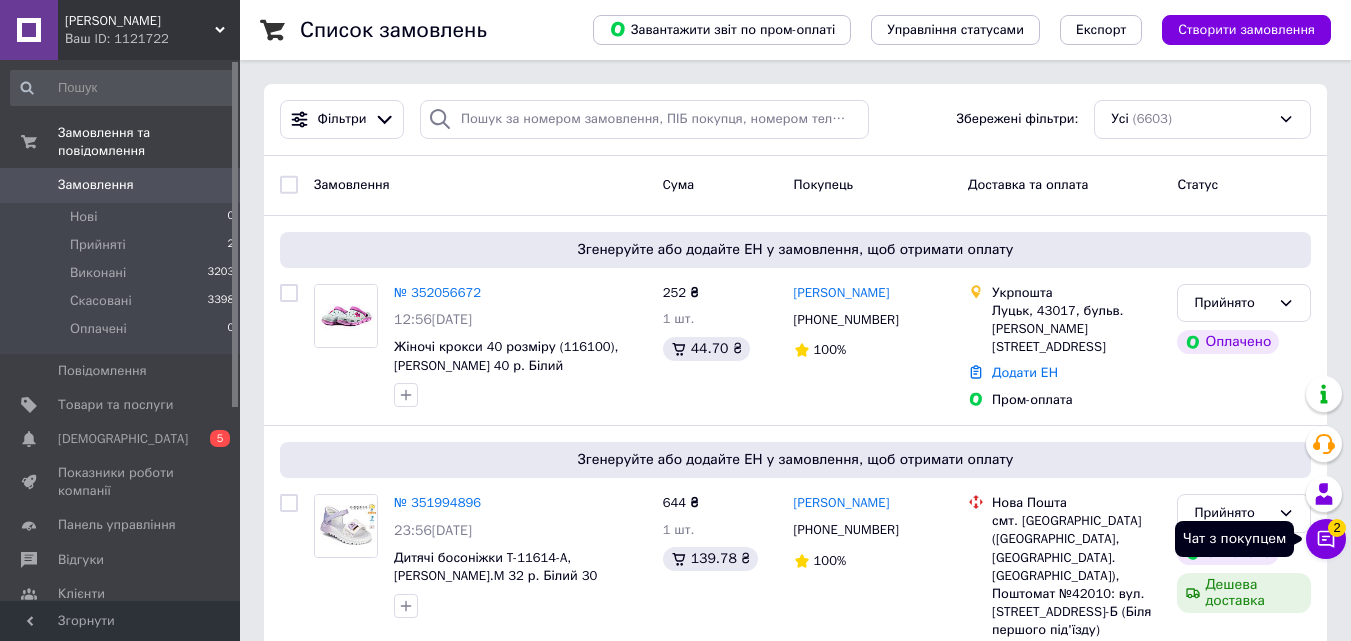 click 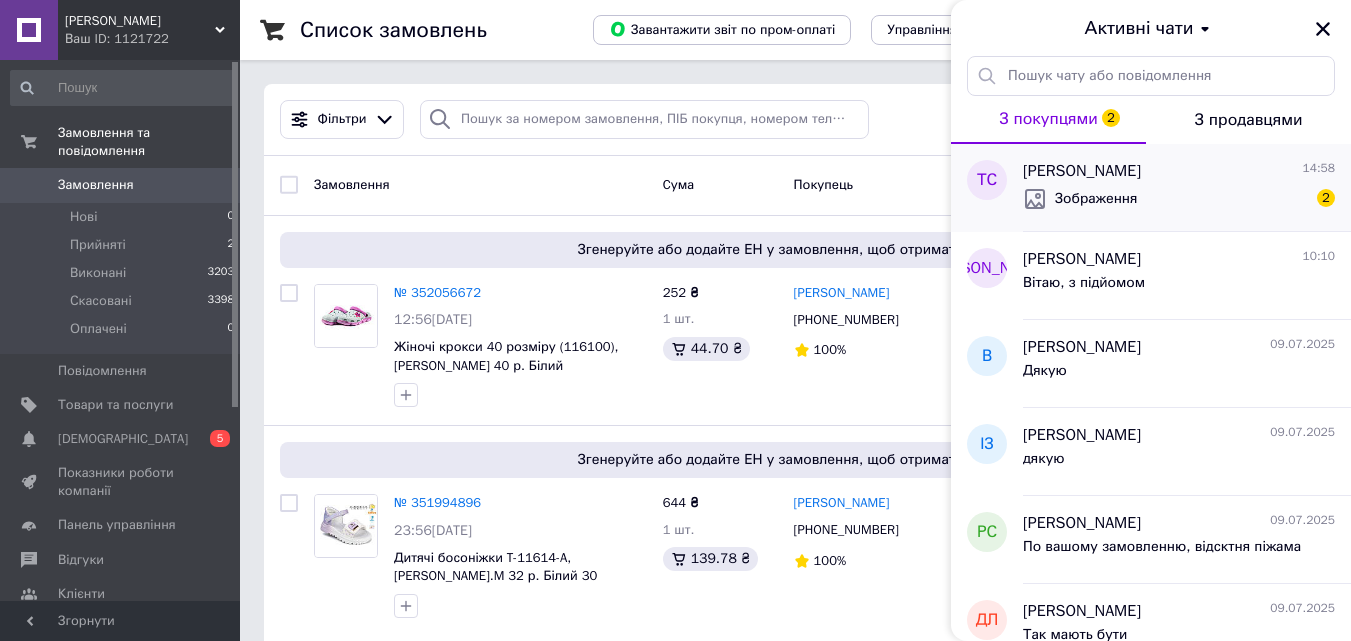 click on "[PERSON_NAME]" at bounding box center (1082, 171) 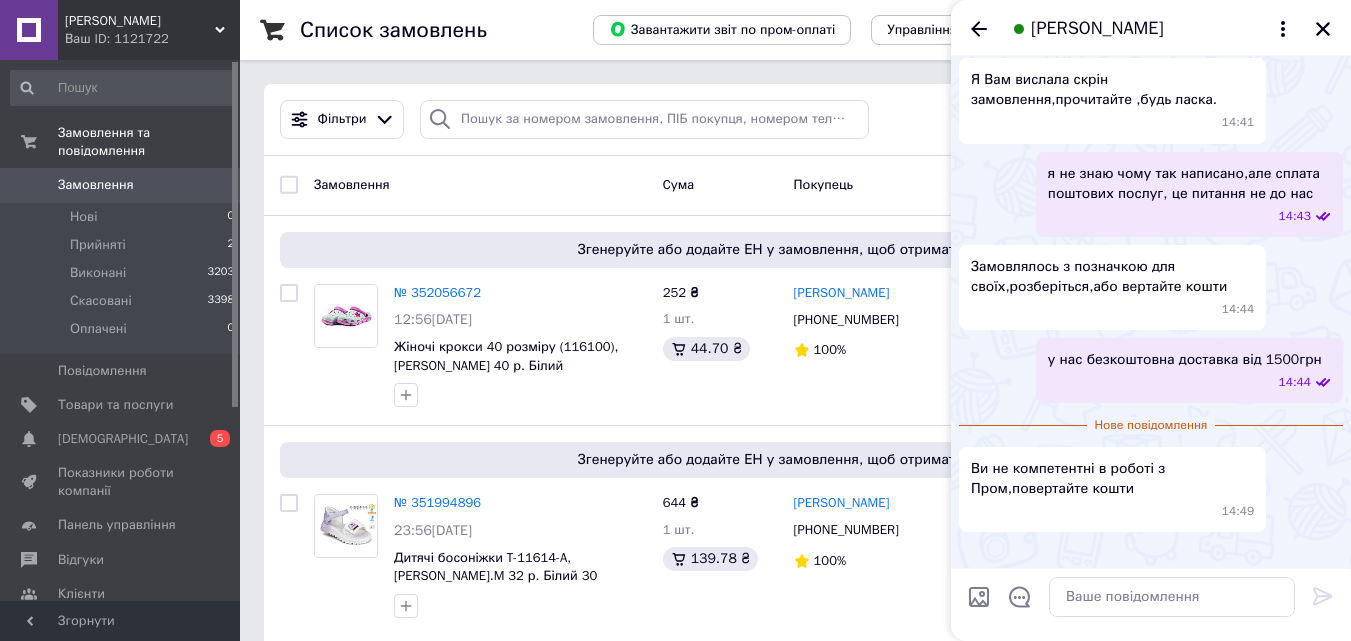 scroll, scrollTop: 1351, scrollLeft: 0, axis: vertical 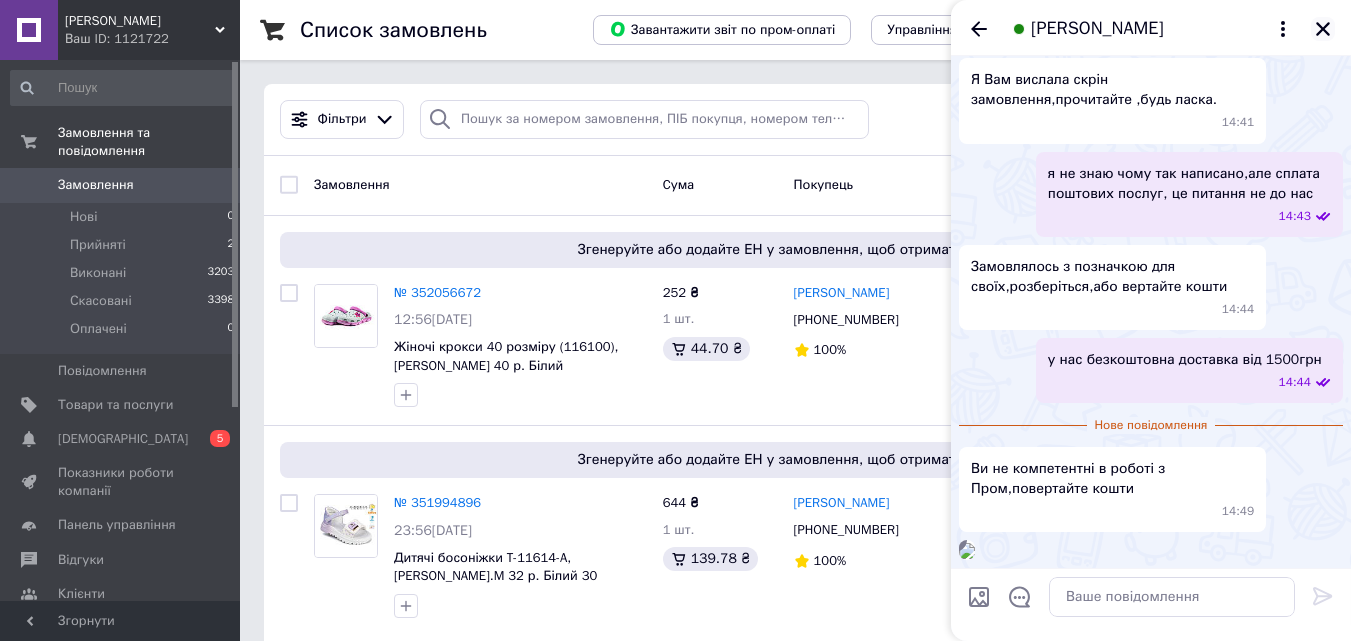 click 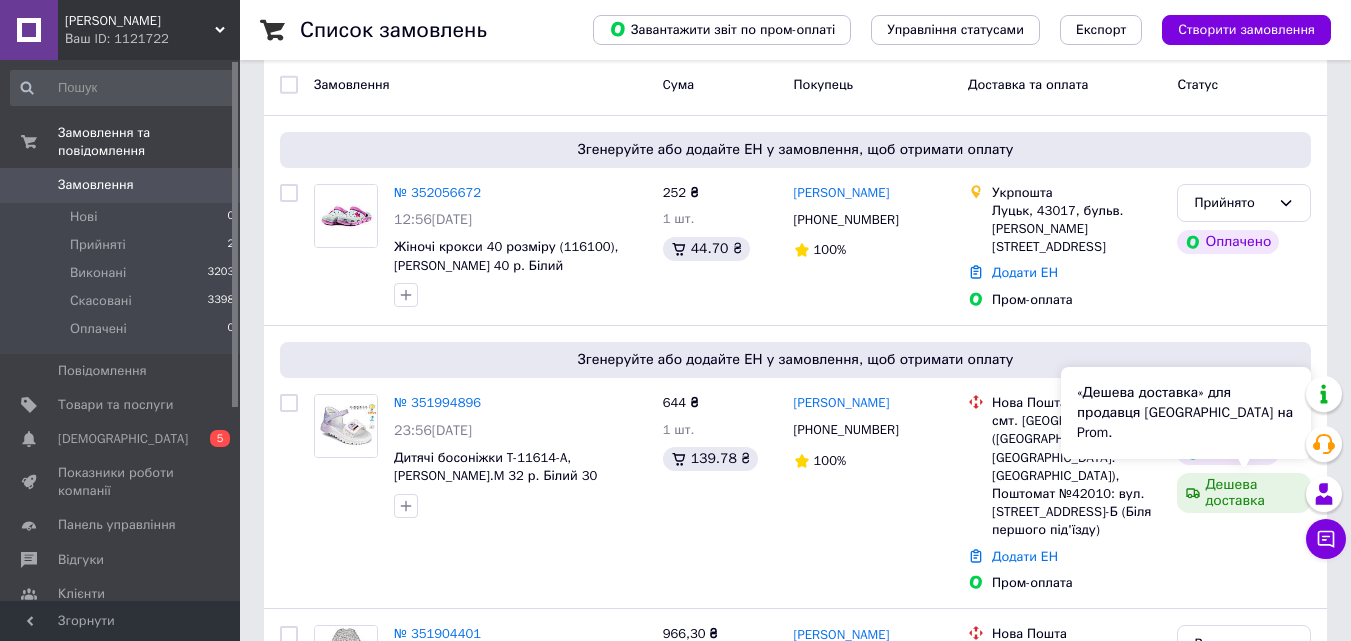 scroll, scrollTop: 0, scrollLeft: 0, axis: both 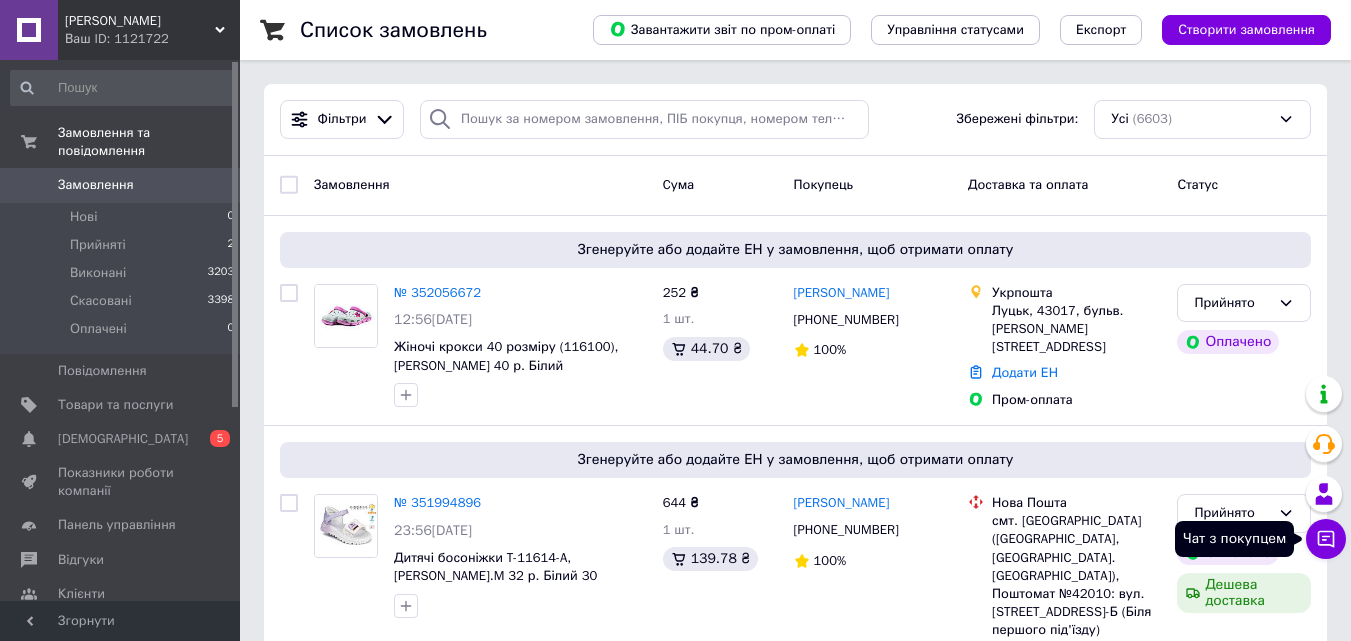 click 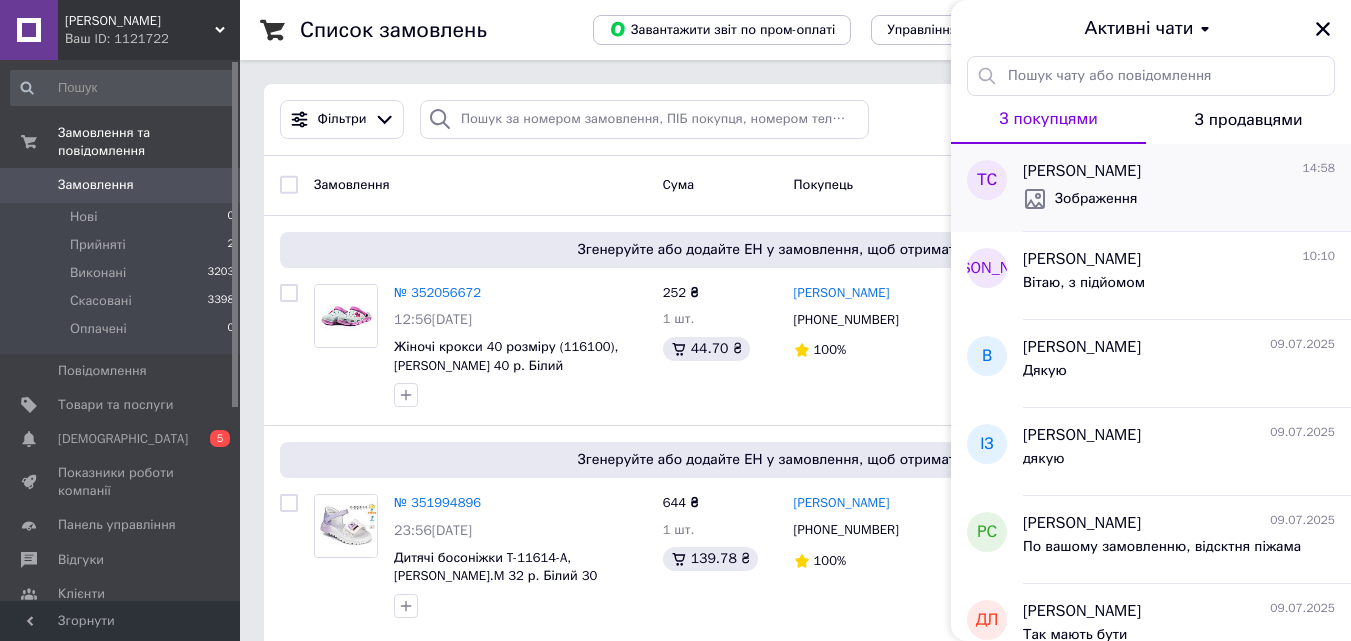 click on "Зображення" at bounding box center (1179, 199) 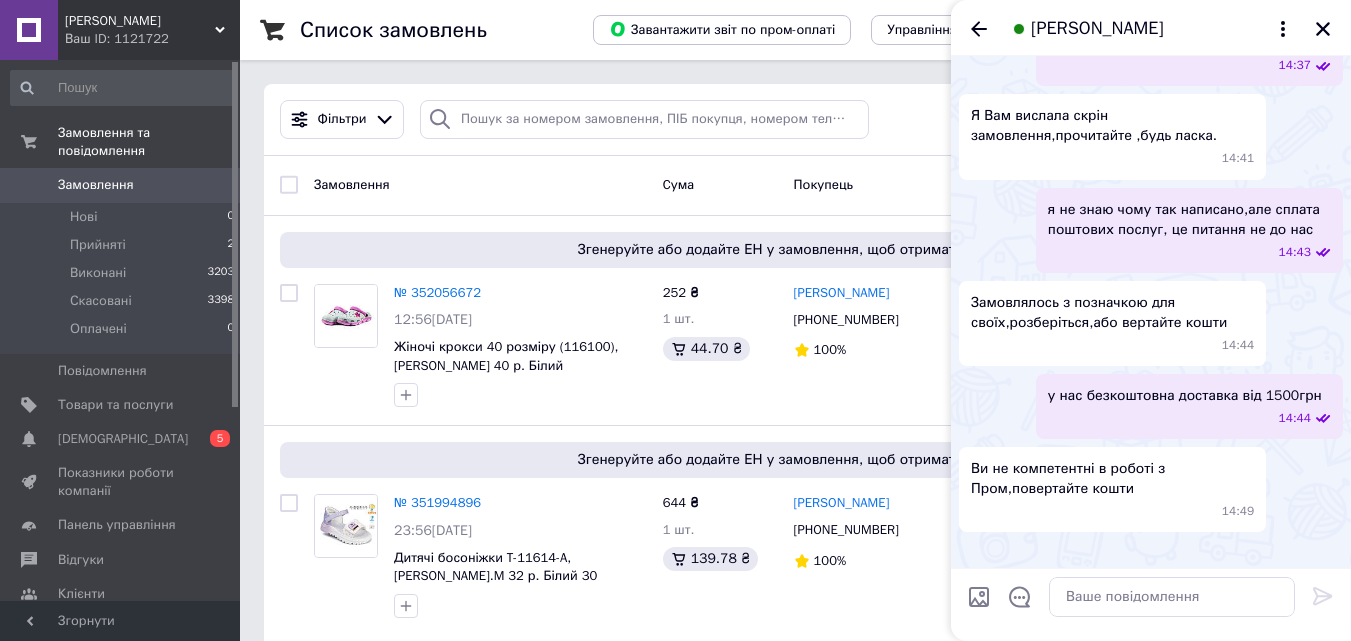 scroll, scrollTop: 1315, scrollLeft: 0, axis: vertical 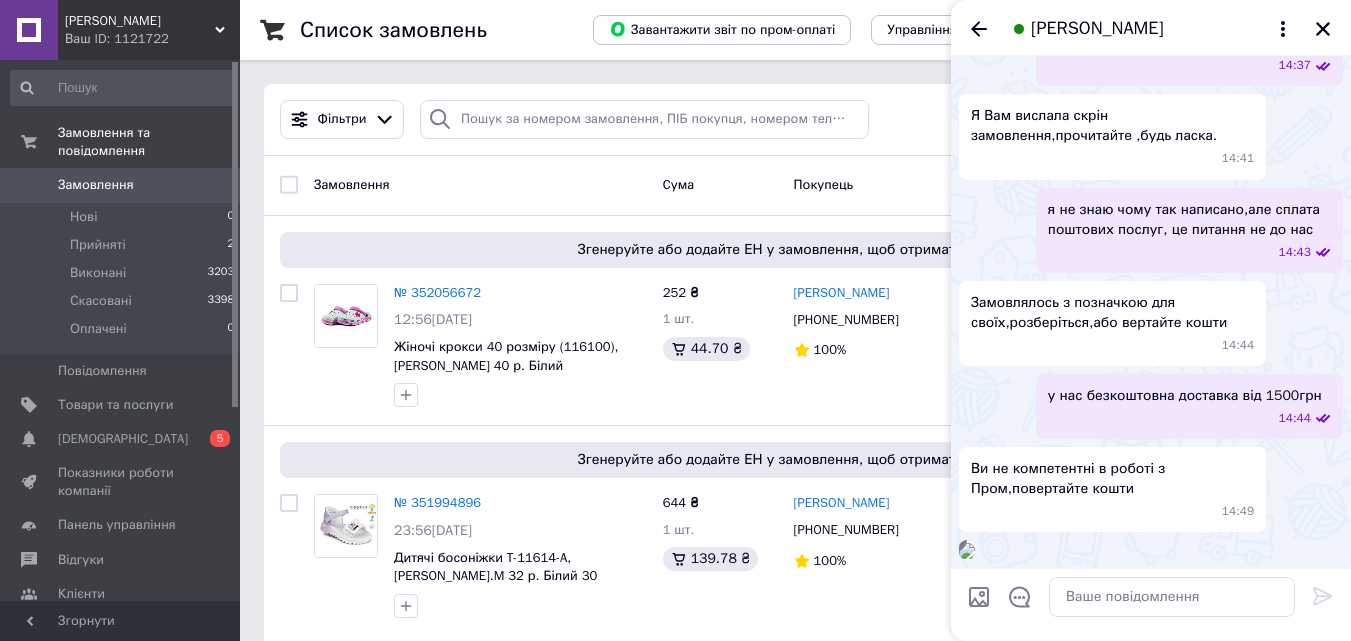 click at bounding box center [967, 551] 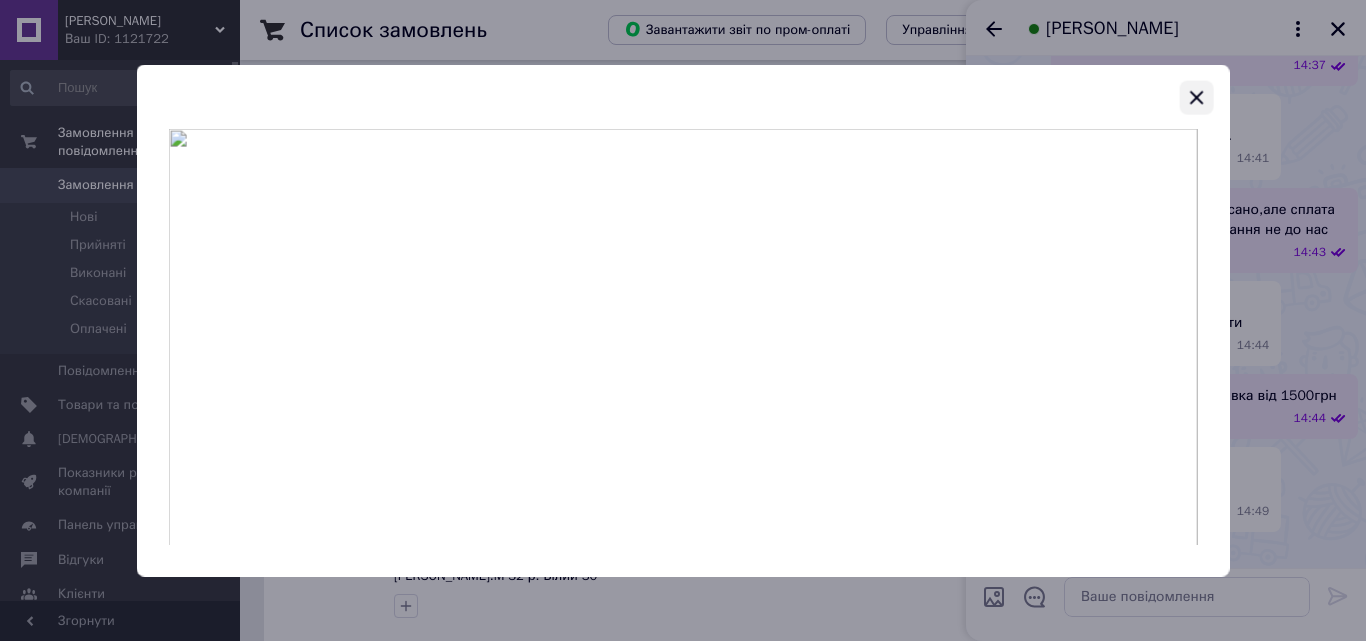 click 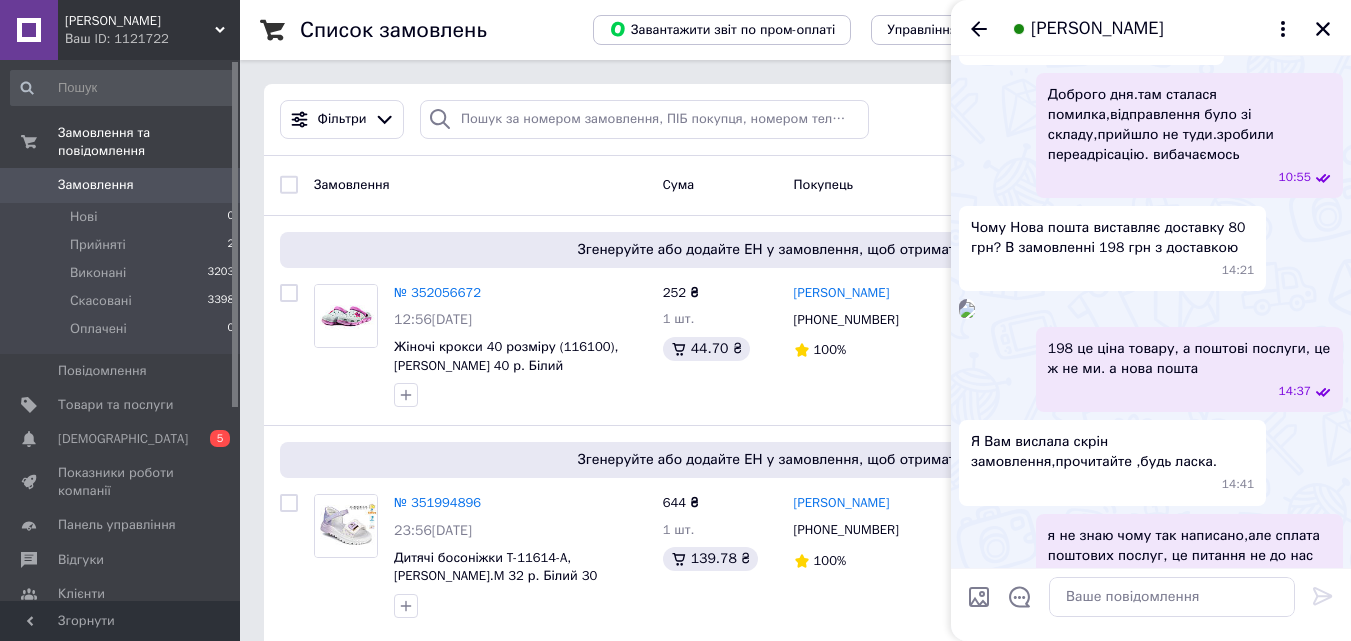 scroll, scrollTop: 615, scrollLeft: 0, axis: vertical 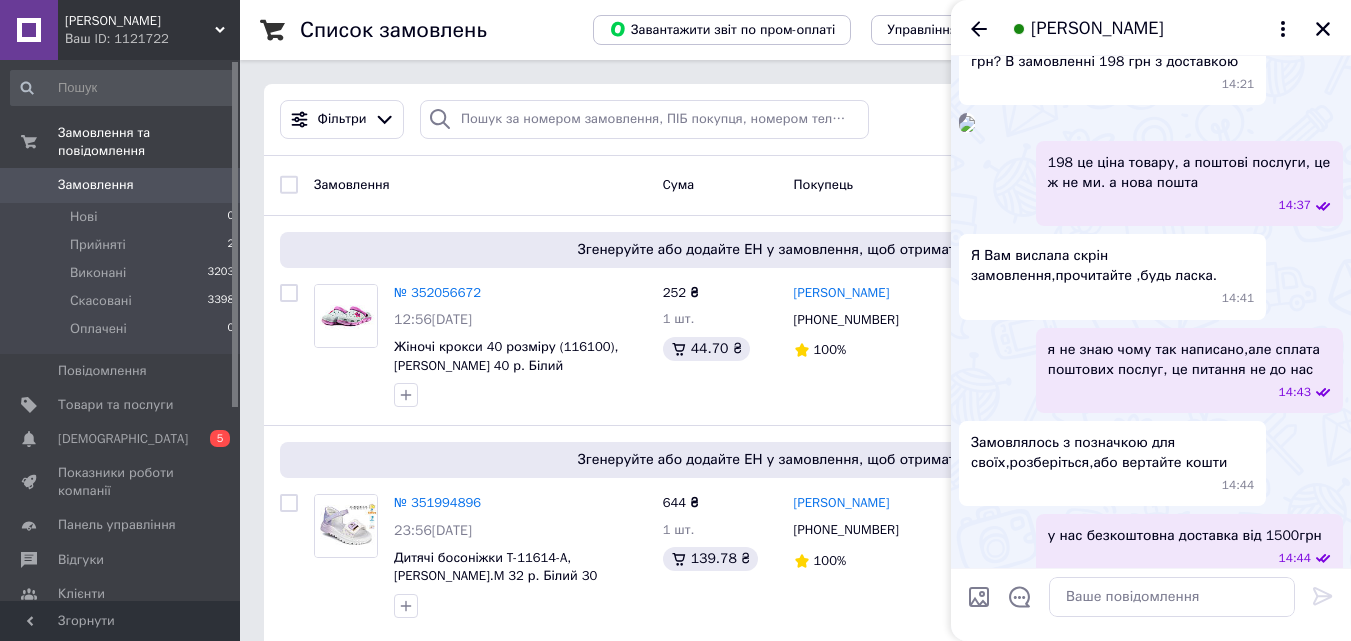 drag, startPoint x: 1039, startPoint y: 223, endPoint x: 1022, endPoint y: 217, distance: 18.027756 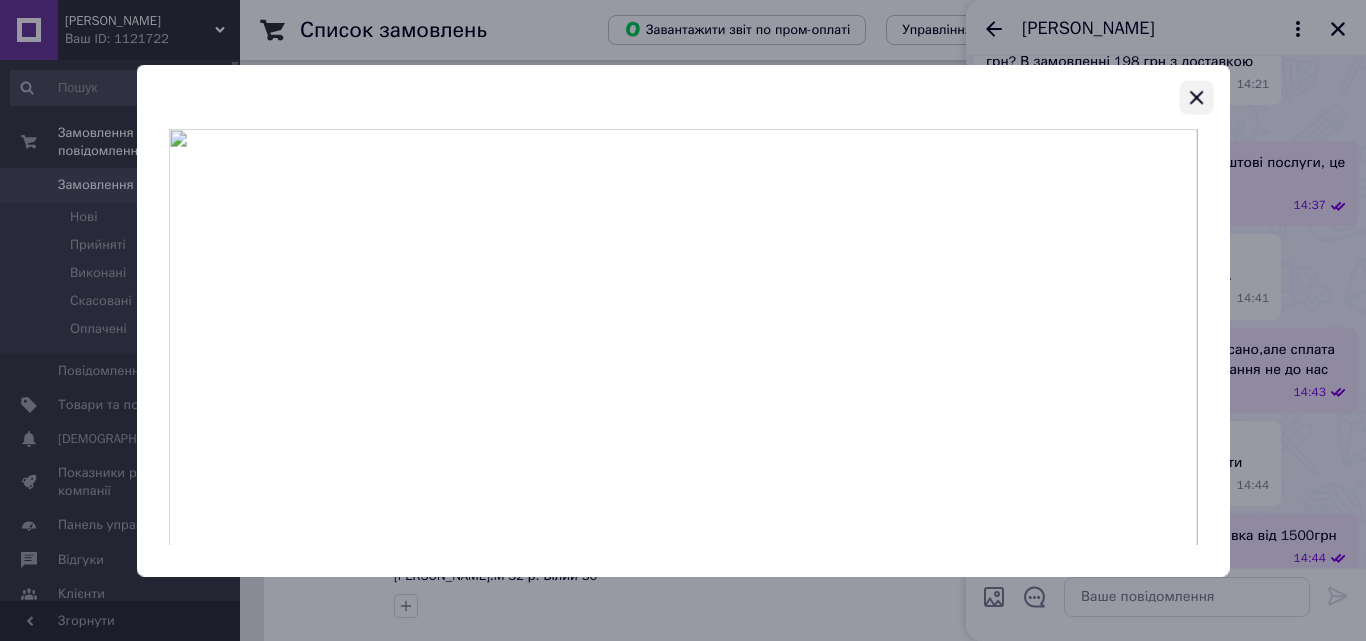 click 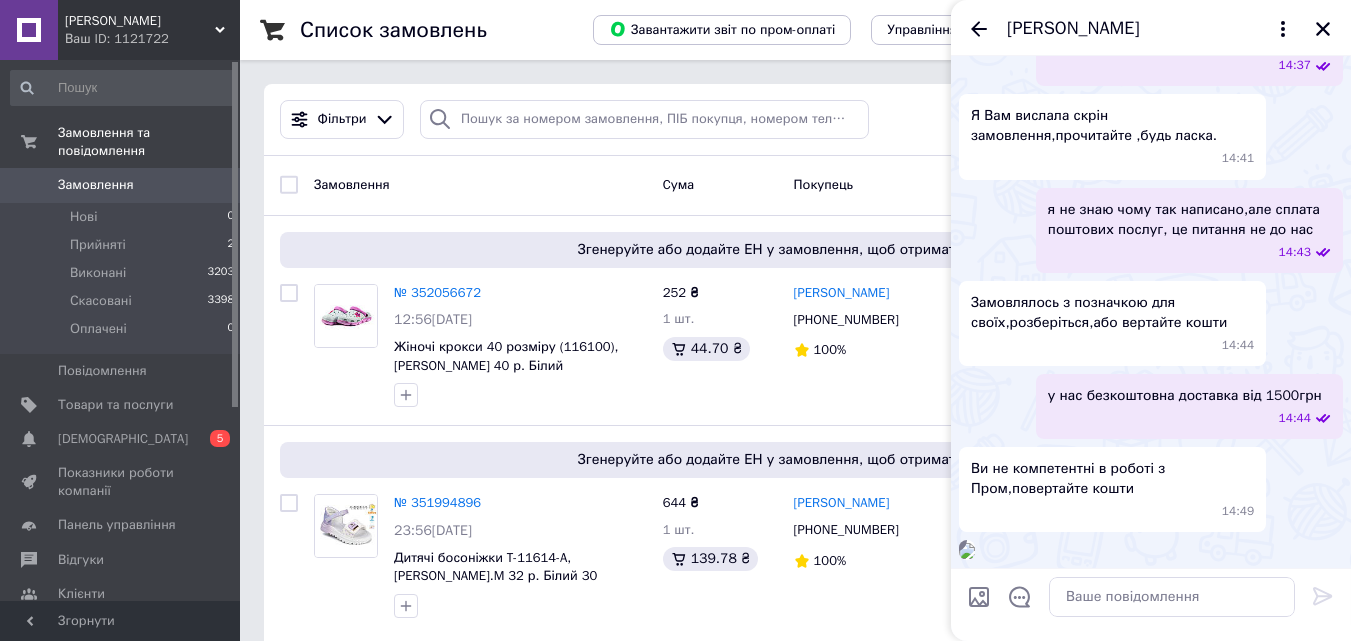 scroll, scrollTop: 1315, scrollLeft: 0, axis: vertical 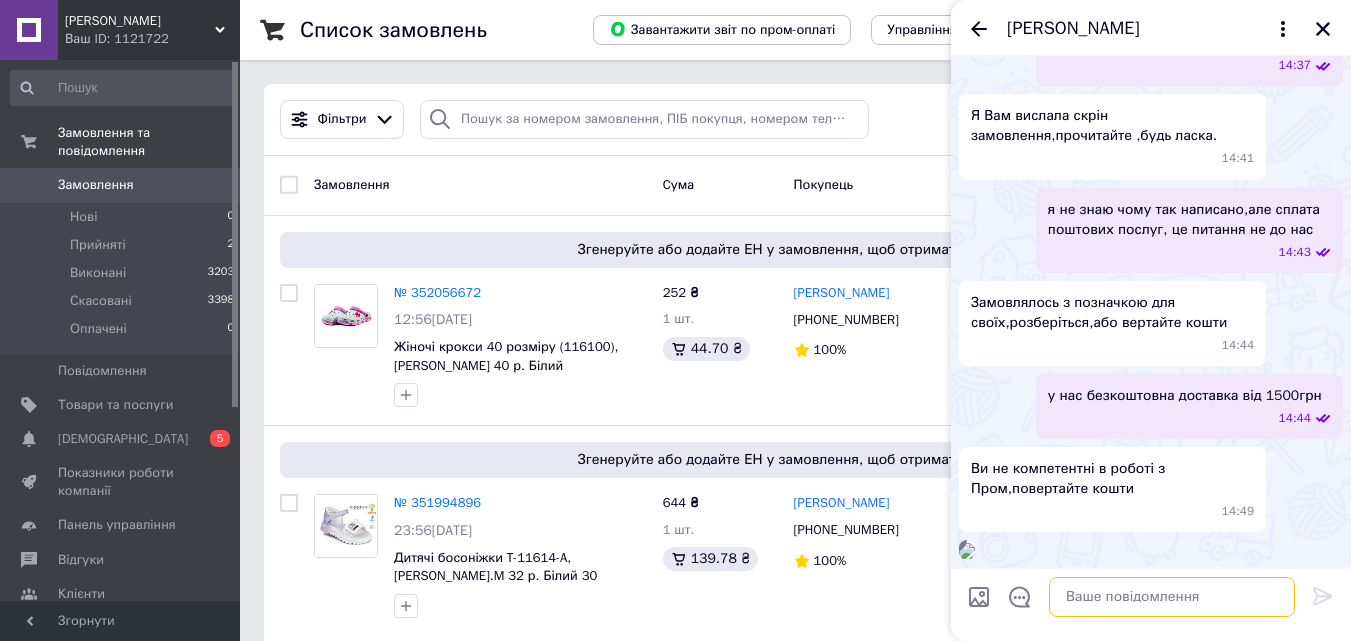 click at bounding box center (1172, 597) 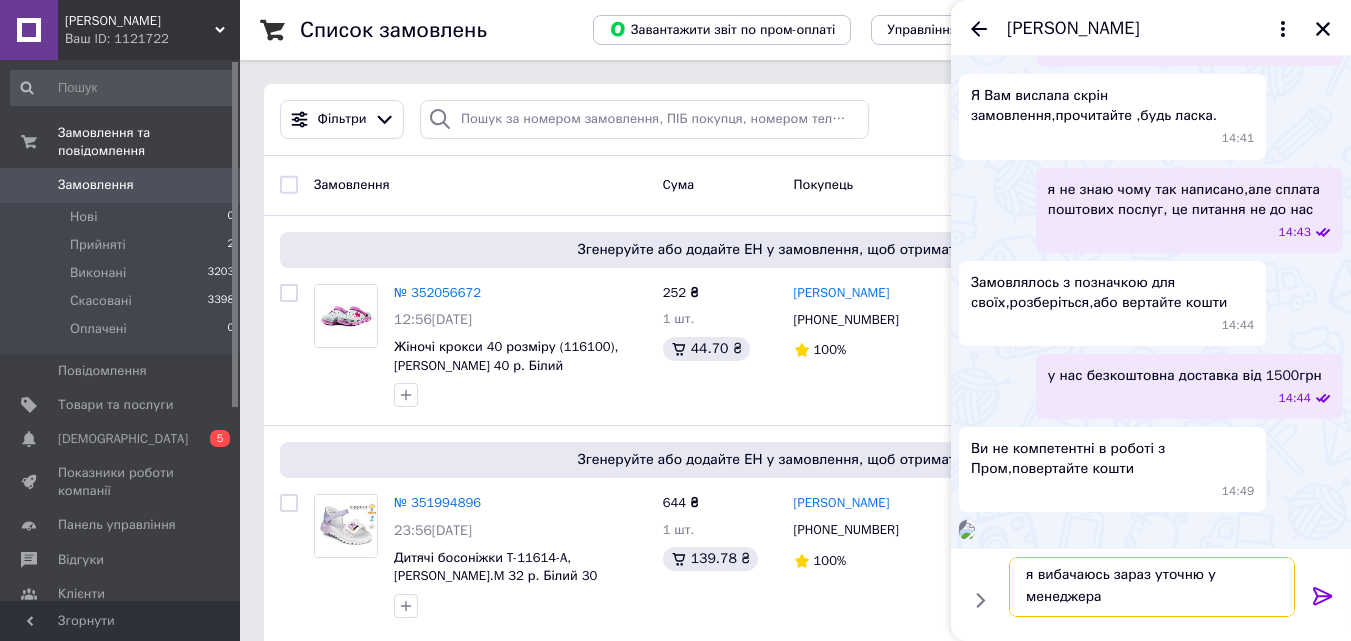scroll, scrollTop: 2, scrollLeft: 0, axis: vertical 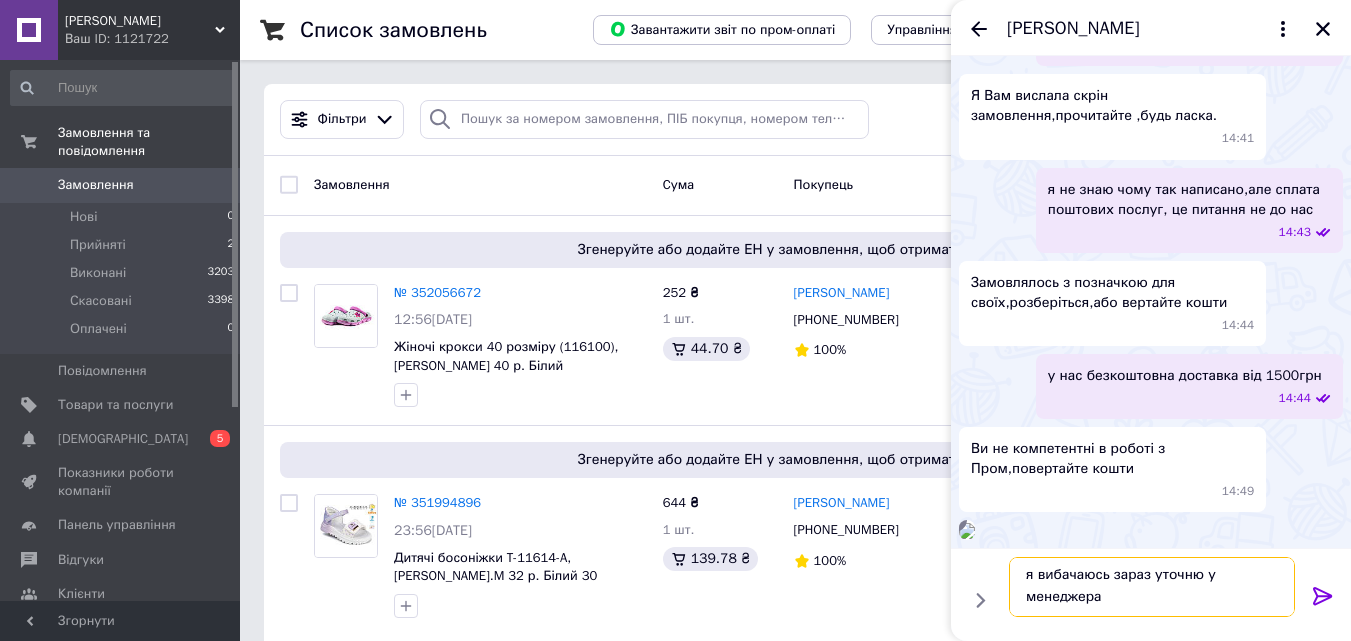 type on "я вибачаюсь зараз уточню у менеджера" 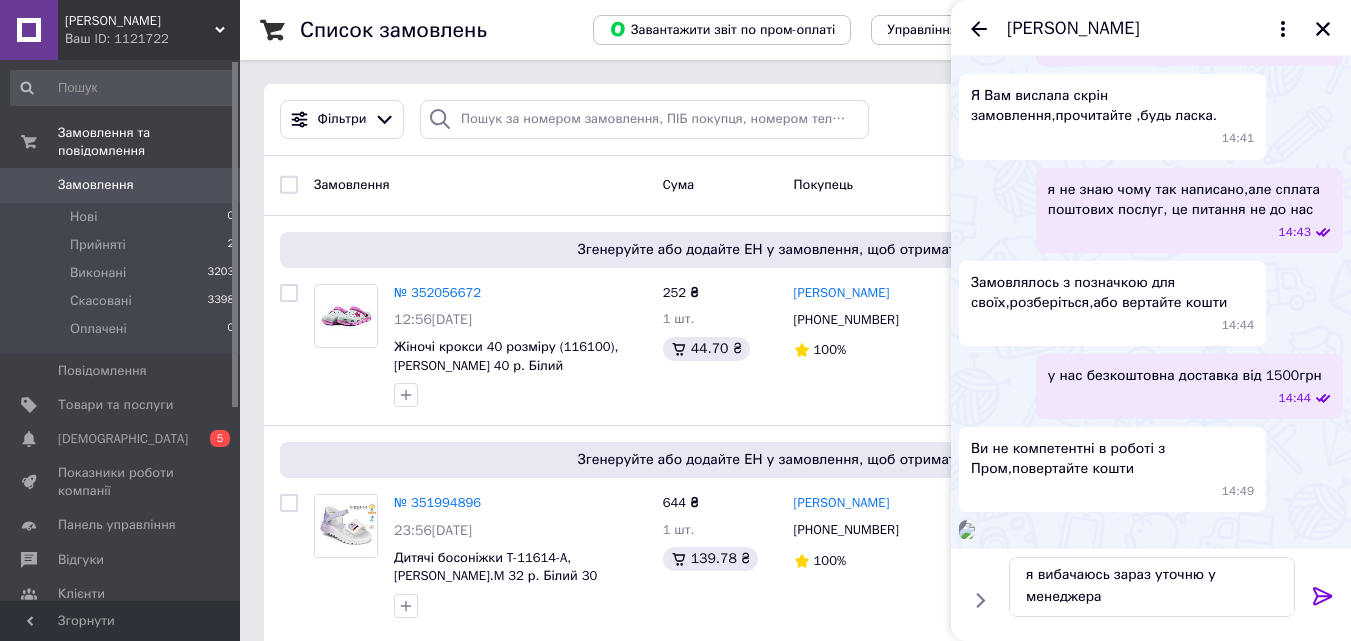 click 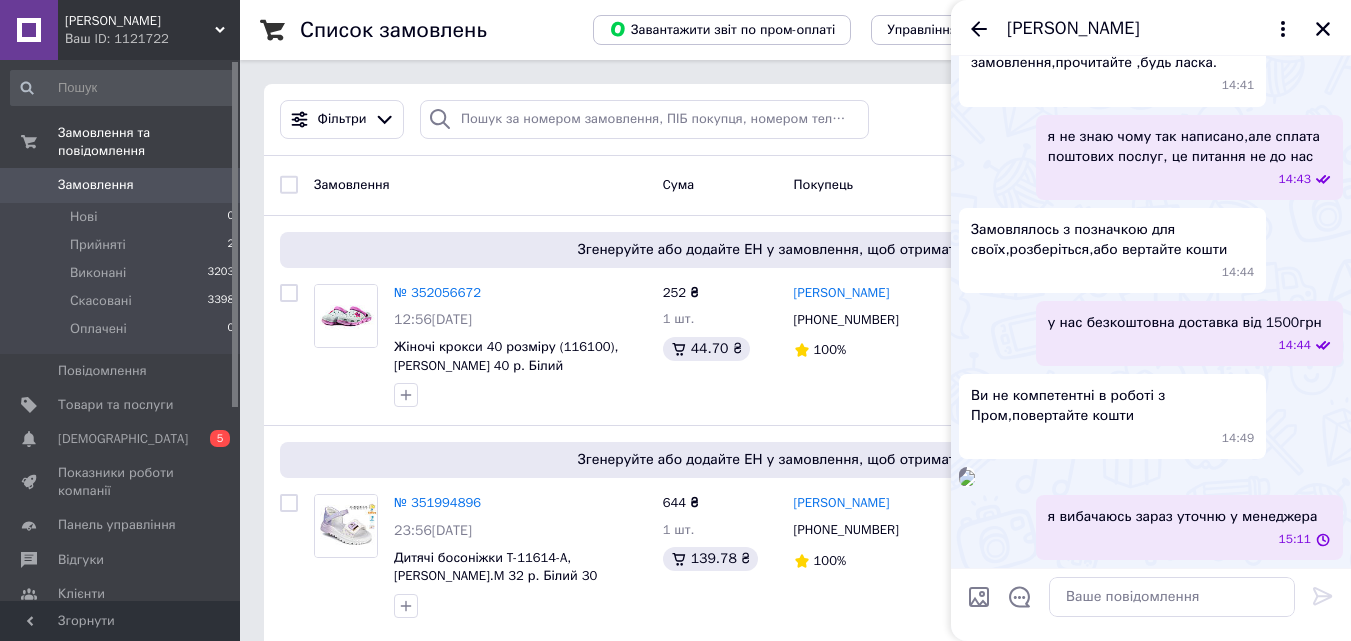 scroll, scrollTop: 0, scrollLeft: 0, axis: both 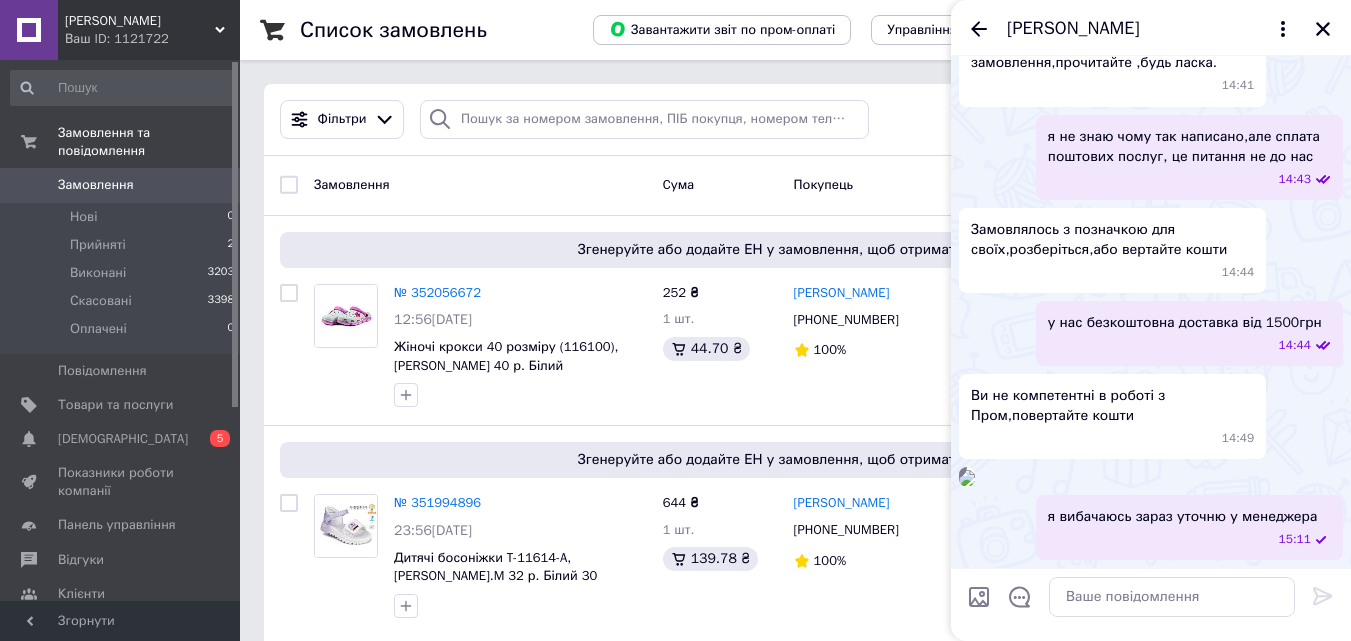 click at bounding box center (967, 478) 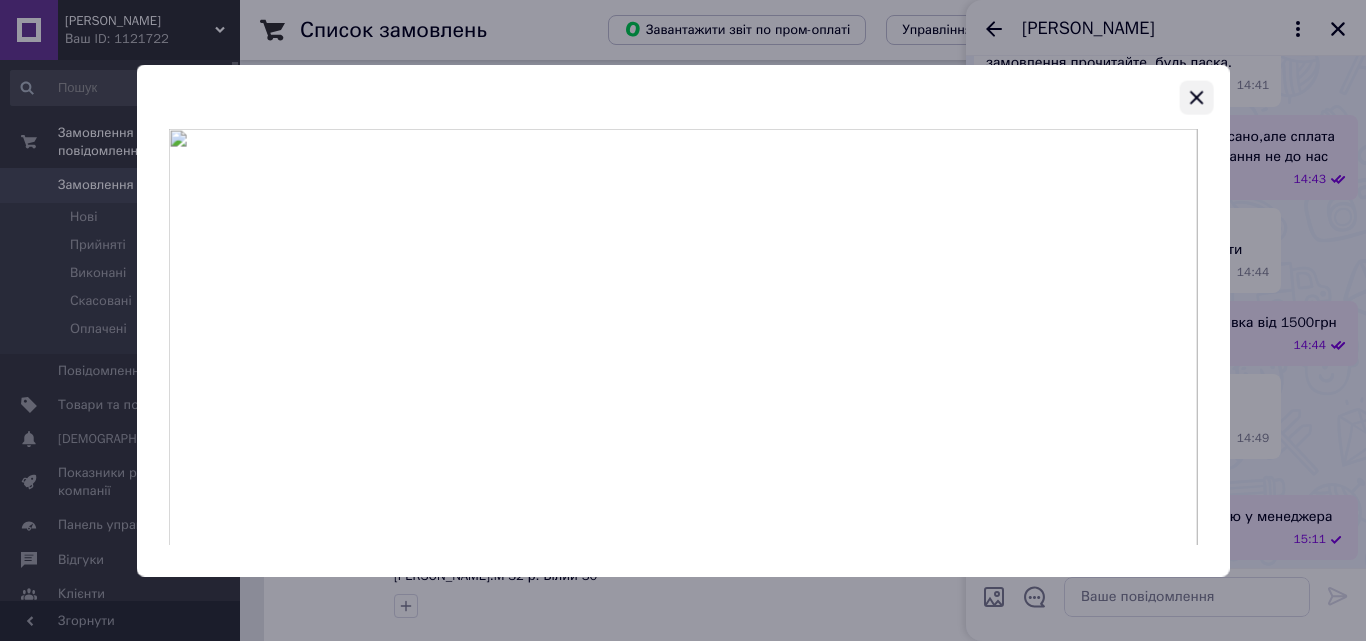 click 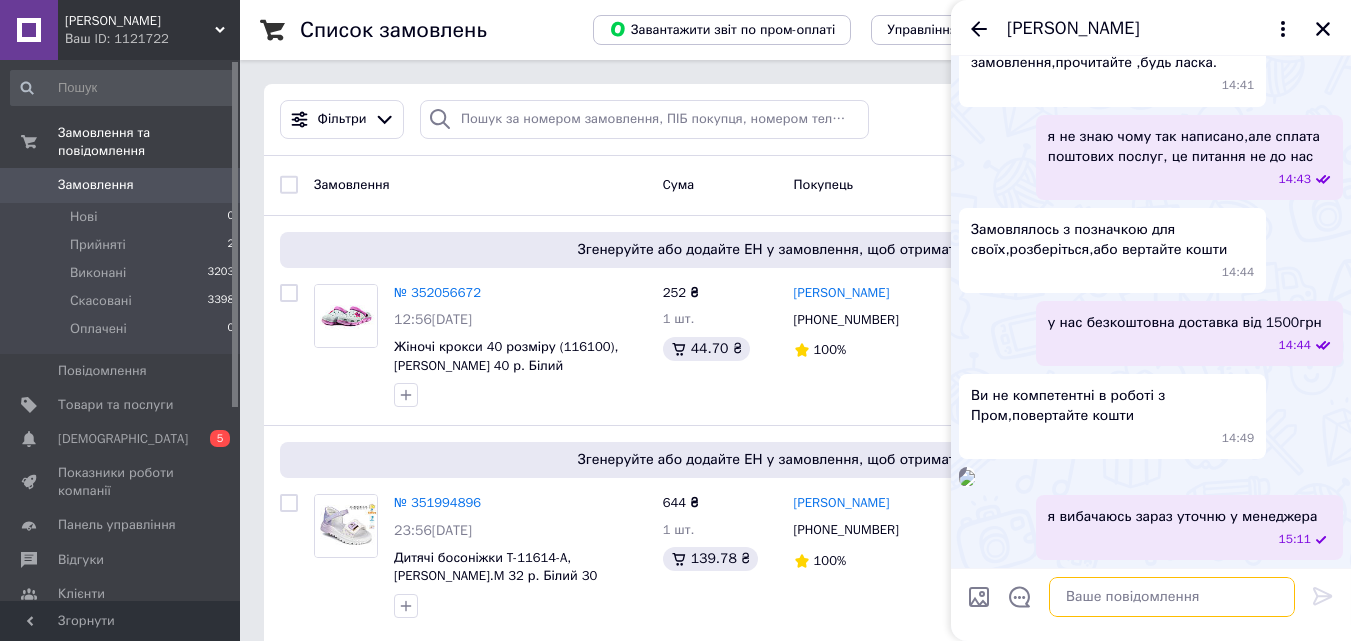 click at bounding box center (1172, 597) 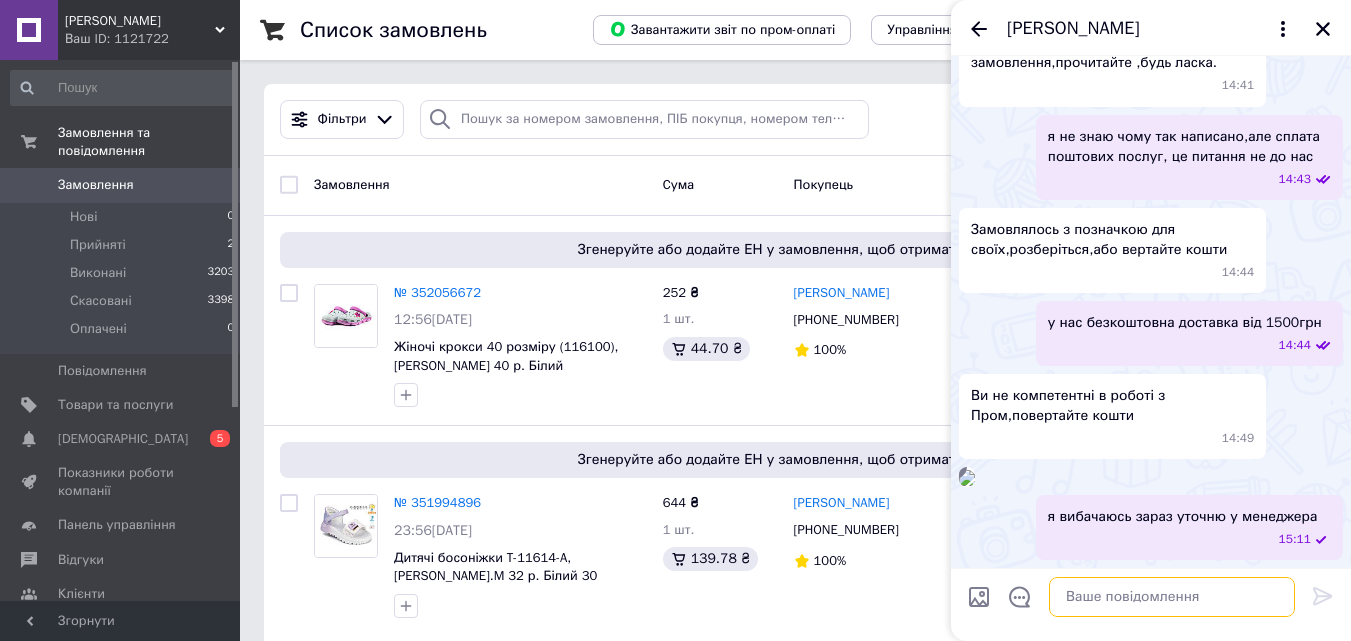 click at bounding box center (1172, 597) 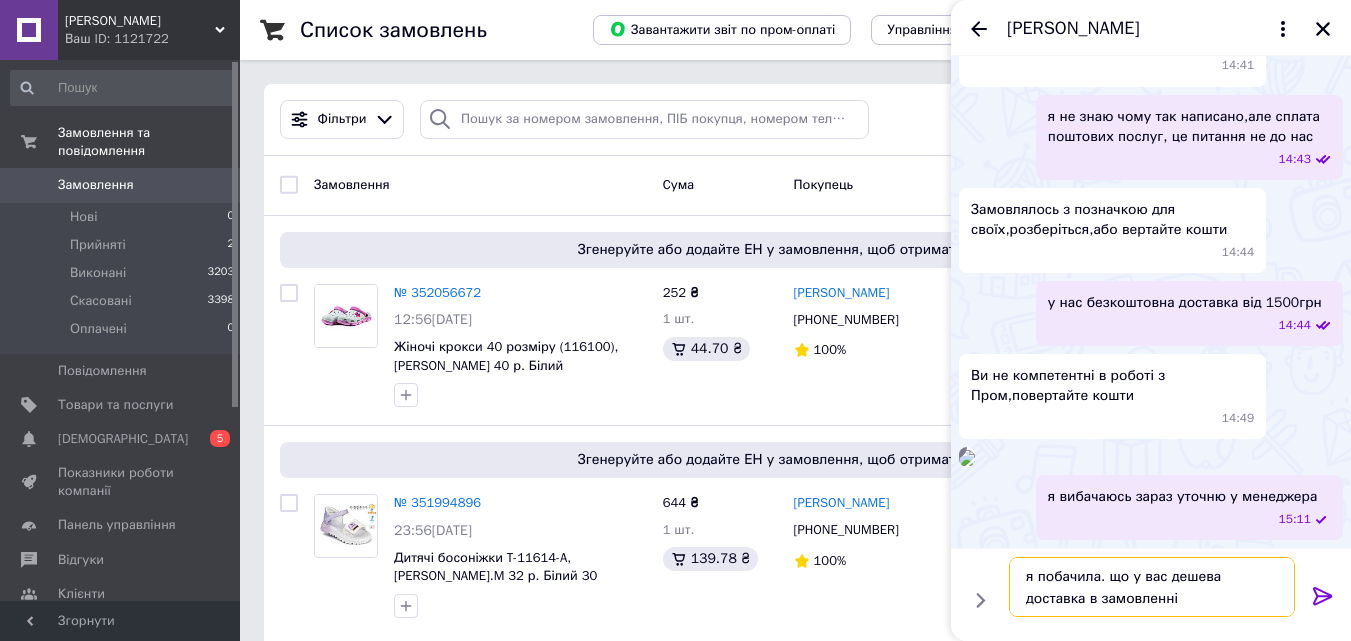 type on "я побачила. що у вас дешева доставка в замовленні" 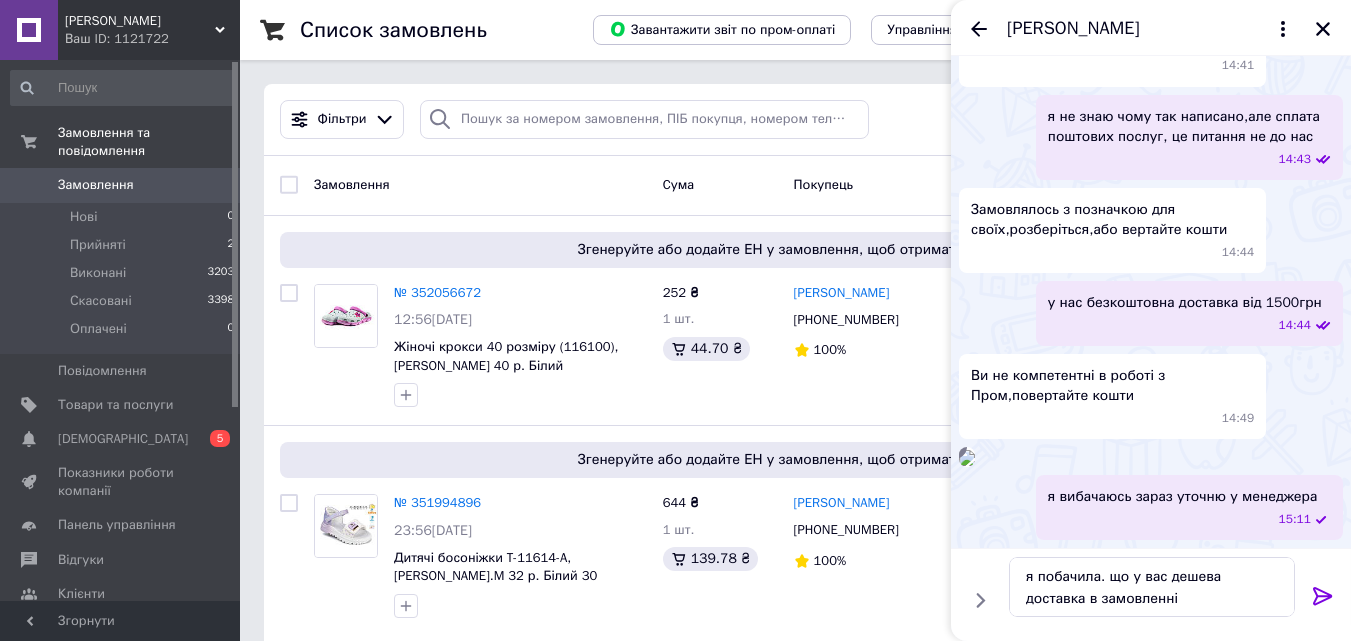 click 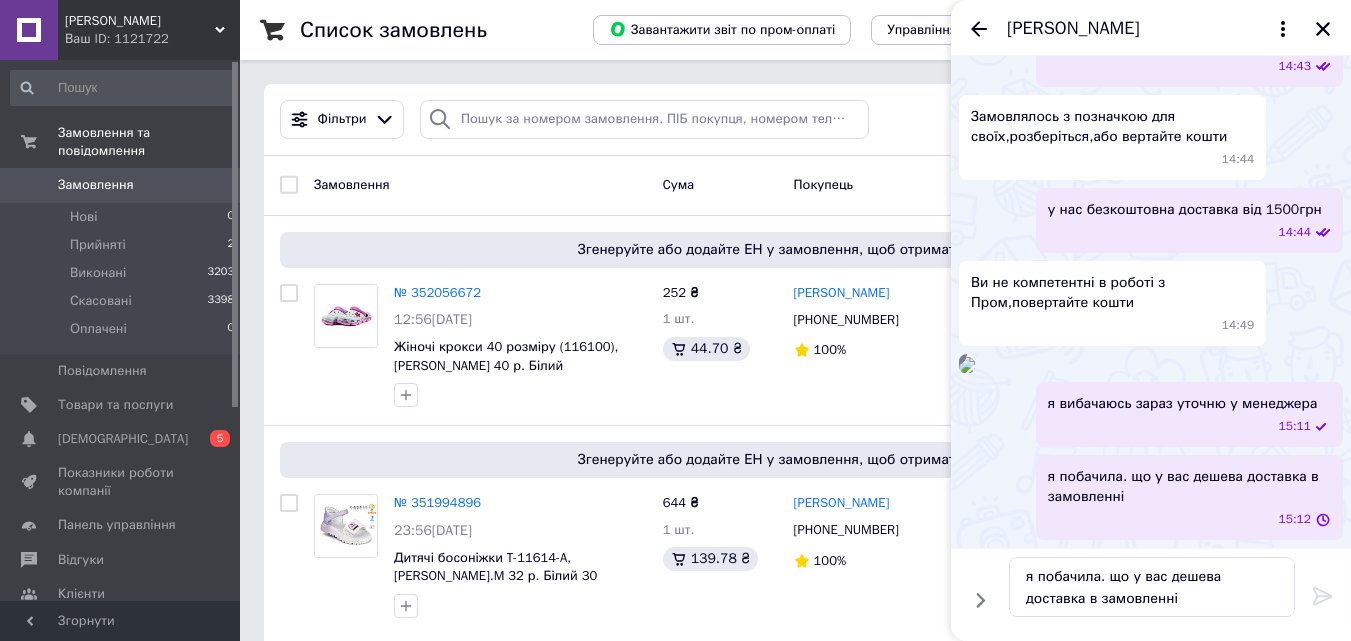 type 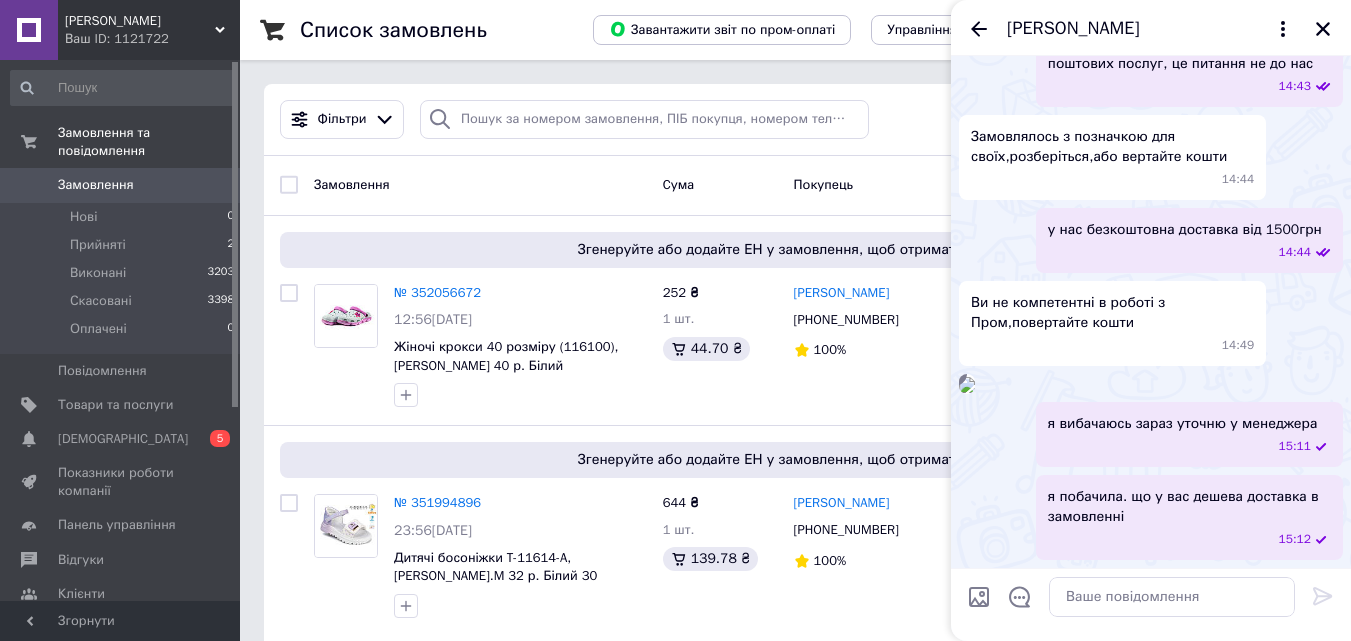 scroll, scrollTop: 1481, scrollLeft: 0, axis: vertical 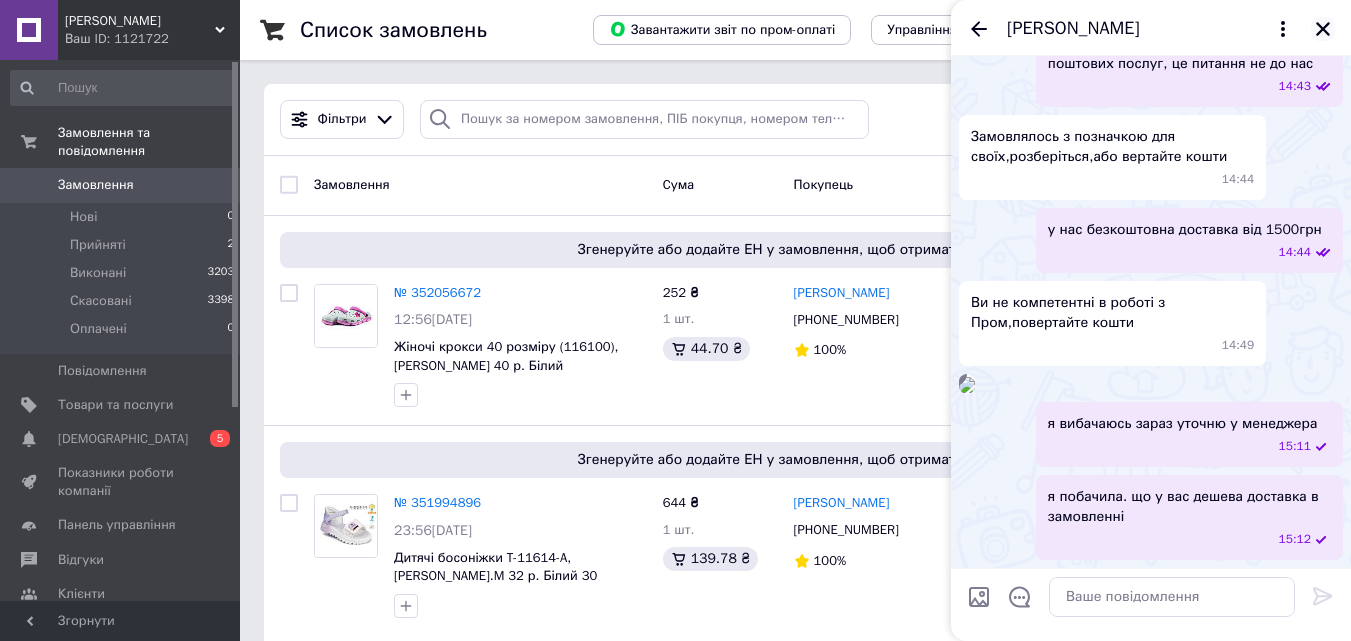 click 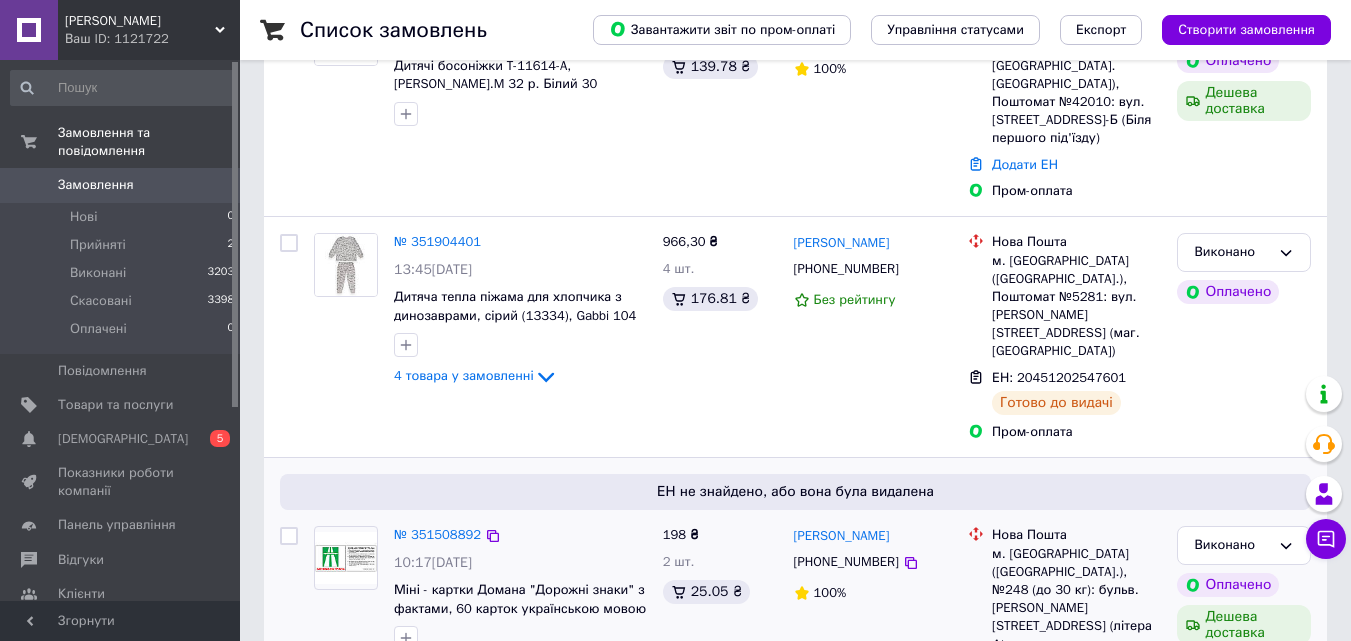 scroll, scrollTop: 500, scrollLeft: 0, axis: vertical 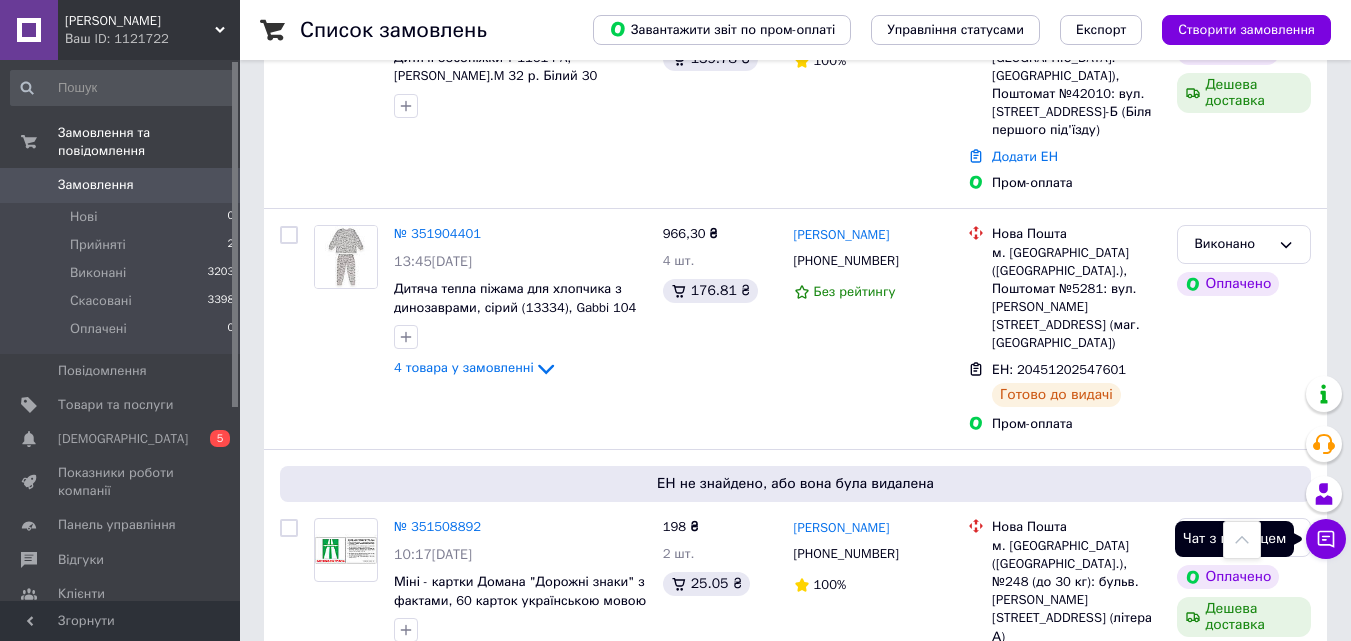 click 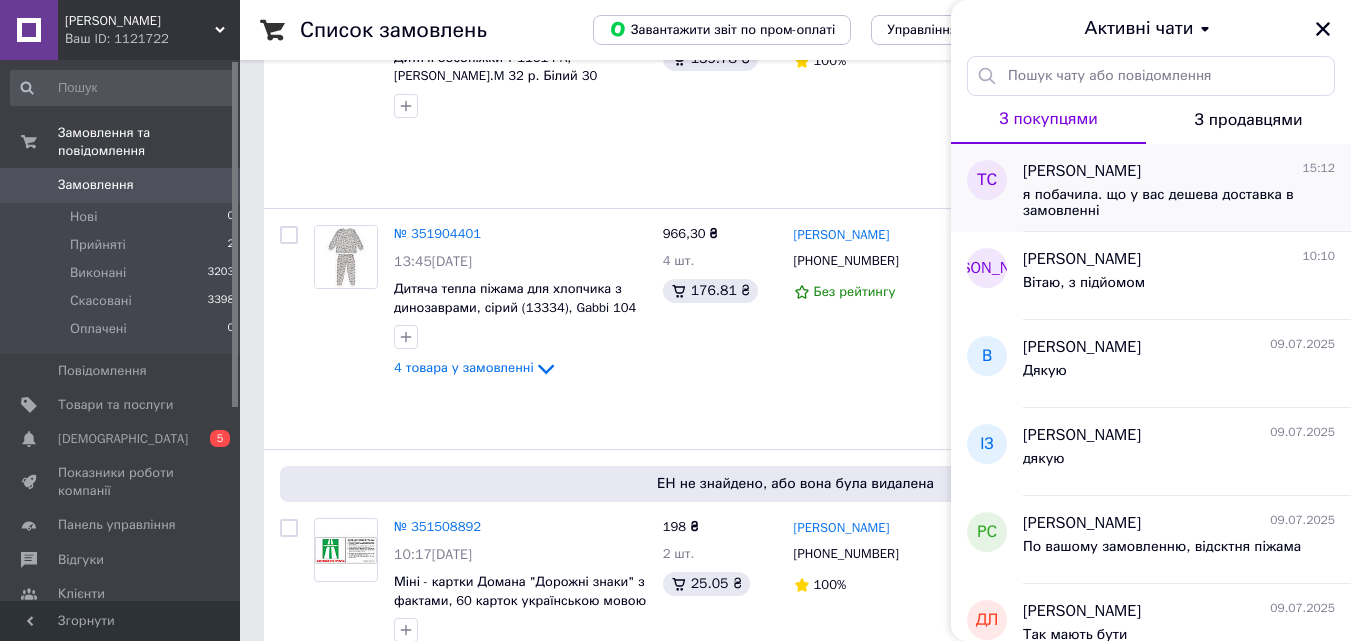 click on "я побачила. що у вас дешева доставка в замовленні" at bounding box center [1165, 203] 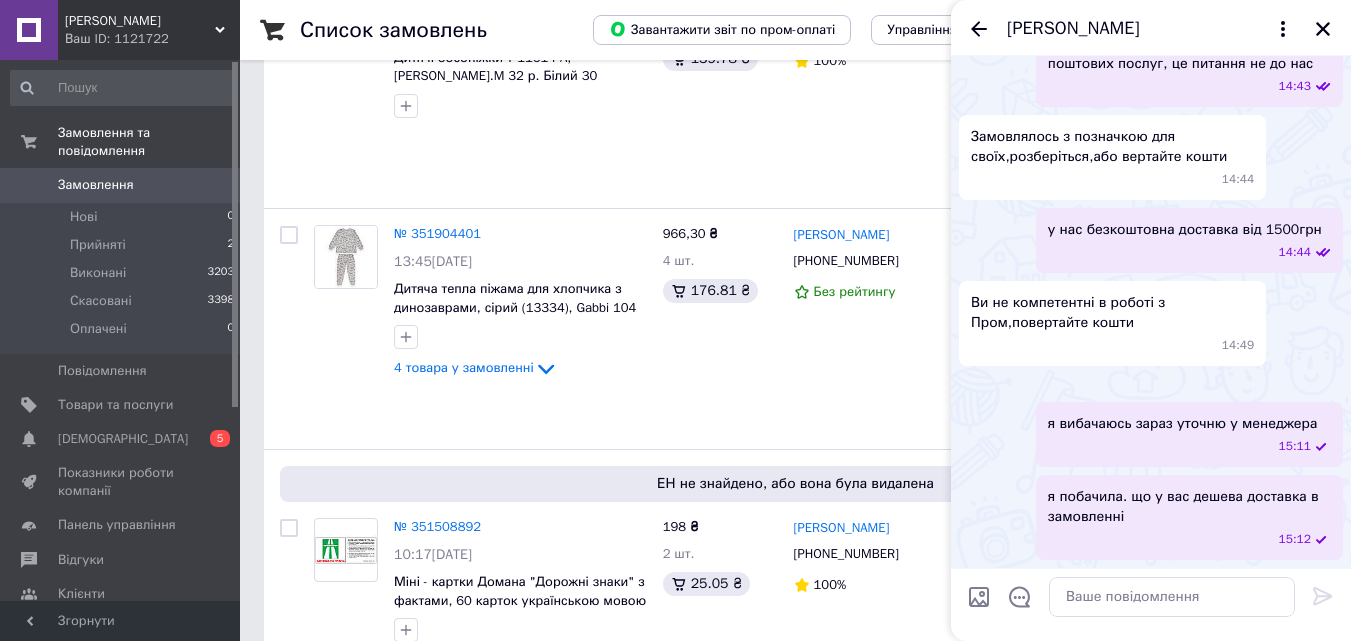 scroll, scrollTop: 1481, scrollLeft: 0, axis: vertical 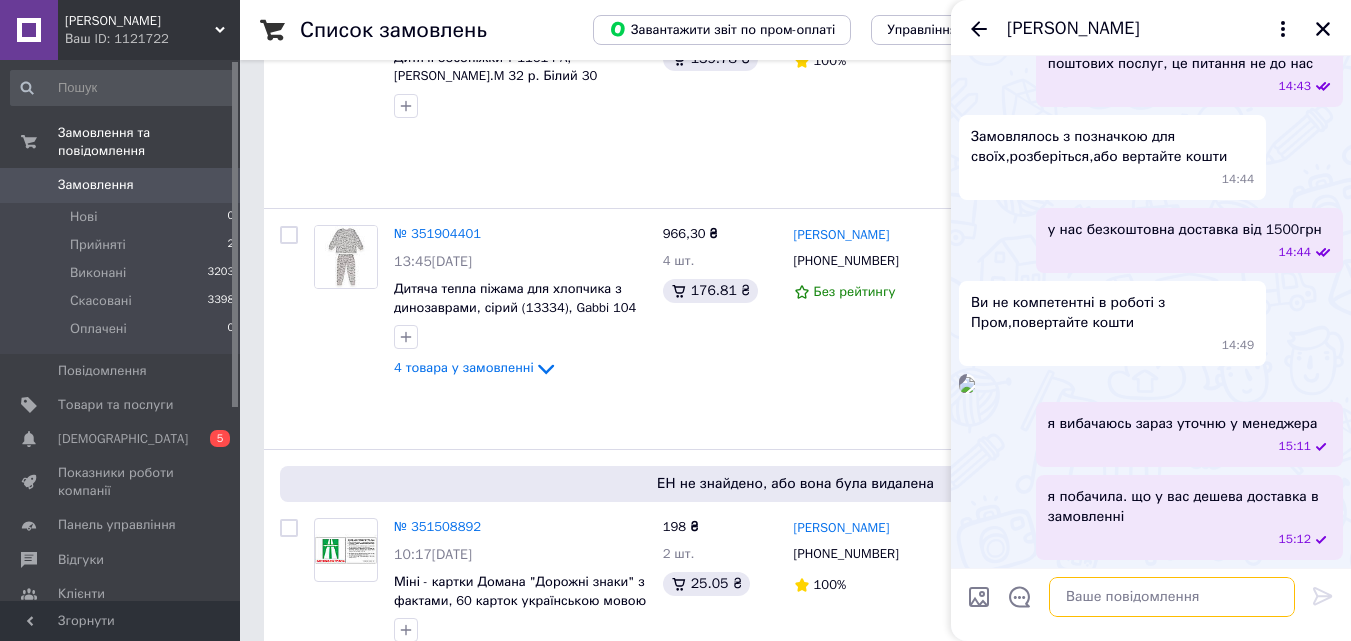 click at bounding box center (1172, 597) 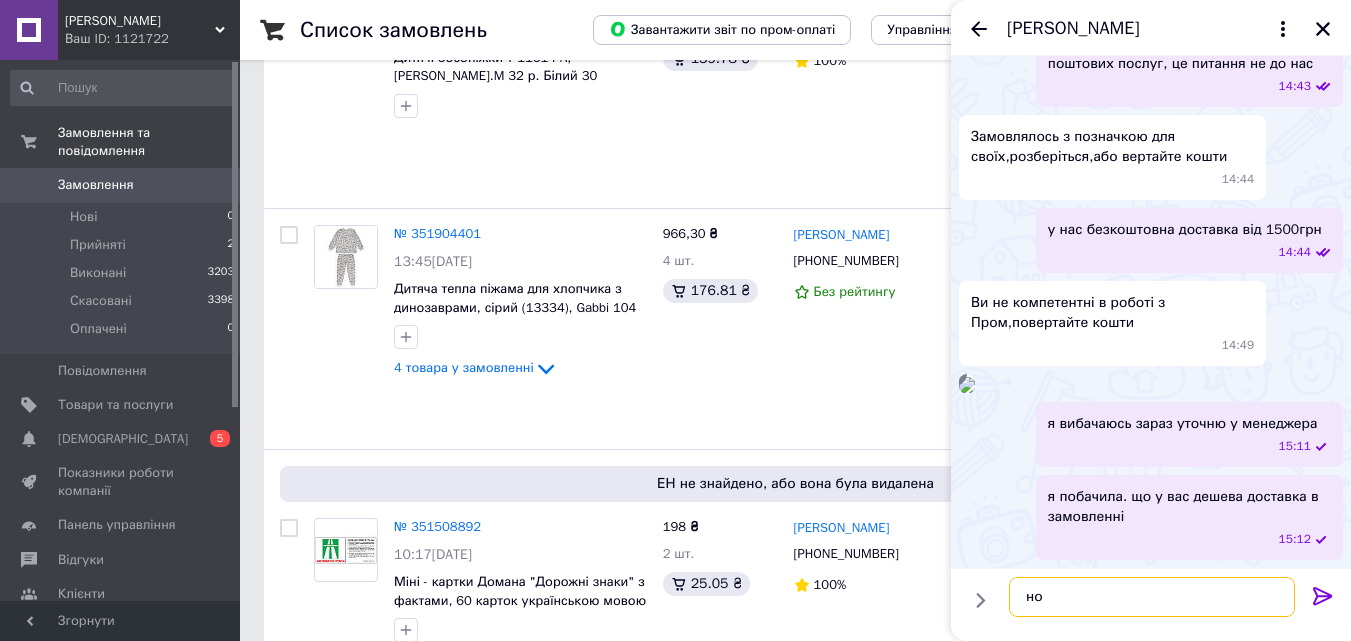 type on "н" 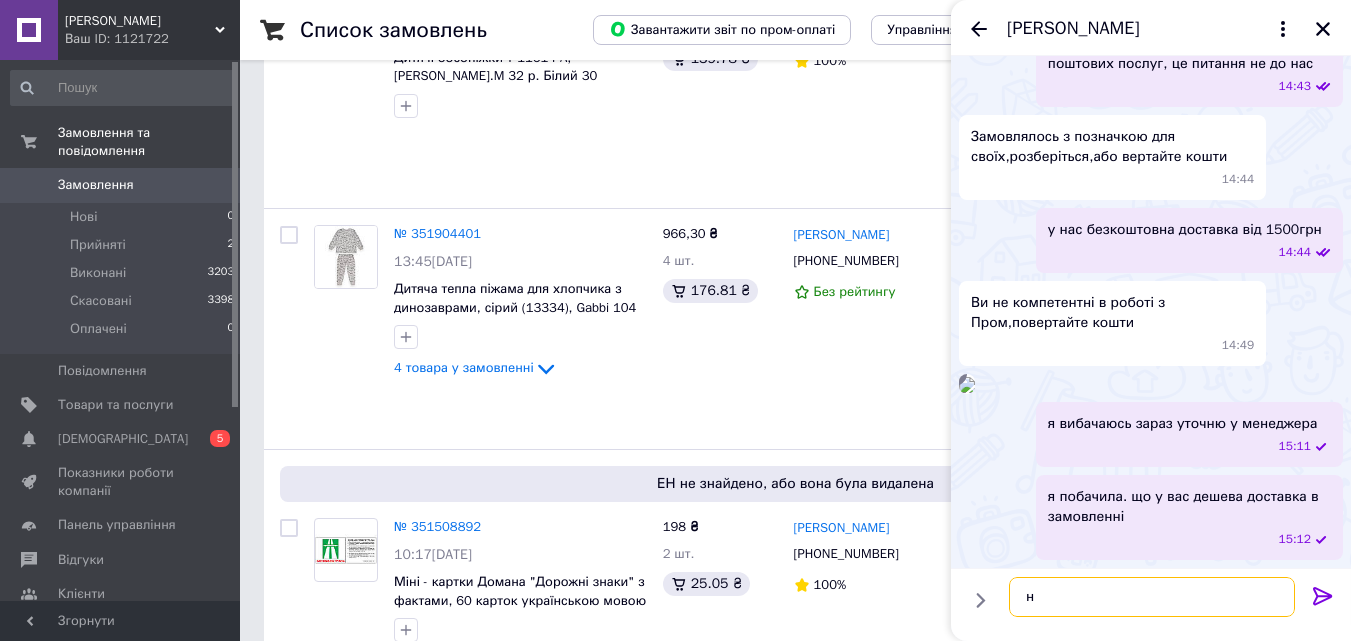 type 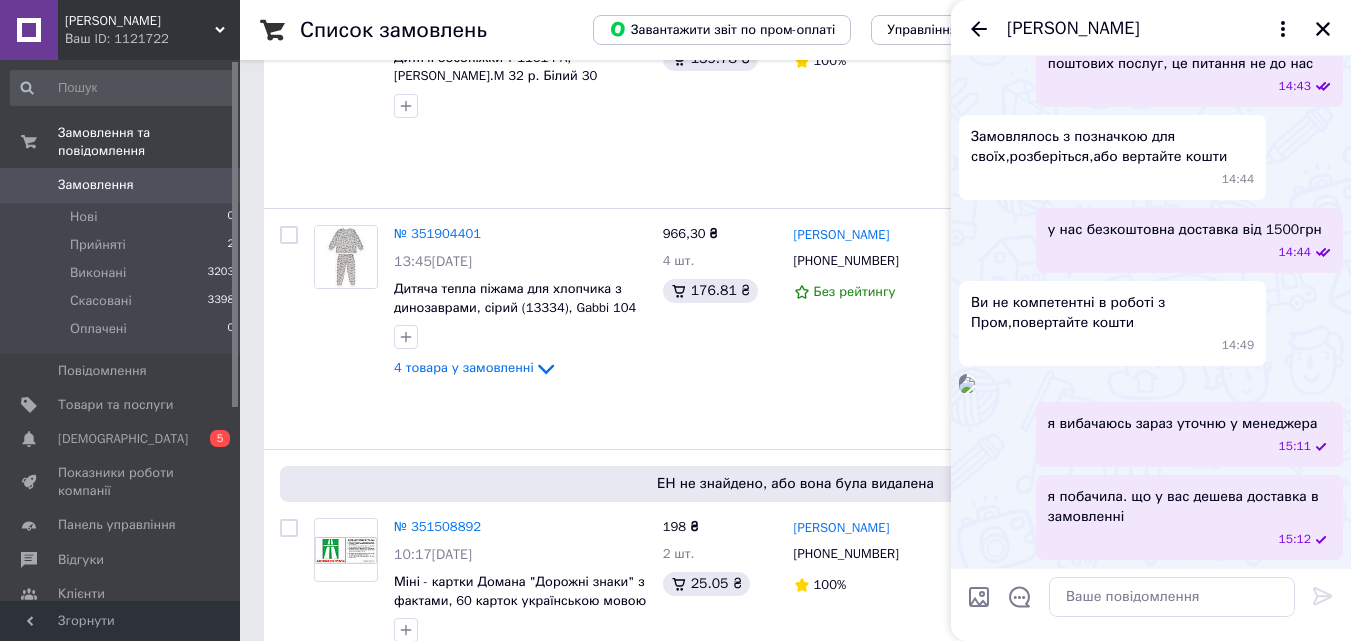 click at bounding box center [967, 385] 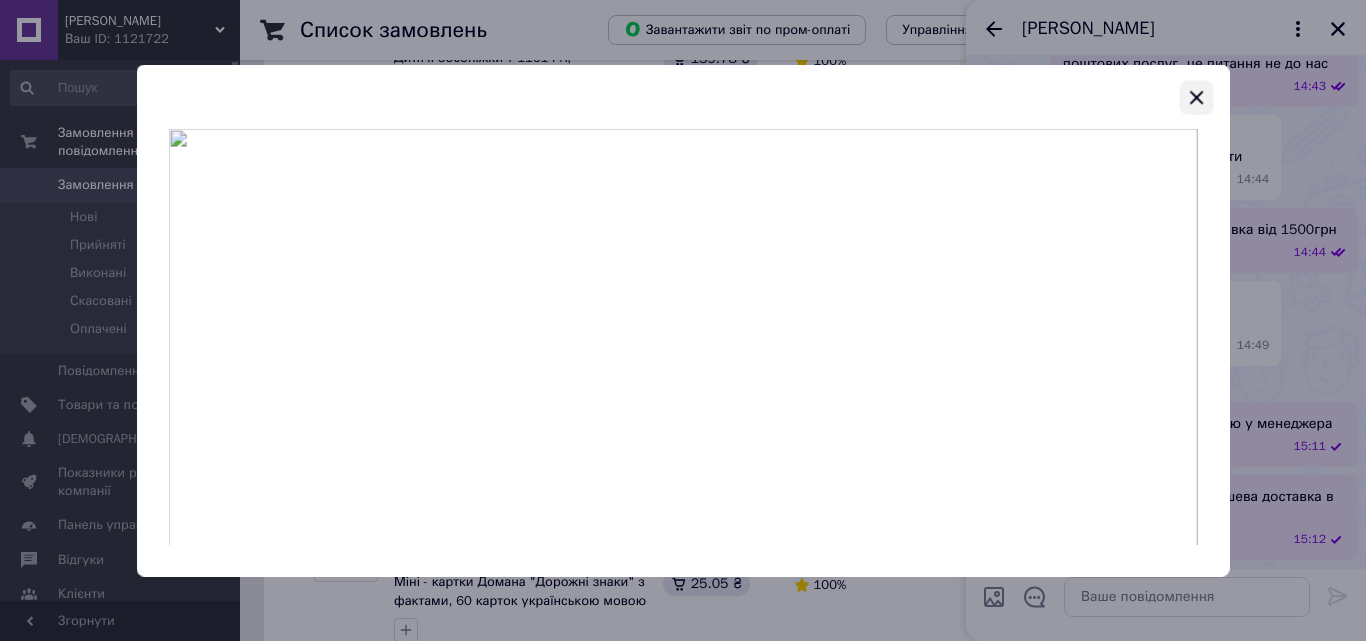 click 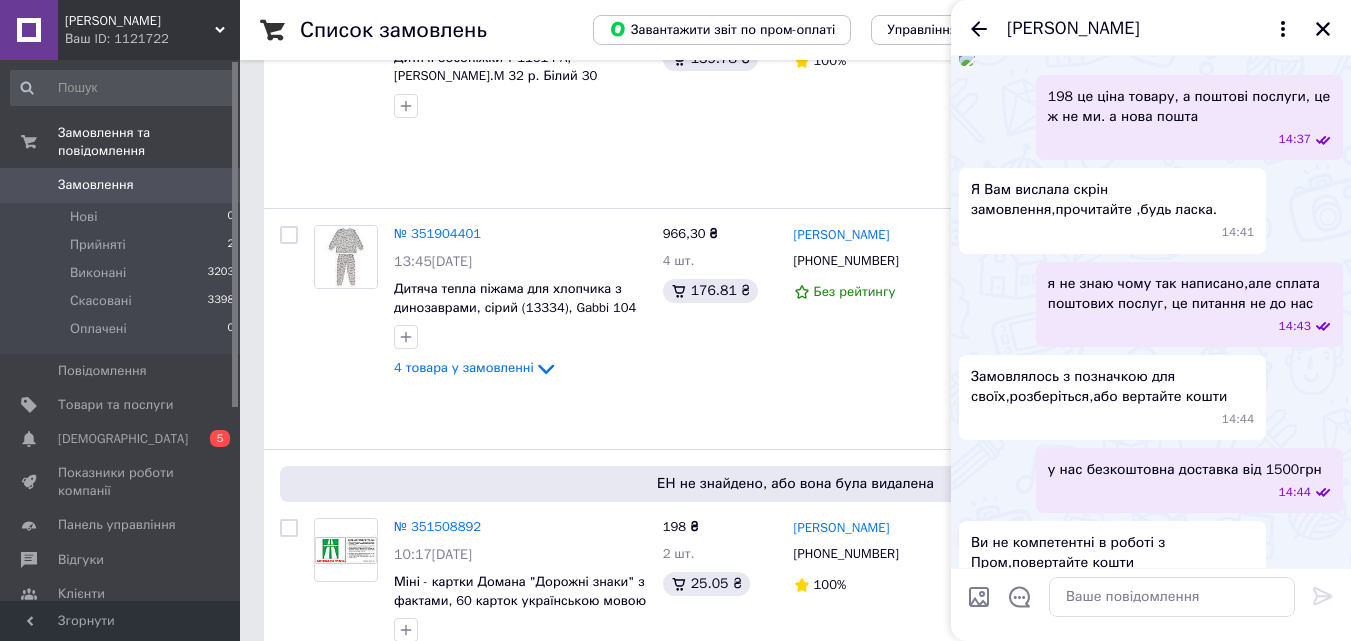 scroll, scrollTop: 581, scrollLeft: 0, axis: vertical 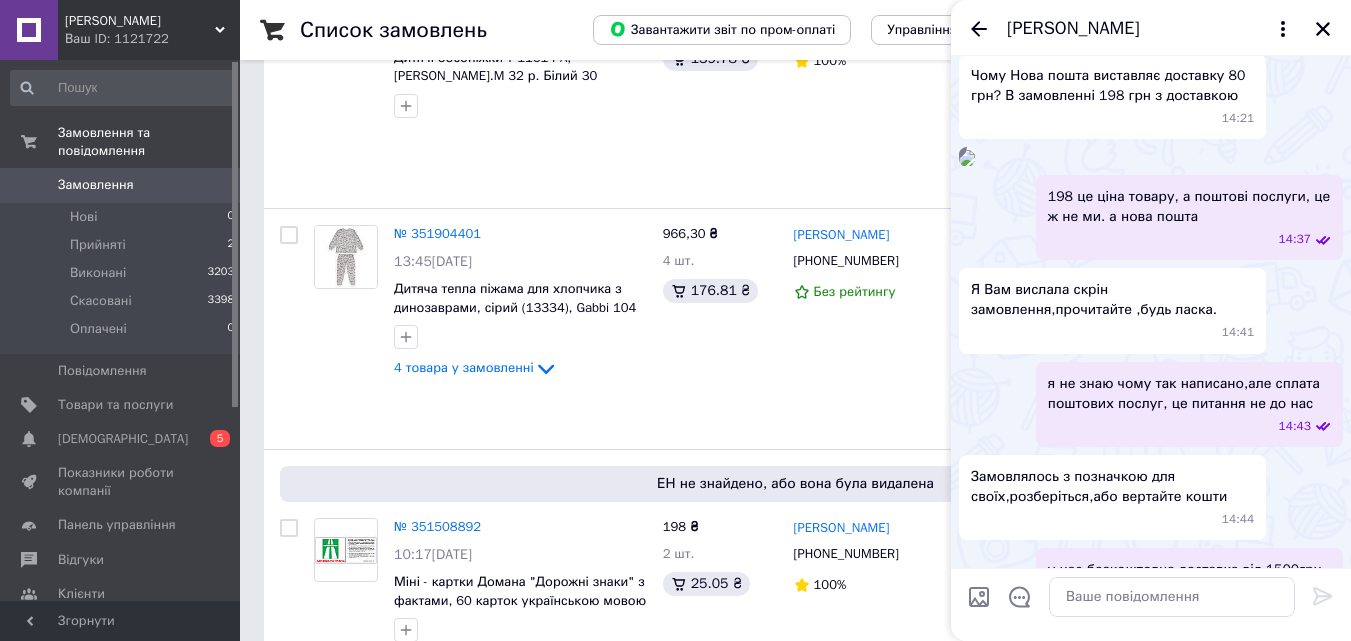 click at bounding box center [967, 158] 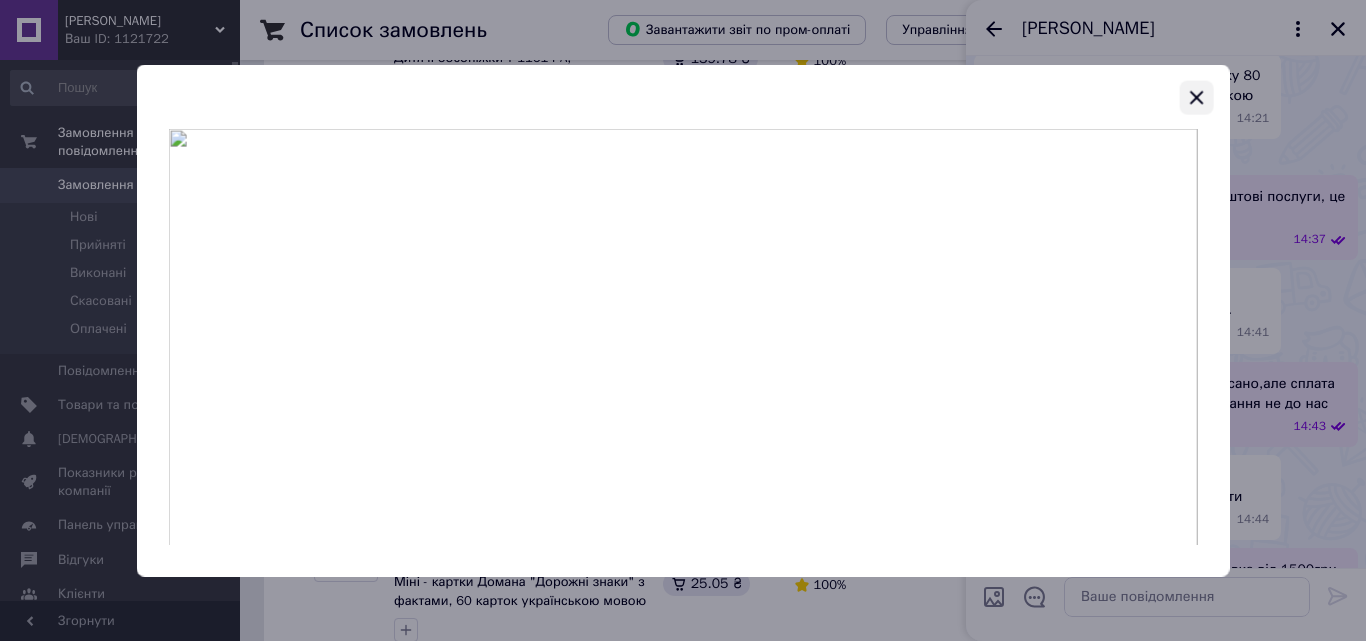 click 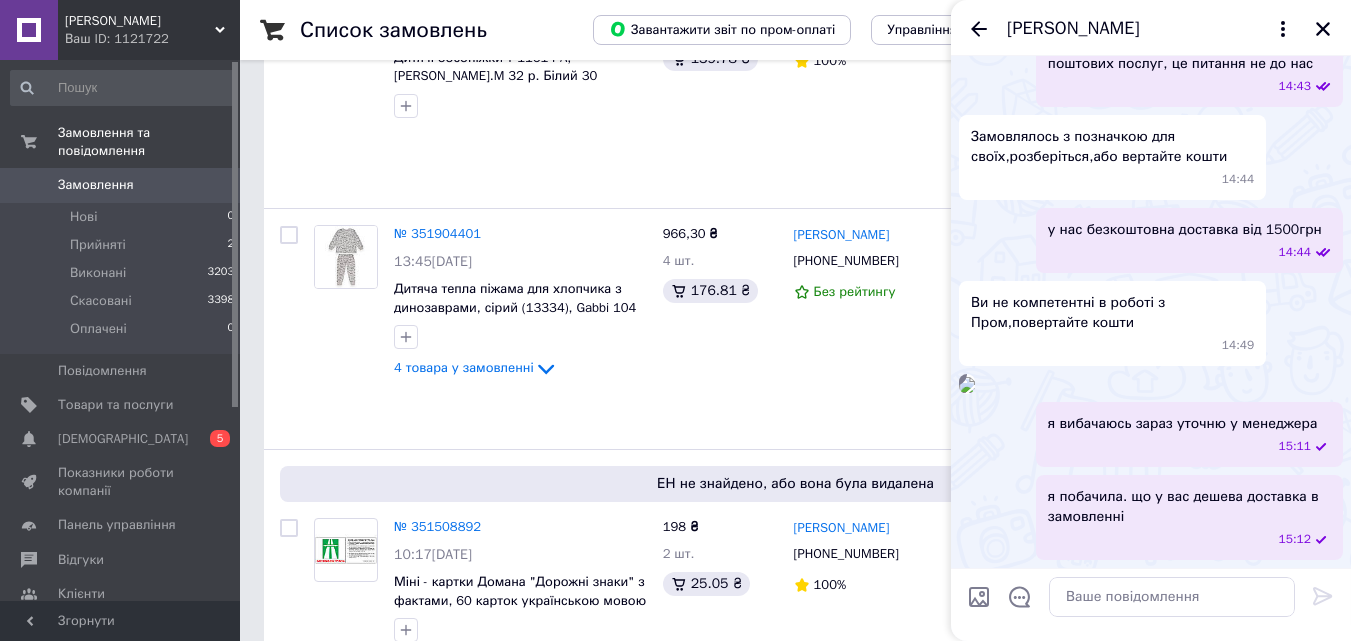 scroll, scrollTop: 1481, scrollLeft: 0, axis: vertical 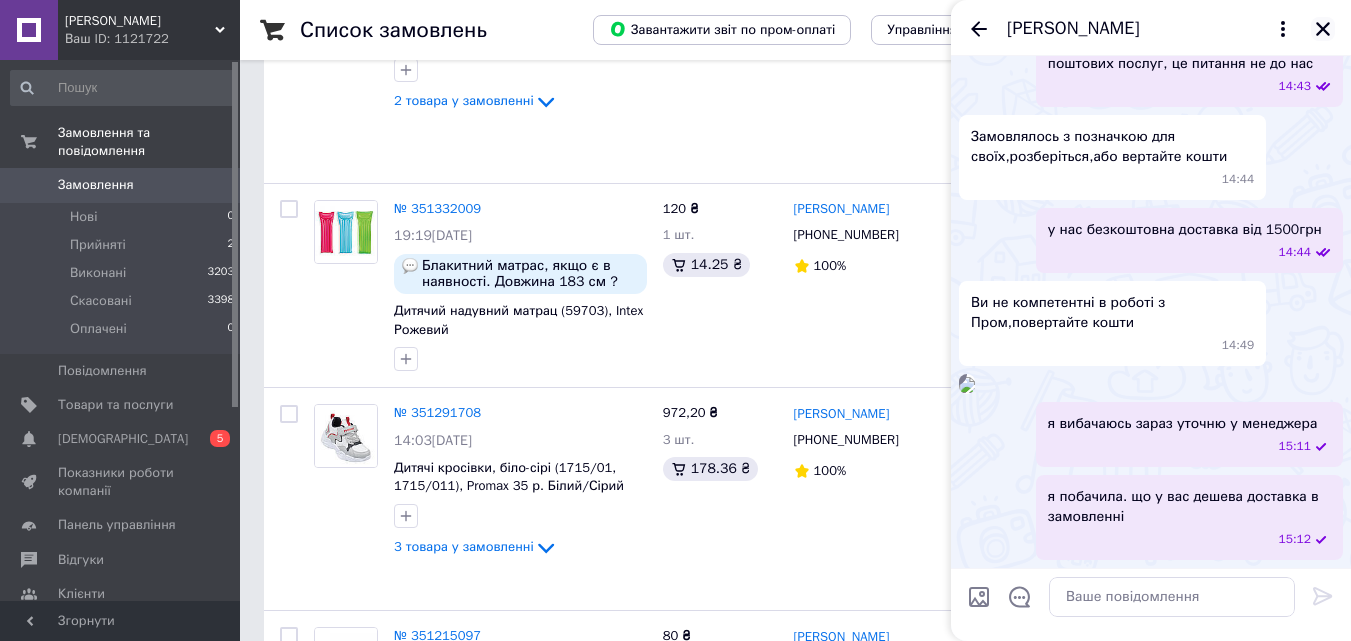 click 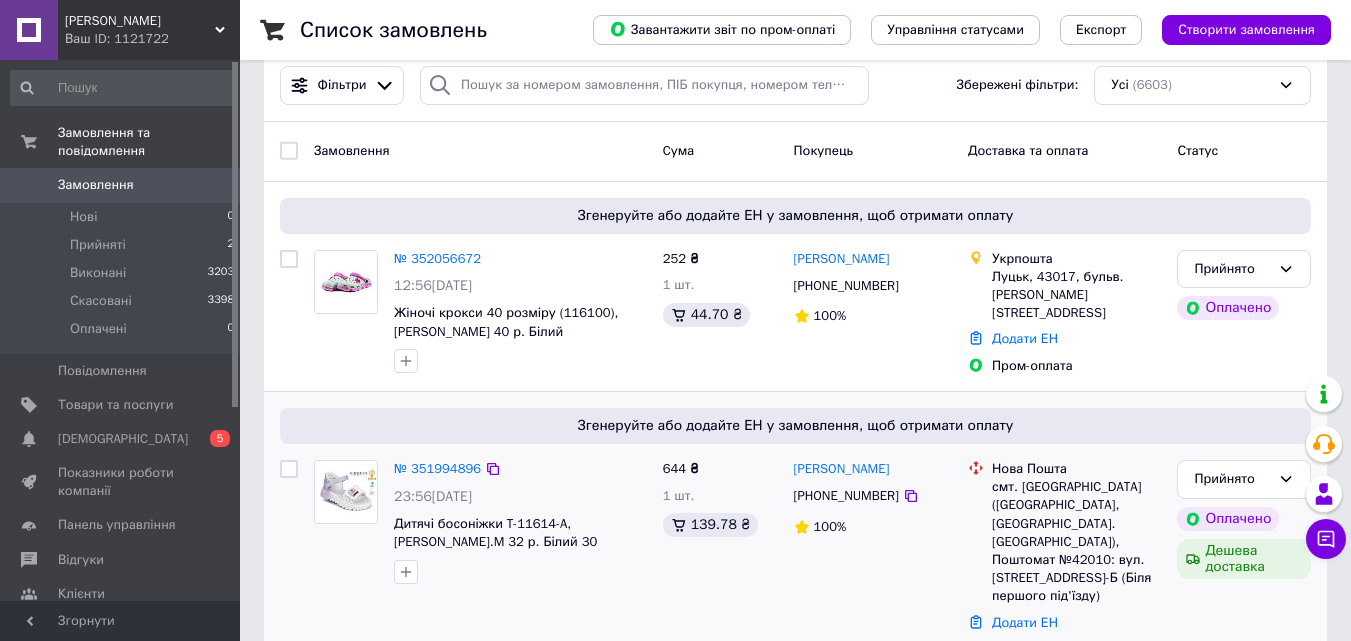 scroll, scrollTop: 0, scrollLeft: 0, axis: both 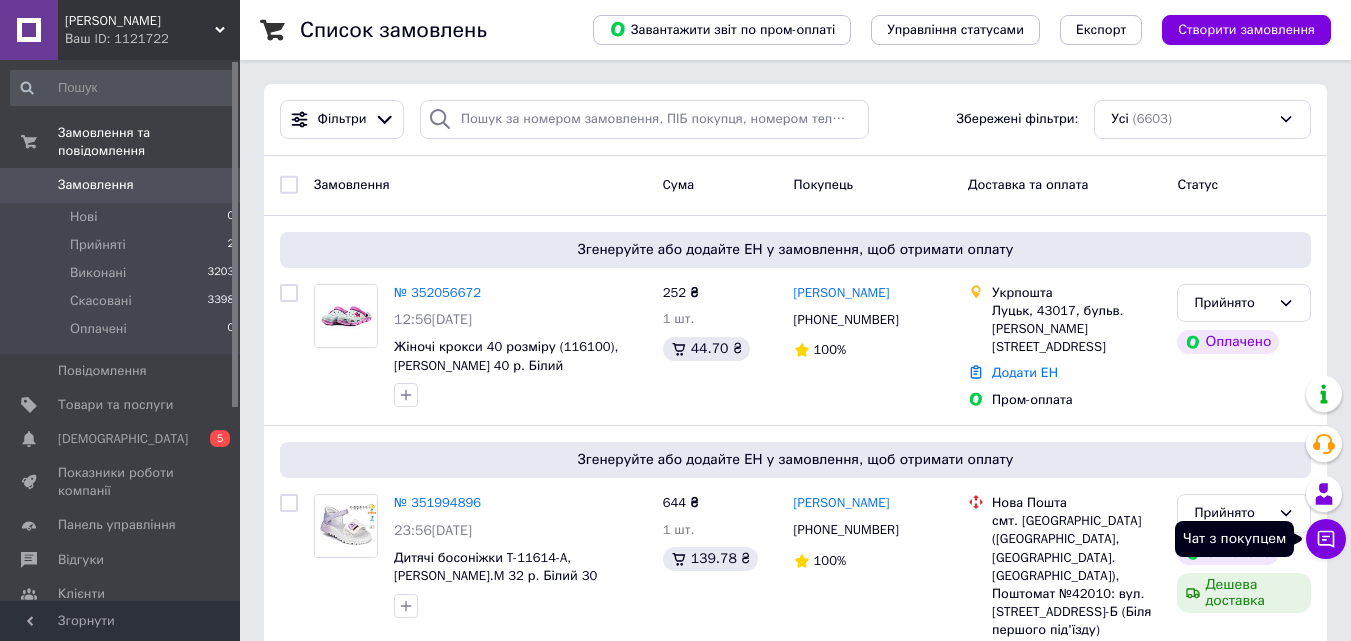 click 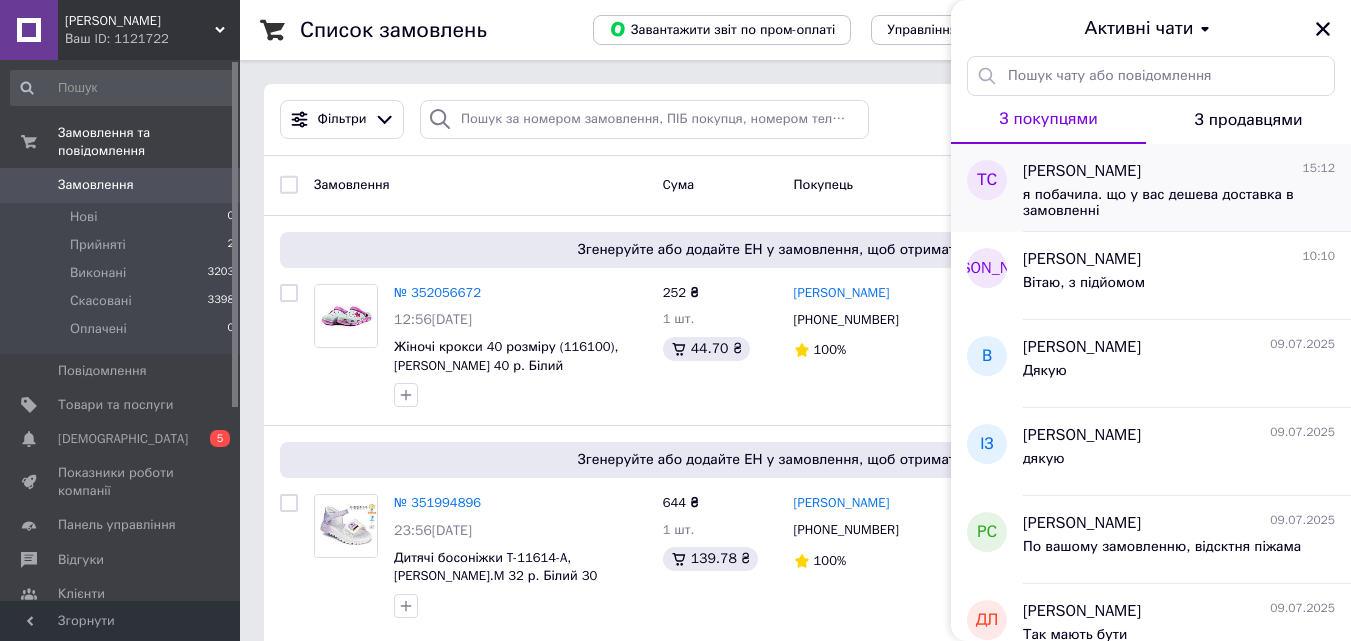 click on "я побачила. що у вас дешева доставка в замовленні" at bounding box center [1165, 203] 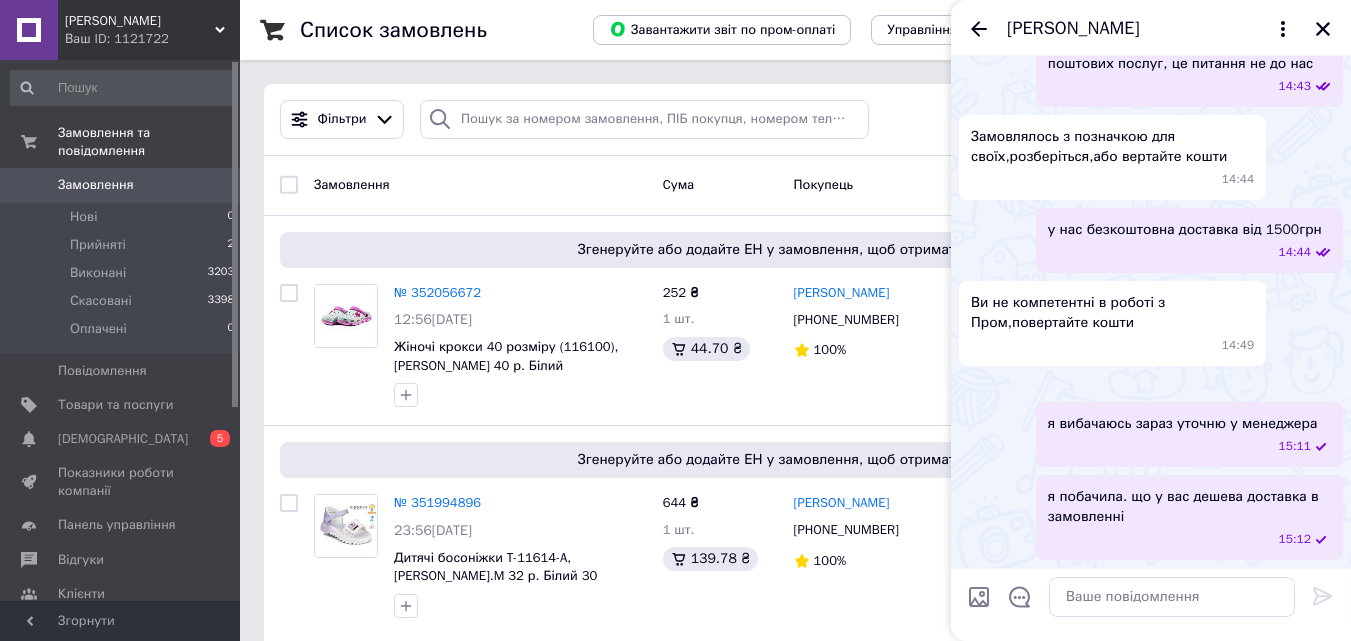 scroll, scrollTop: 1481, scrollLeft: 0, axis: vertical 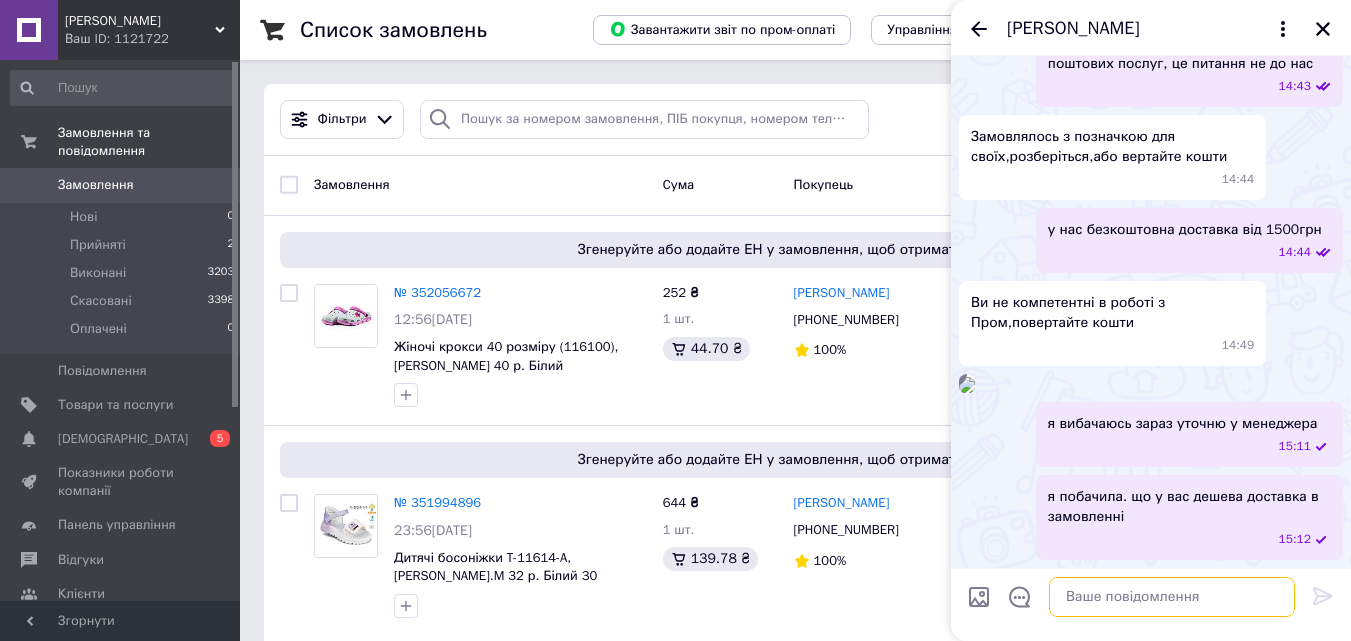 click at bounding box center (1172, 597) 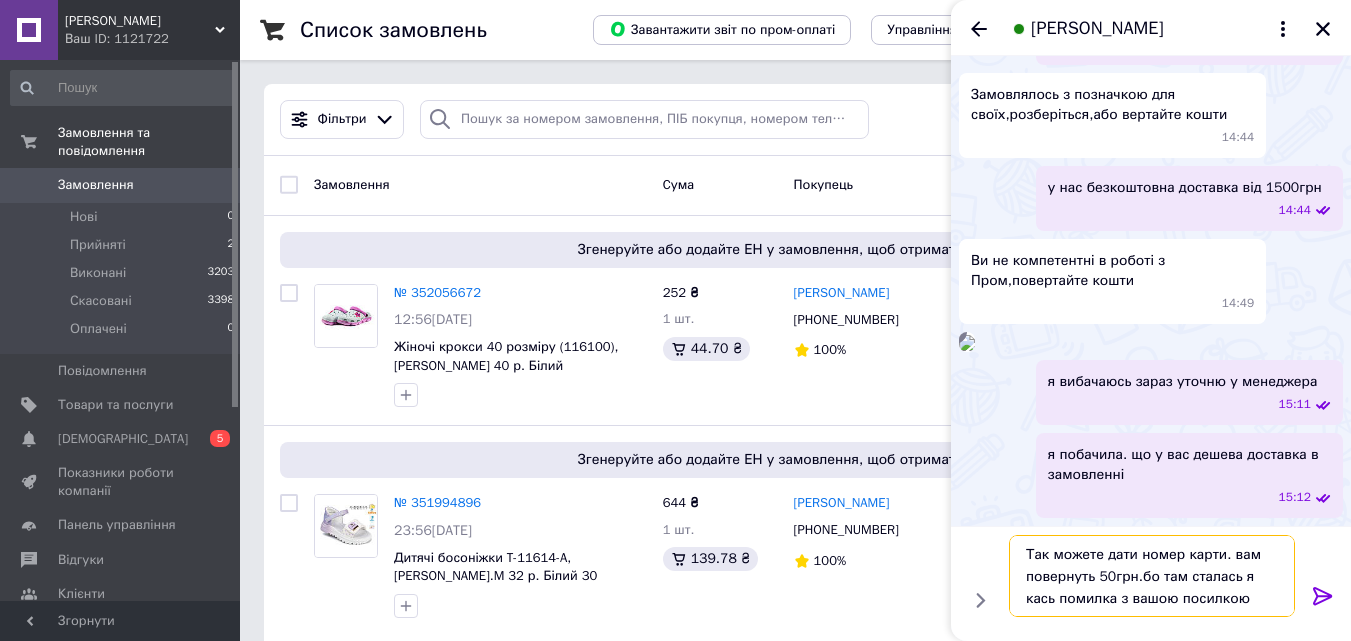 type on "Так можете дати номер карти. вам повернуть 50грн.бо там сталась я кась помилка з вашою посилкою" 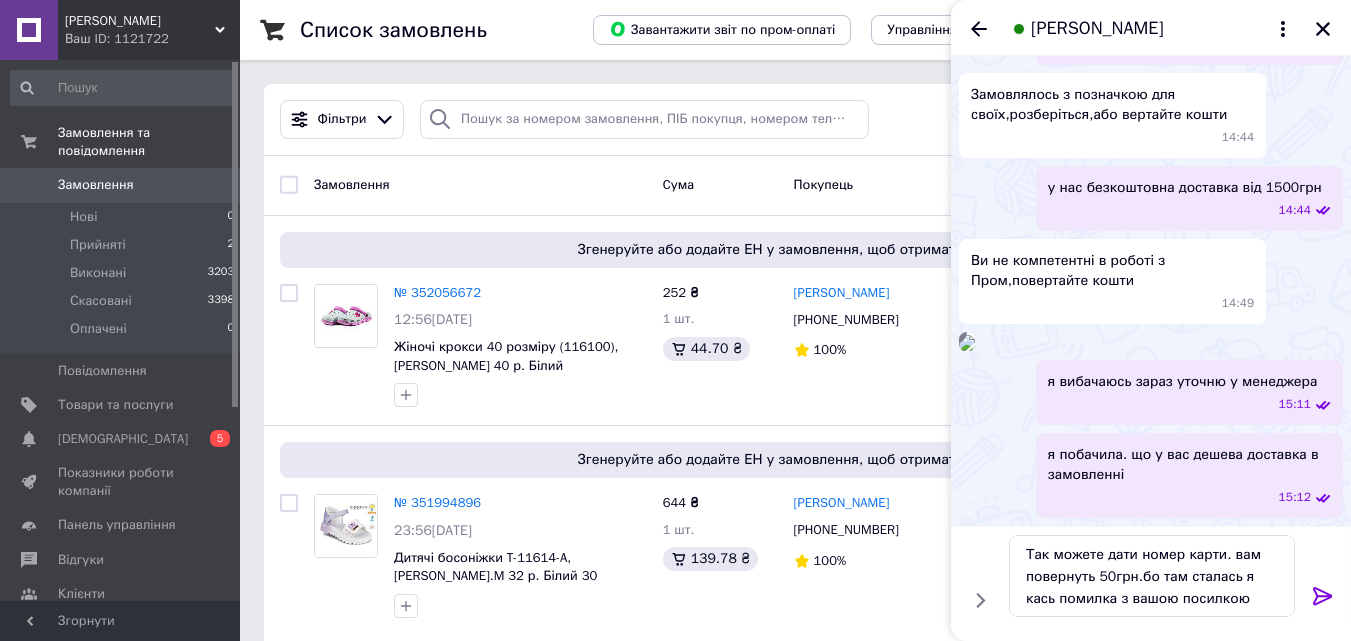 click 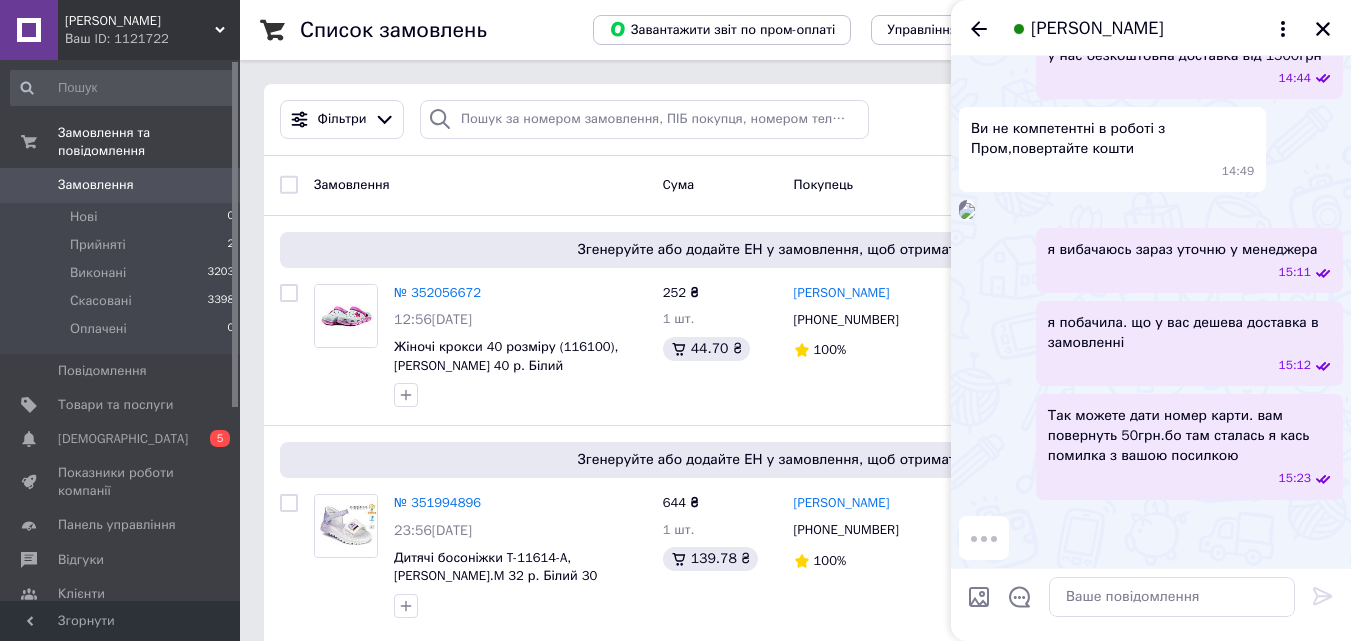 scroll, scrollTop: 1637, scrollLeft: 0, axis: vertical 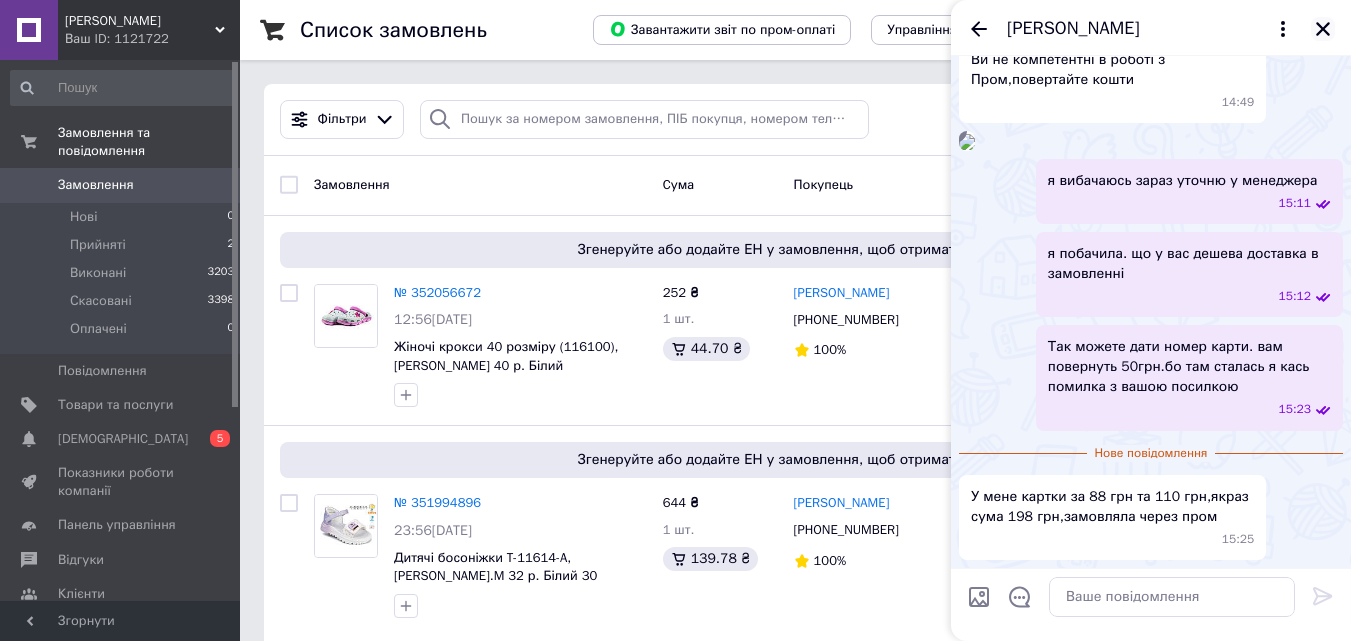 click at bounding box center [1323, 29] 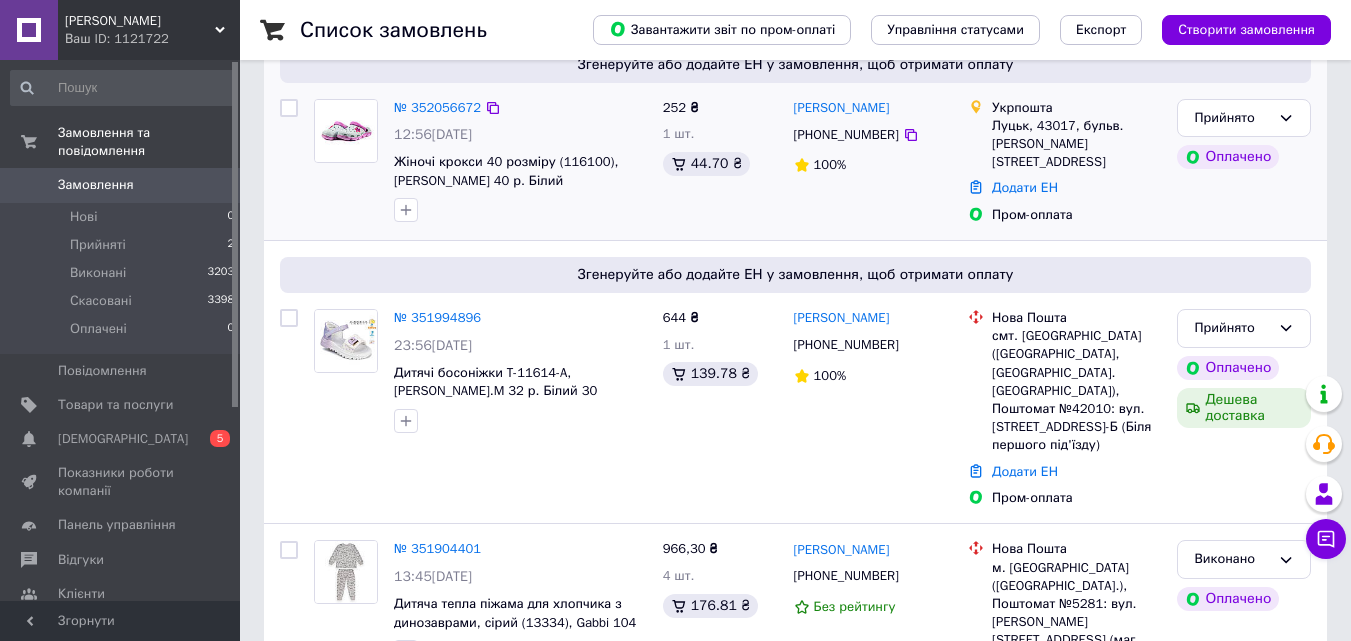 scroll, scrollTop: 200, scrollLeft: 0, axis: vertical 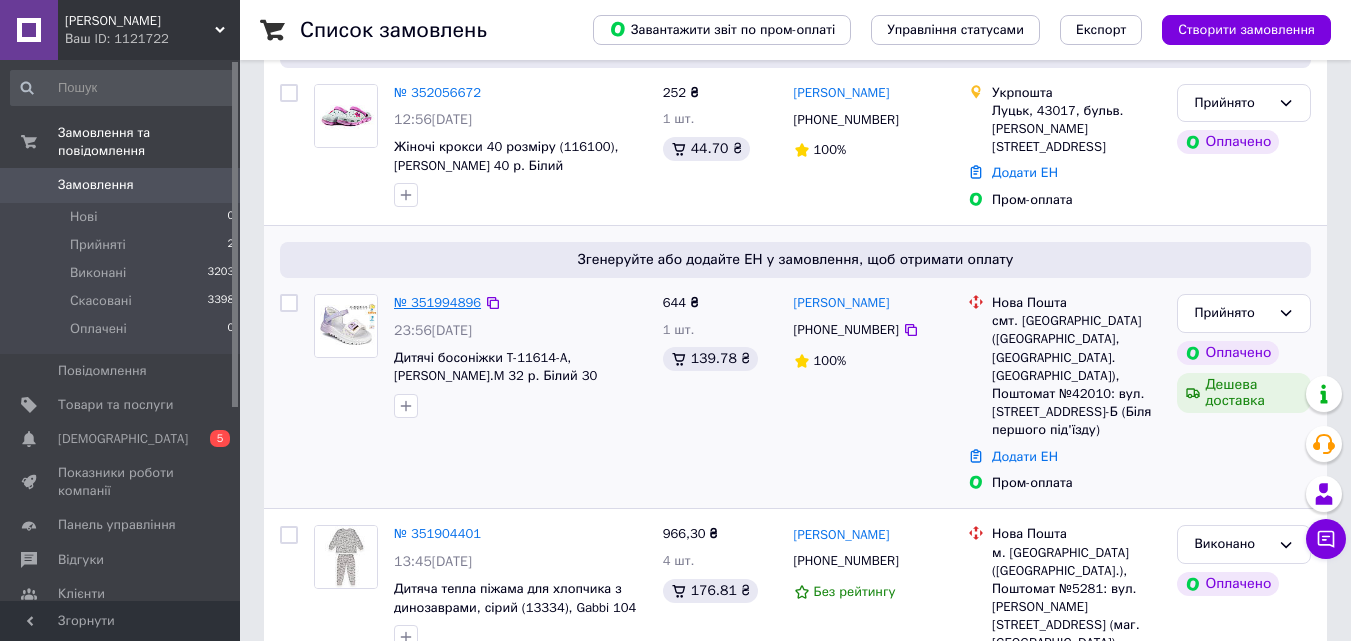 click on "№ 351994896" at bounding box center [437, 302] 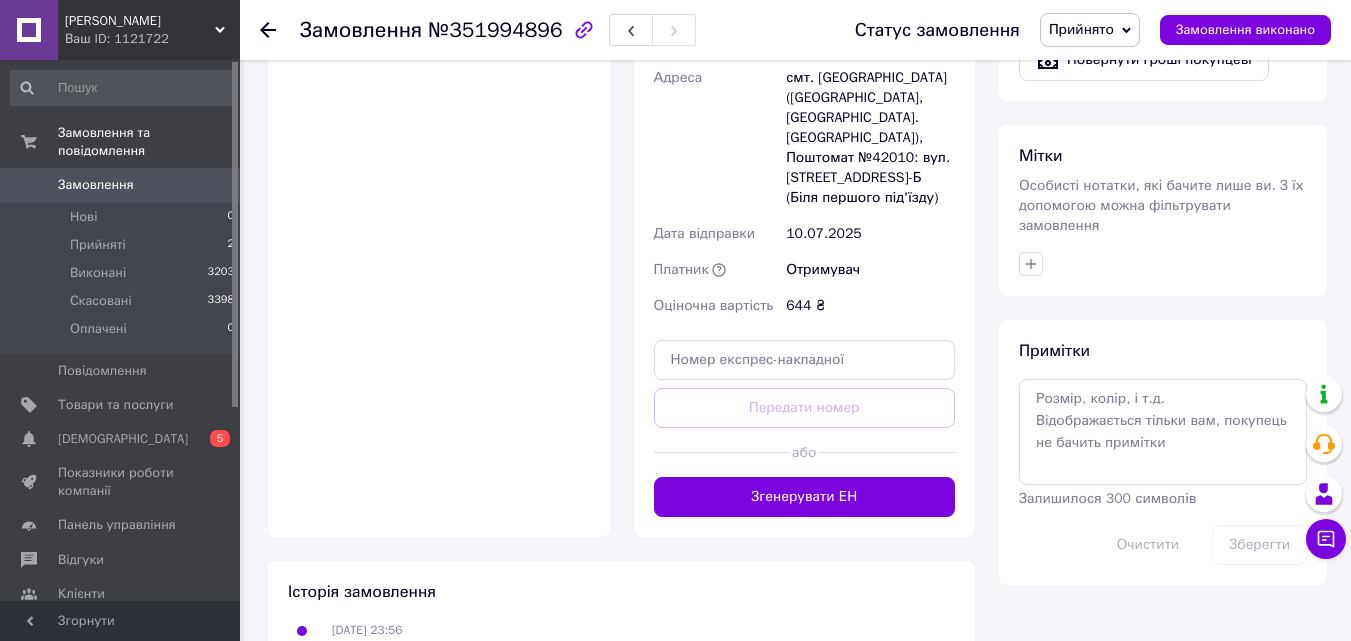 scroll, scrollTop: 1042, scrollLeft: 0, axis: vertical 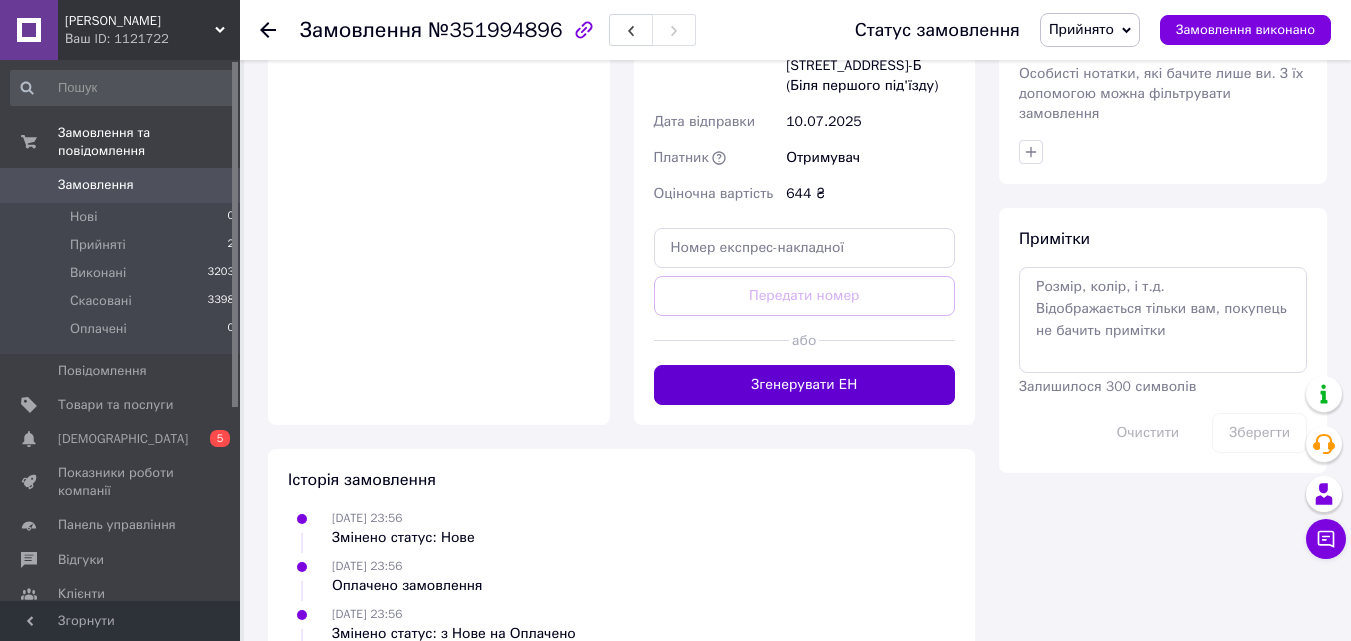 click on "Згенерувати ЕН" at bounding box center (805, 385) 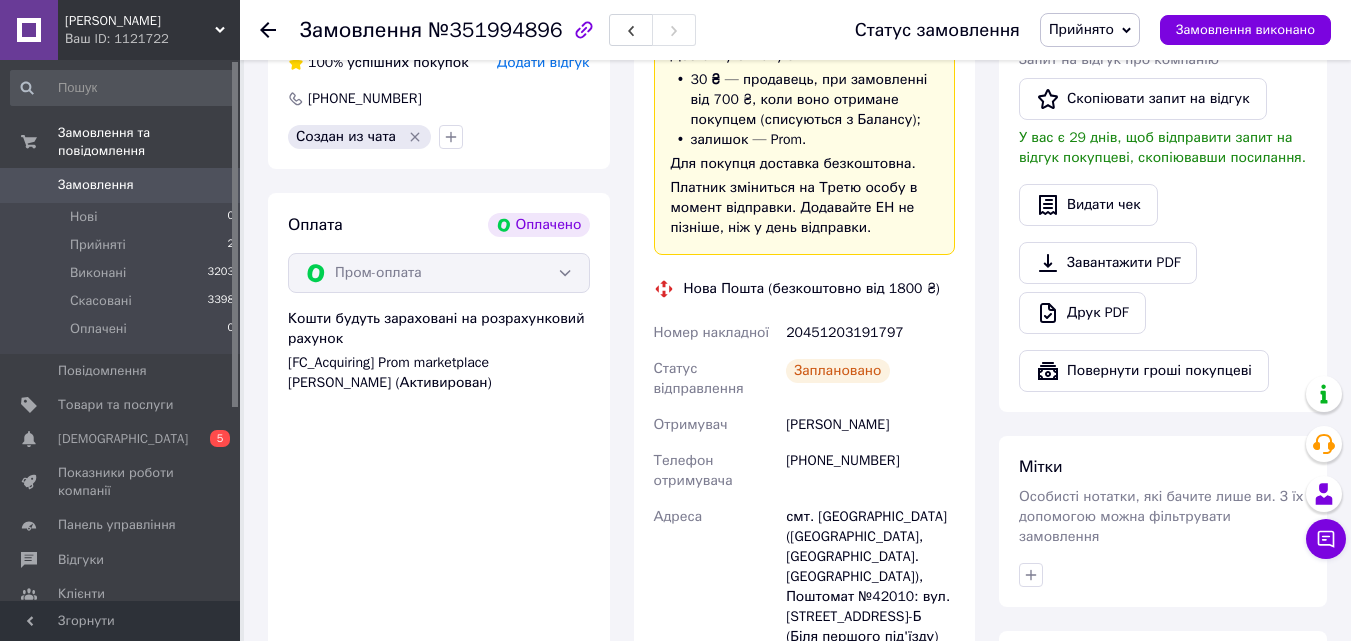 scroll, scrollTop: 700, scrollLeft: 0, axis: vertical 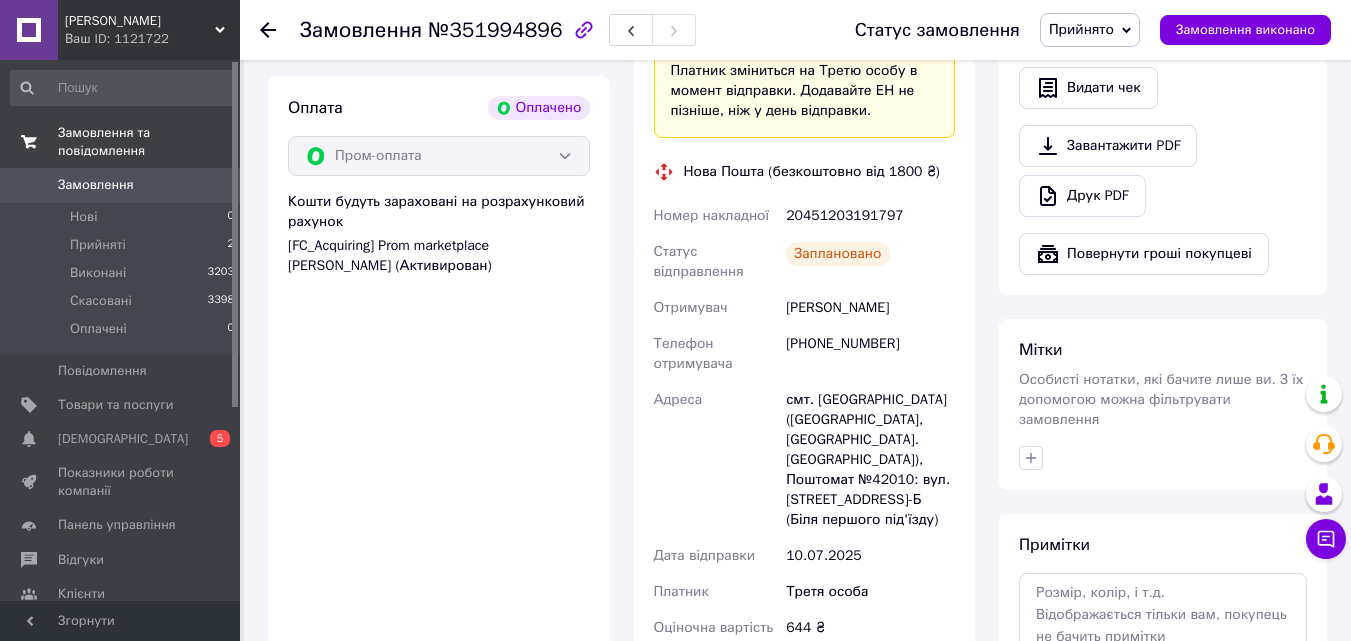click on "Замовлення та повідомлення" at bounding box center [149, 142] 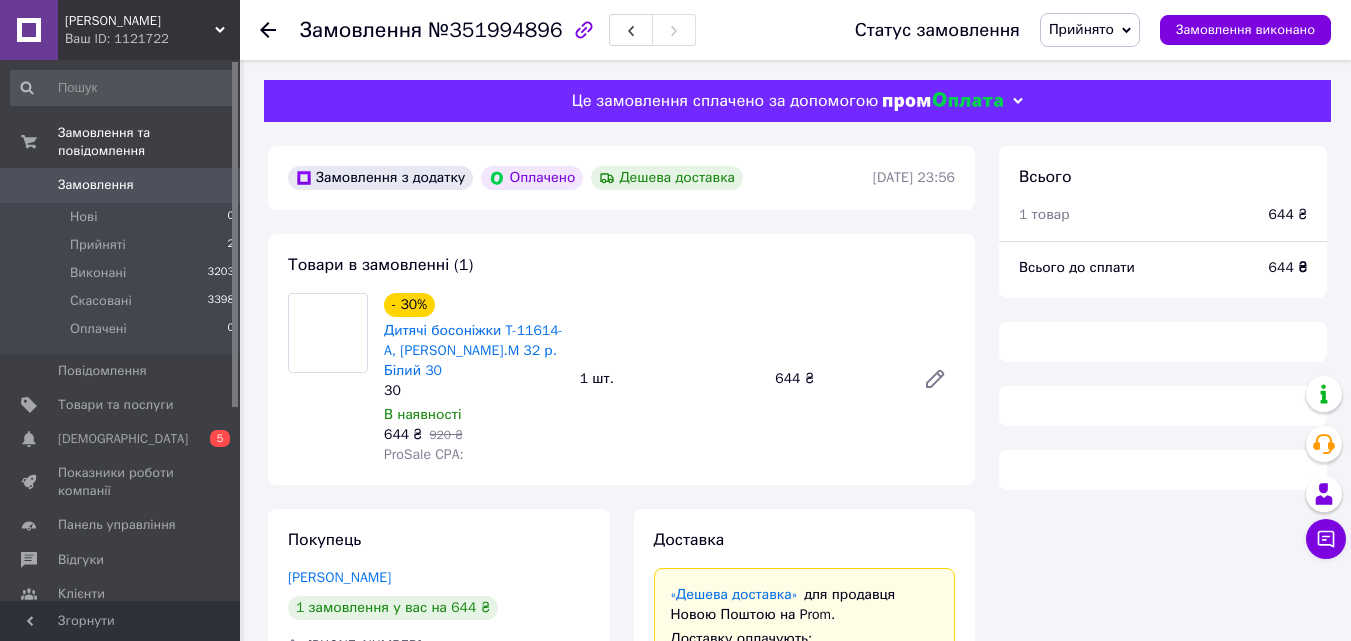 scroll, scrollTop: 353, scrollLeft: 0, axis: vertical 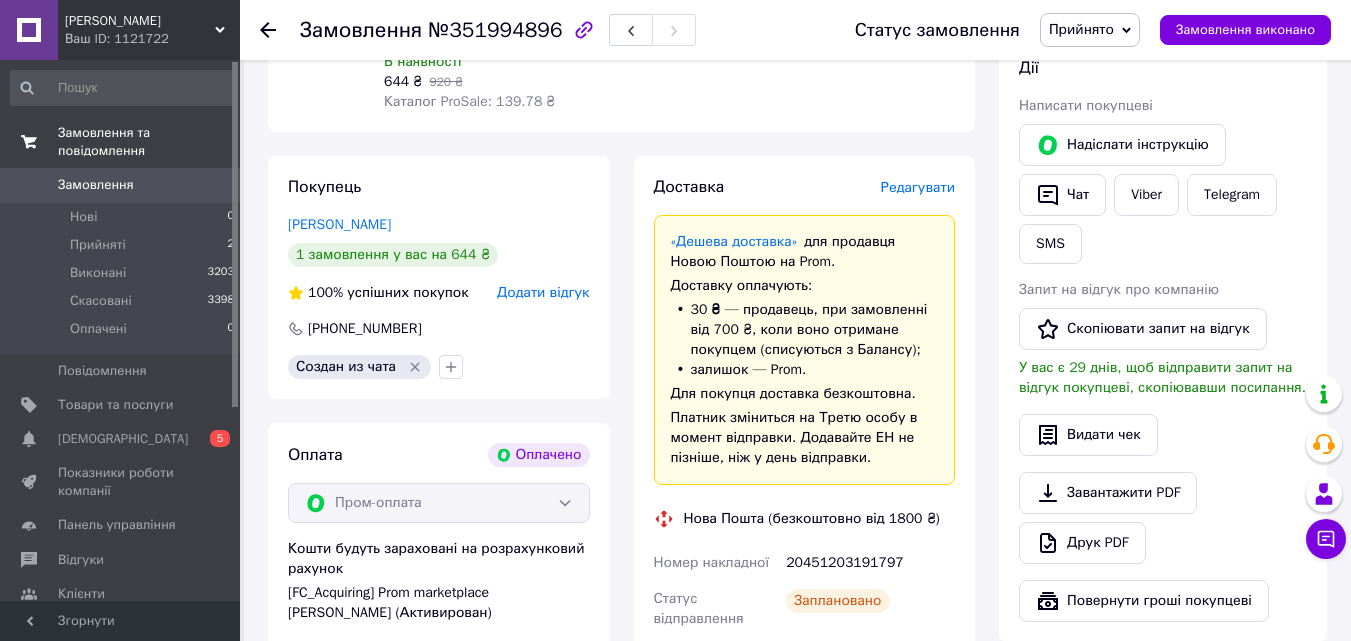 click on "Замовлення та повідомлення" at bounding box center (149, 142) 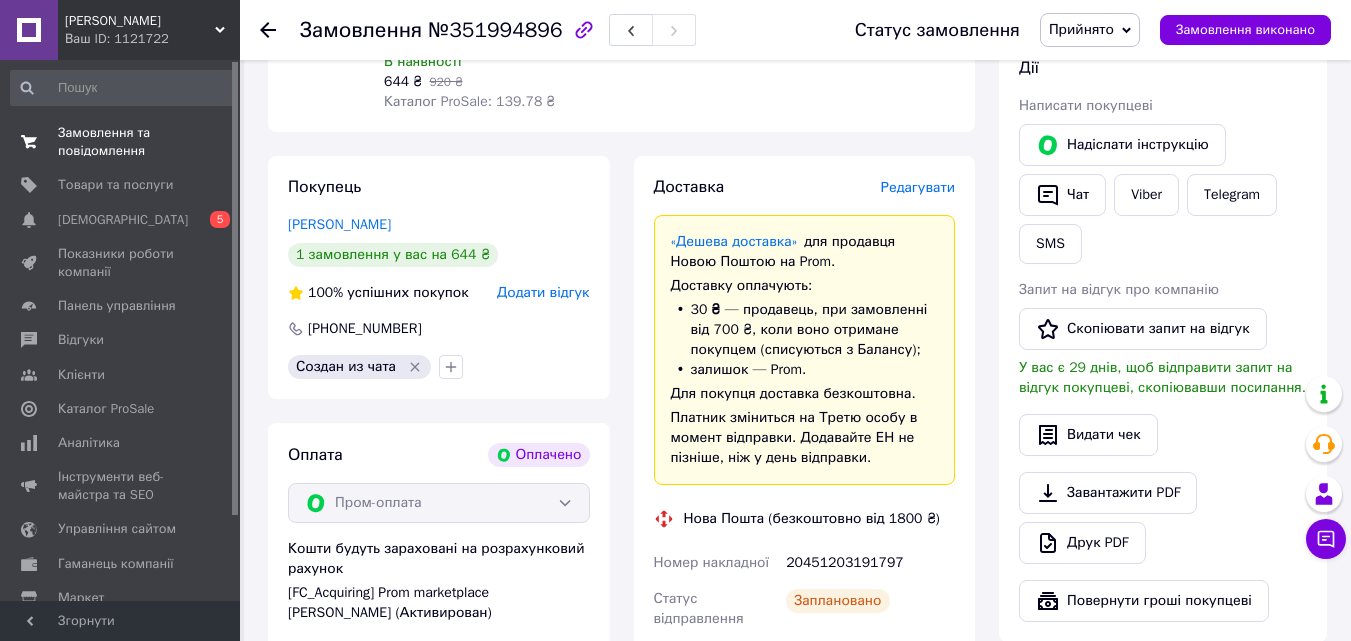 click on "Замовлення та повідомлення" at bounding box center (121, 142) 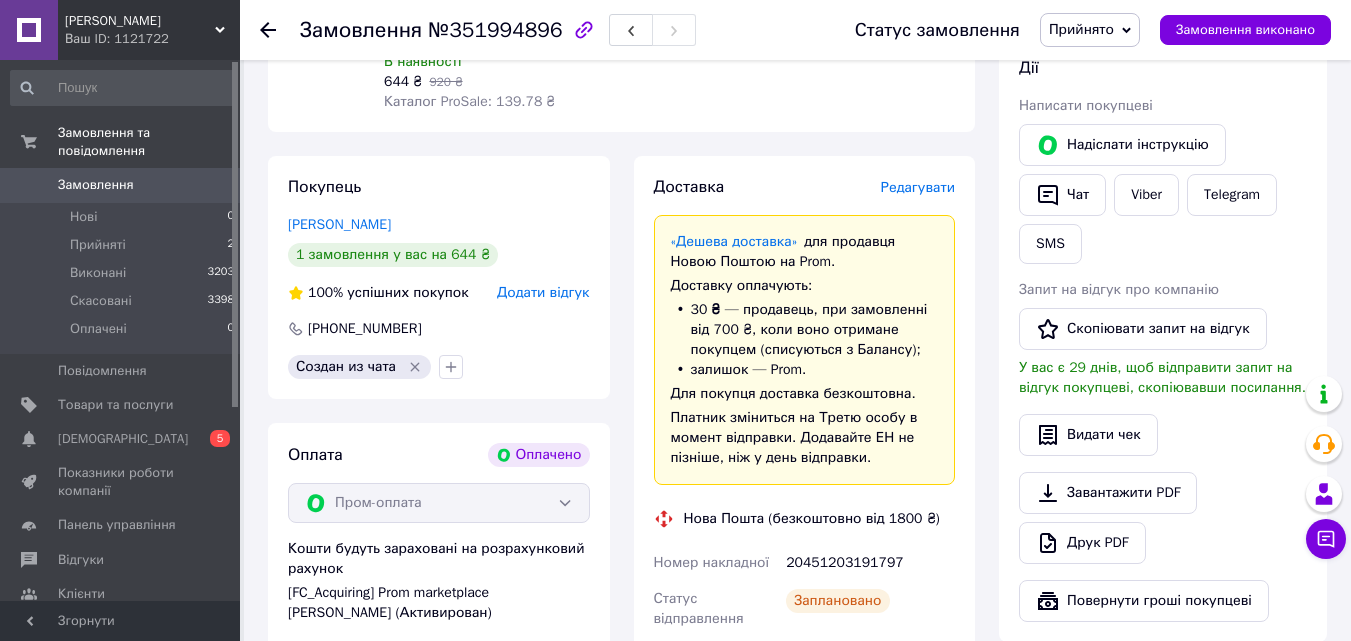 click 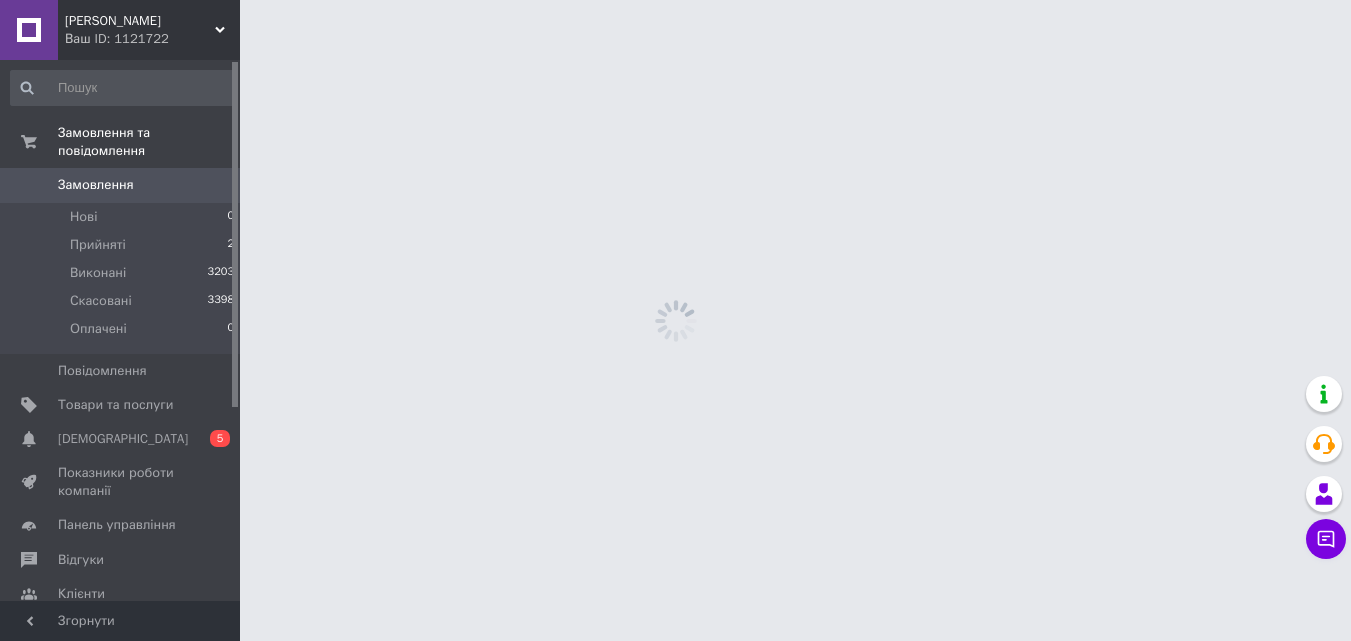 scroll, scrollTop: 0, scrollLeft: 0, axis: both 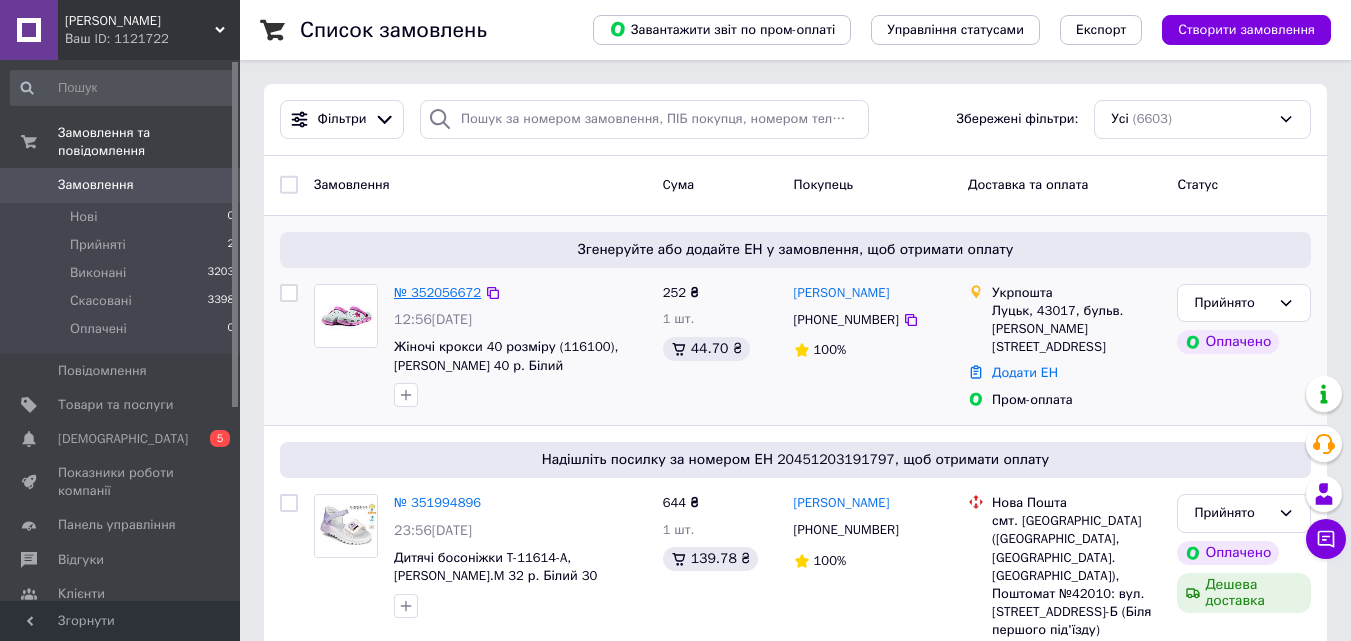 click on "№ 352056672" at bounding box center [437, 292] 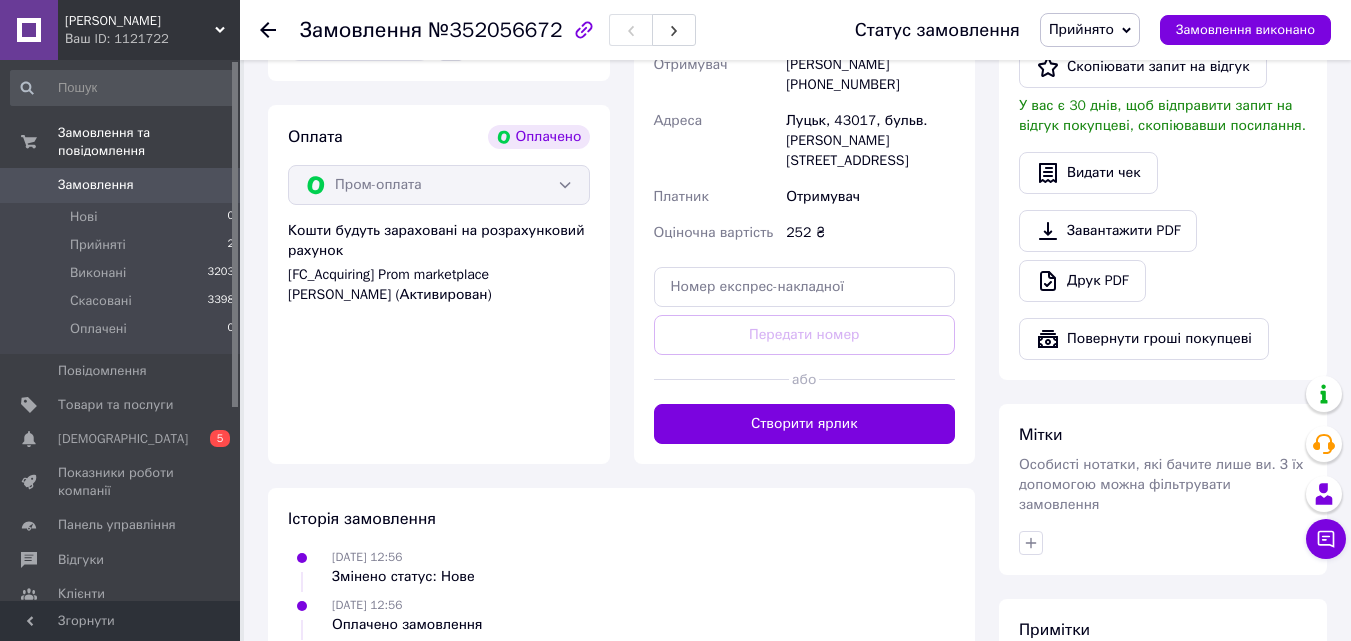 scroll, scrollTop: 678, scrollLeft: 0, axis: vertical 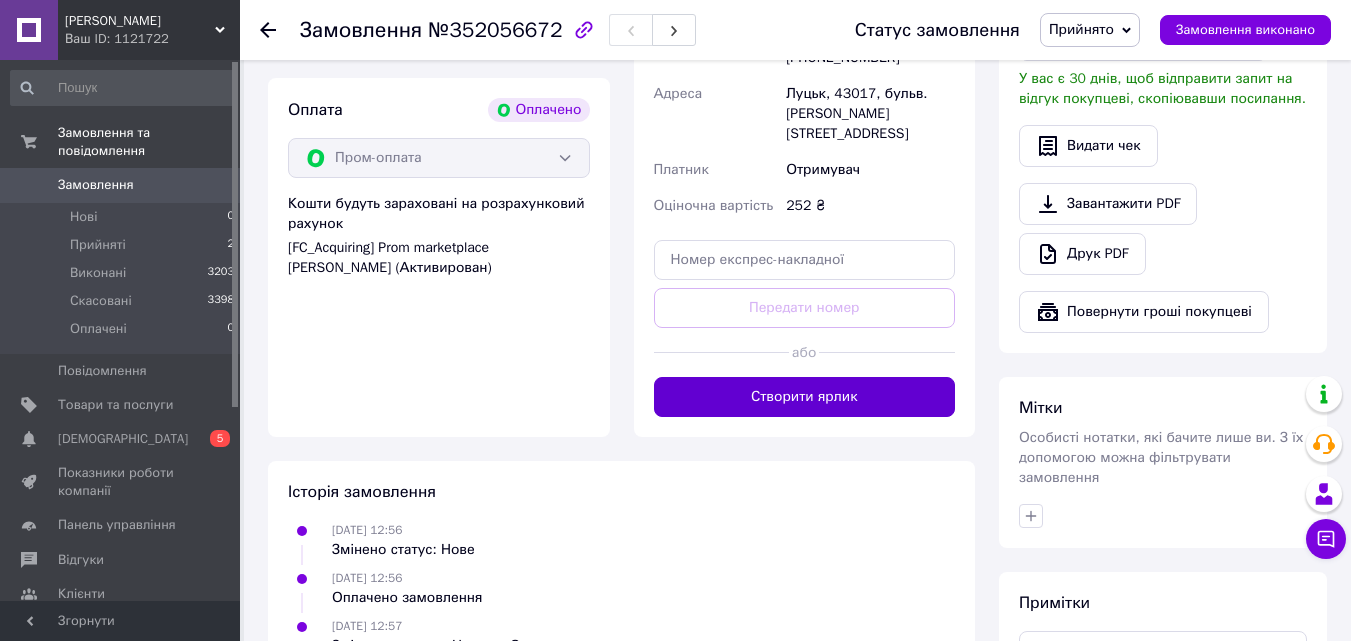 click on "Створити ярлик" at bounding box center [805, 397] 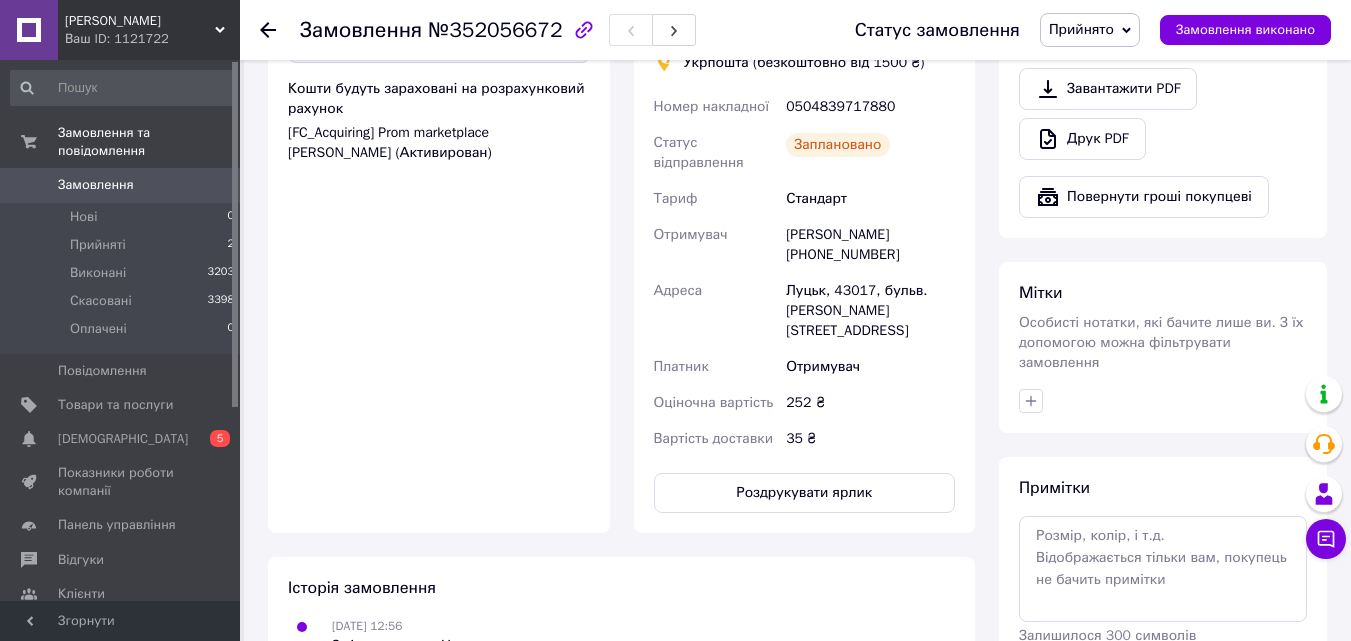 scroll, scrollTop: 976, scrollLeft: 0, axis: vertical 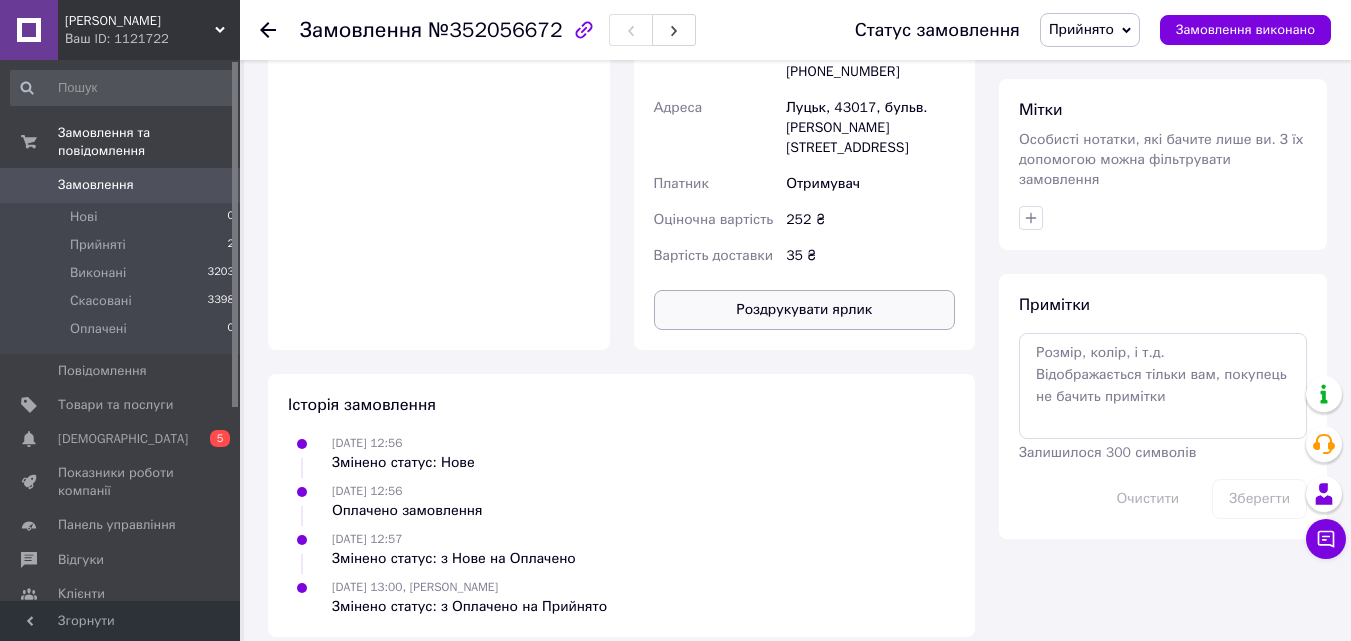 click on "Роздрукувати ярлик" at bounding box center (805, 310) 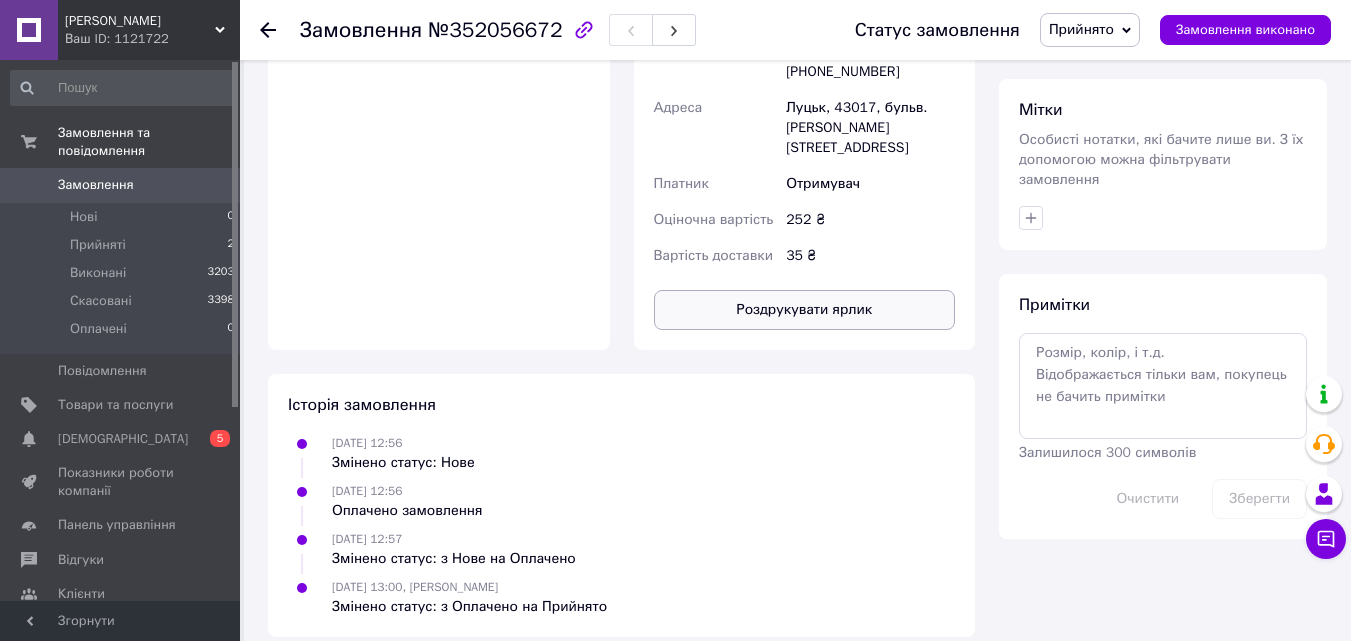 click on "Роздрукувати ярлик" at bounding box center (805, 310) 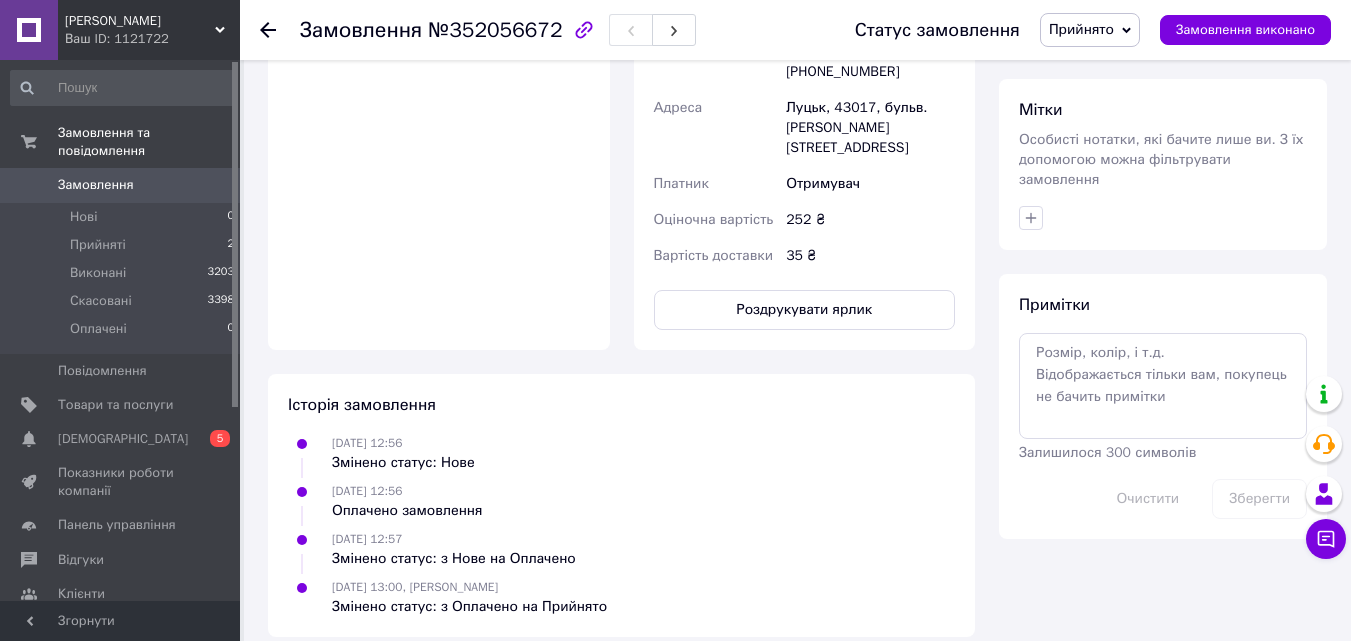 click 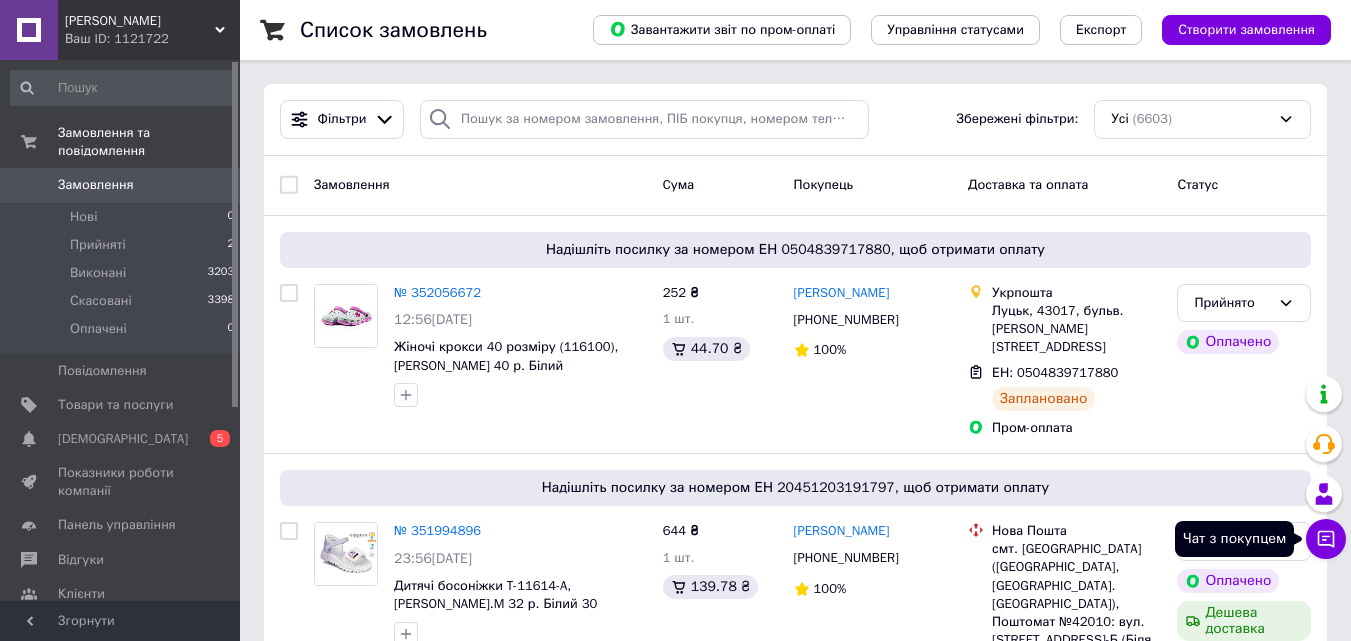 click 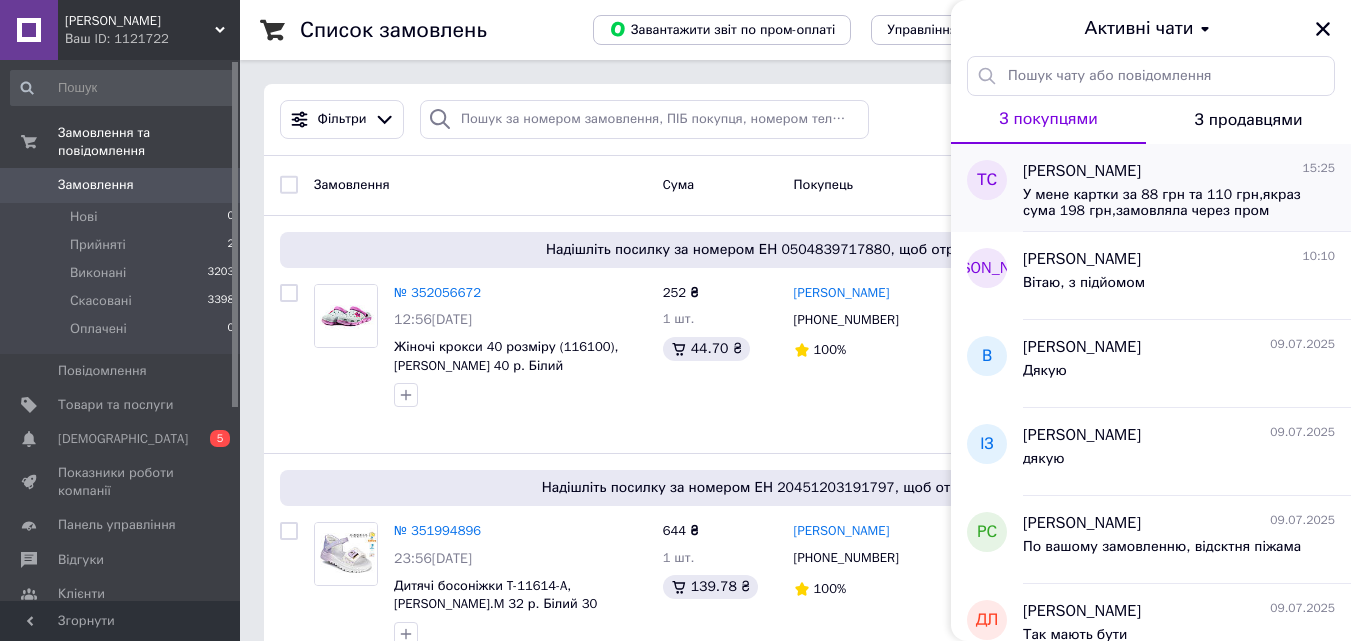 click on "У мене картки за 88 грн та 110 грн,якраз сума 198 грн,замовляла через пром" at bounding box center [1165, 203] 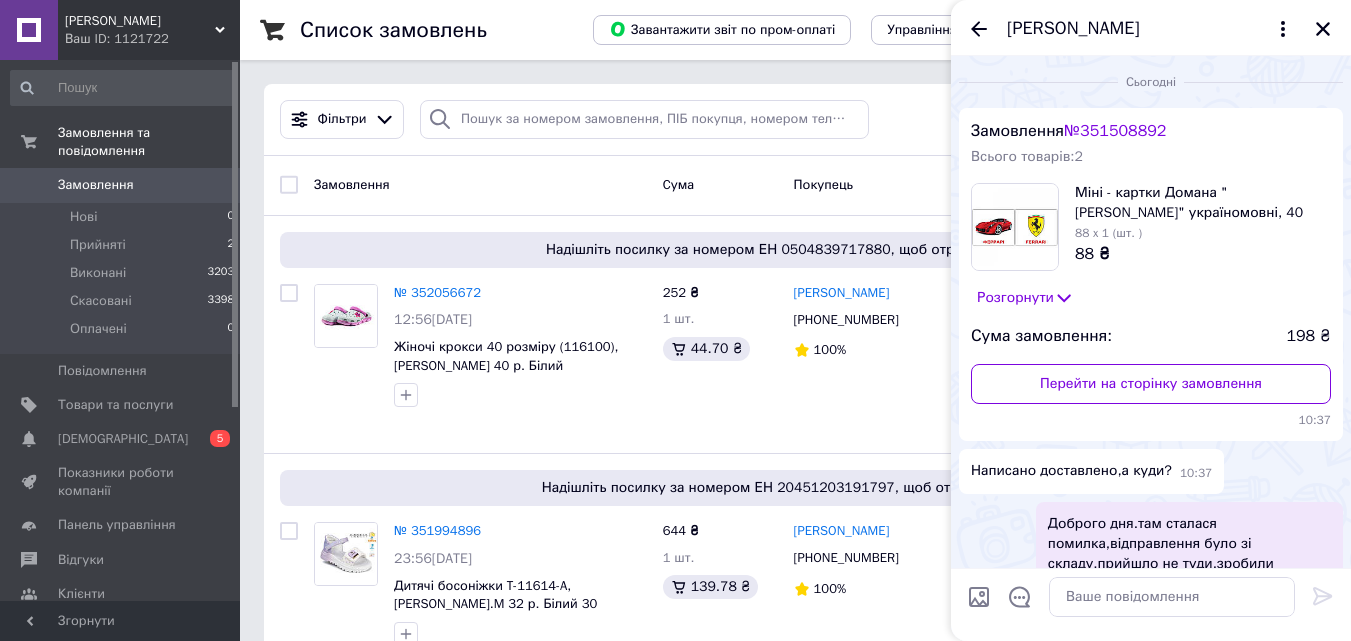 scroll, scrollTop: 1688, scrollLeft: 0, axis: vertical 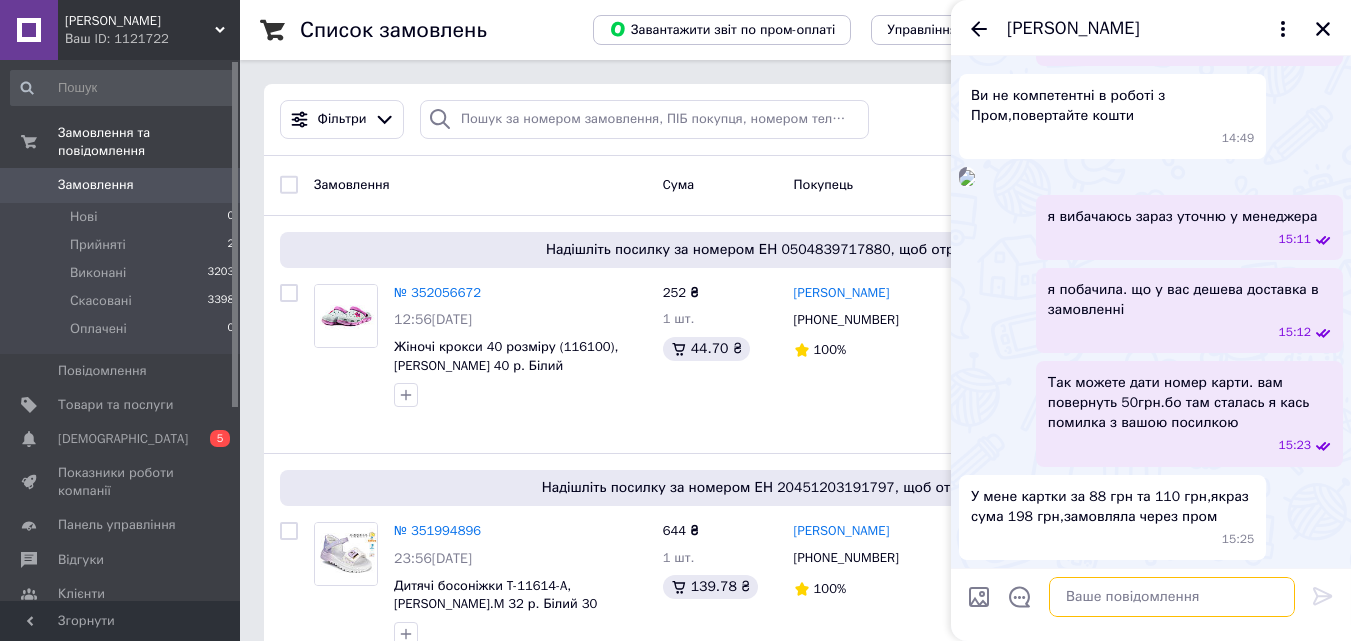 click at bounding box center (1172, 597) 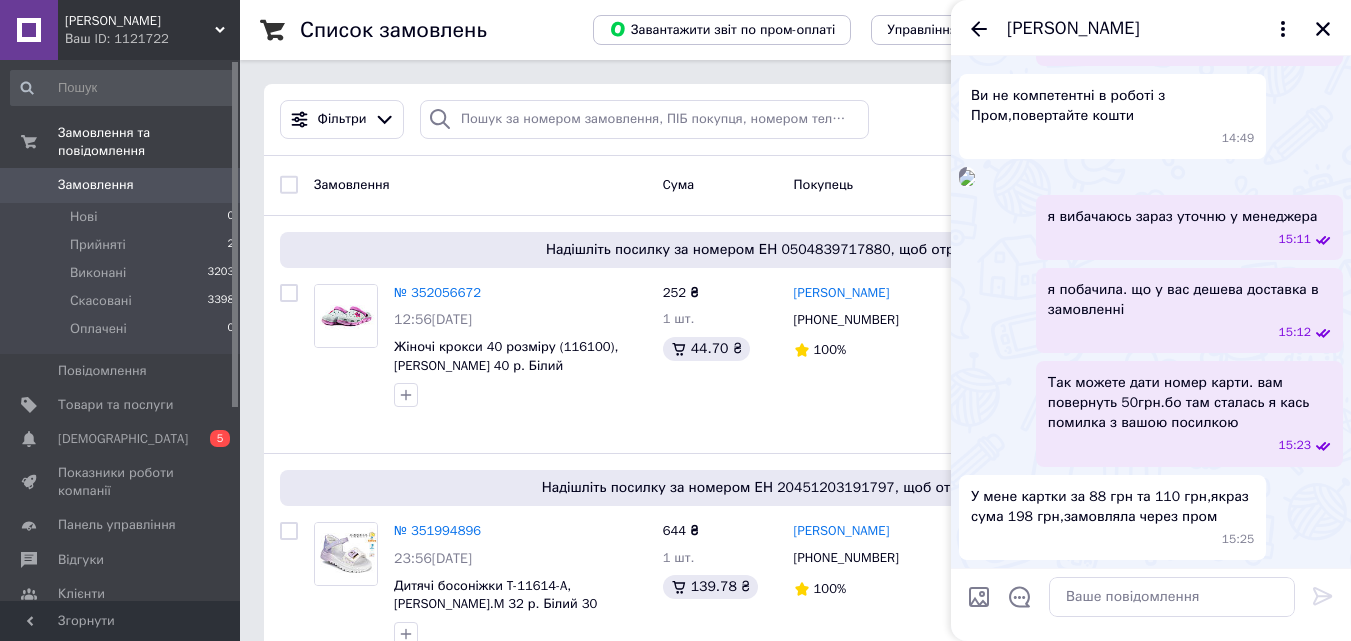 click at bounding box center [967, 178] 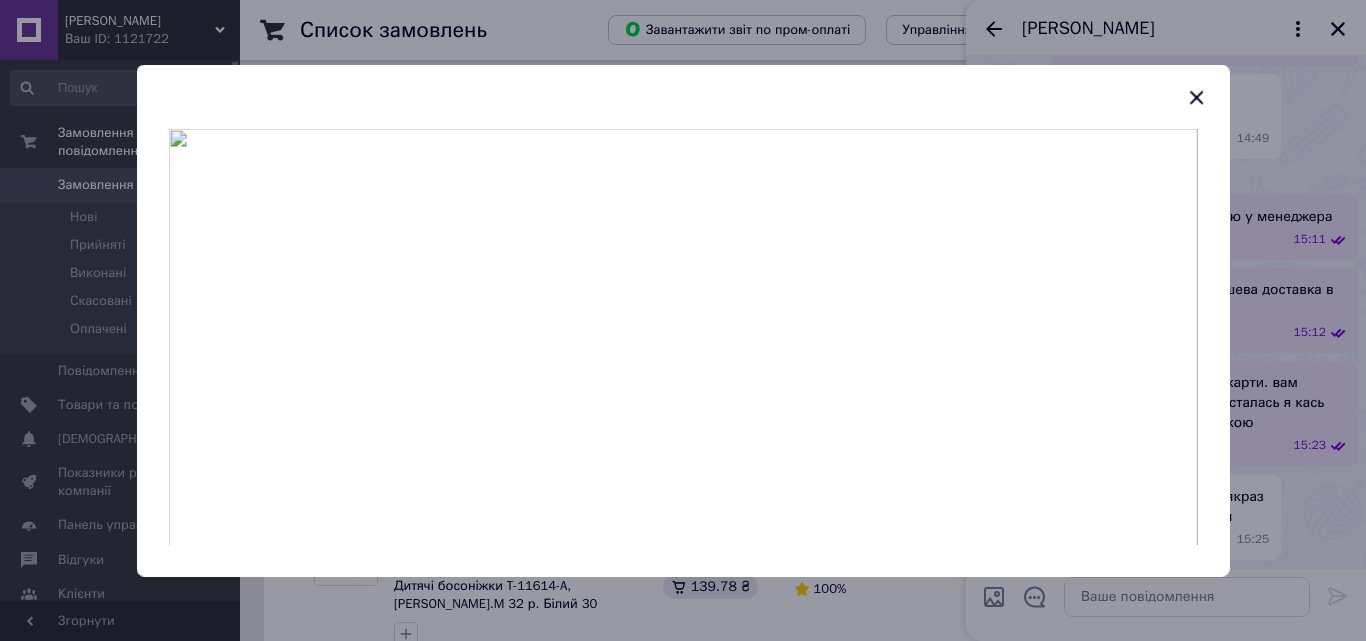 click at bounding box center [683, 336] 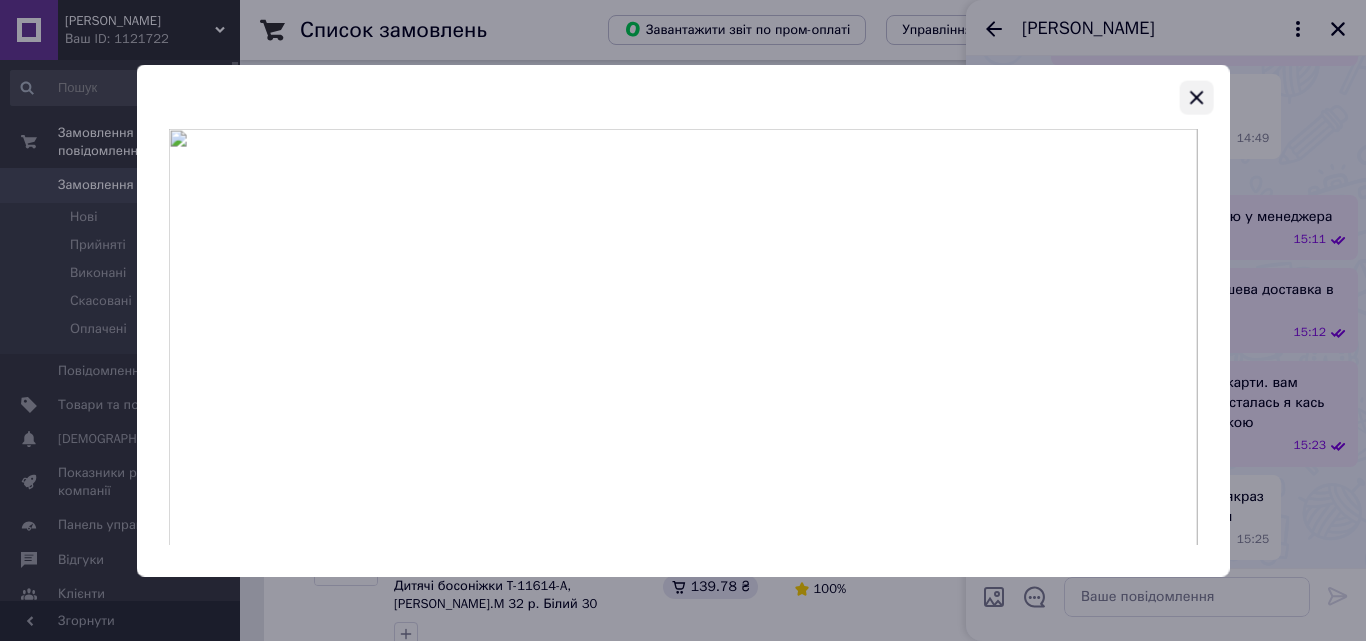 click 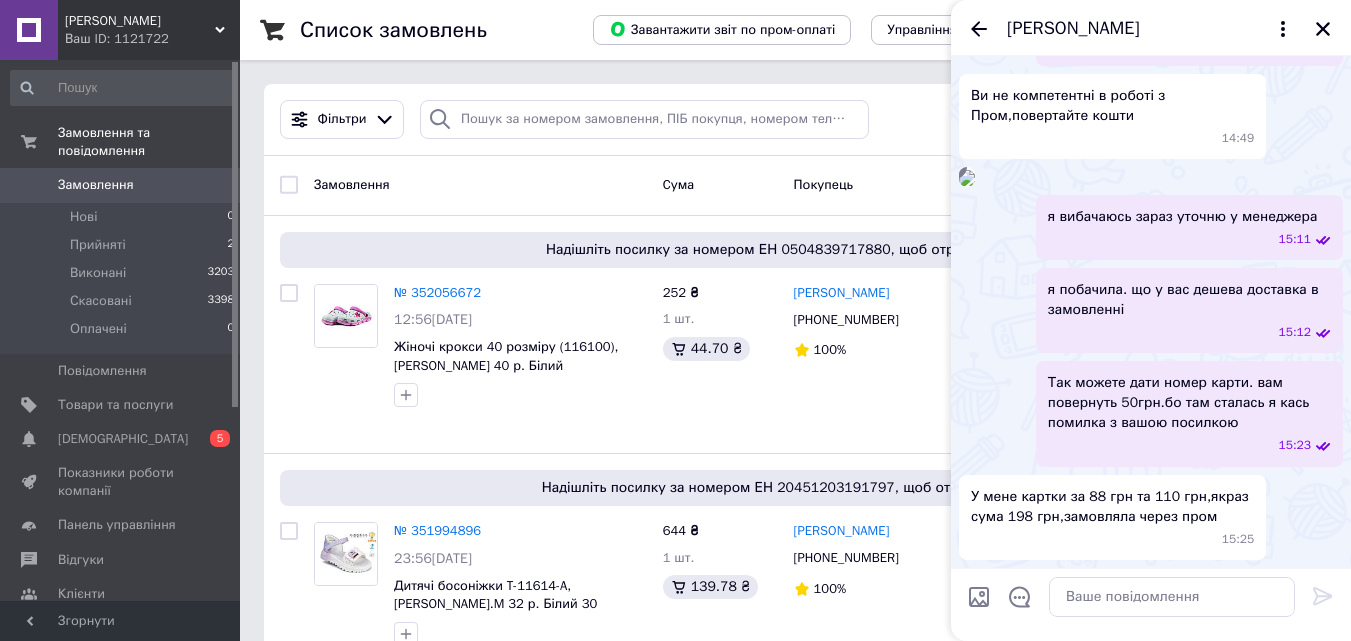 click at bounding box center [967, 178] 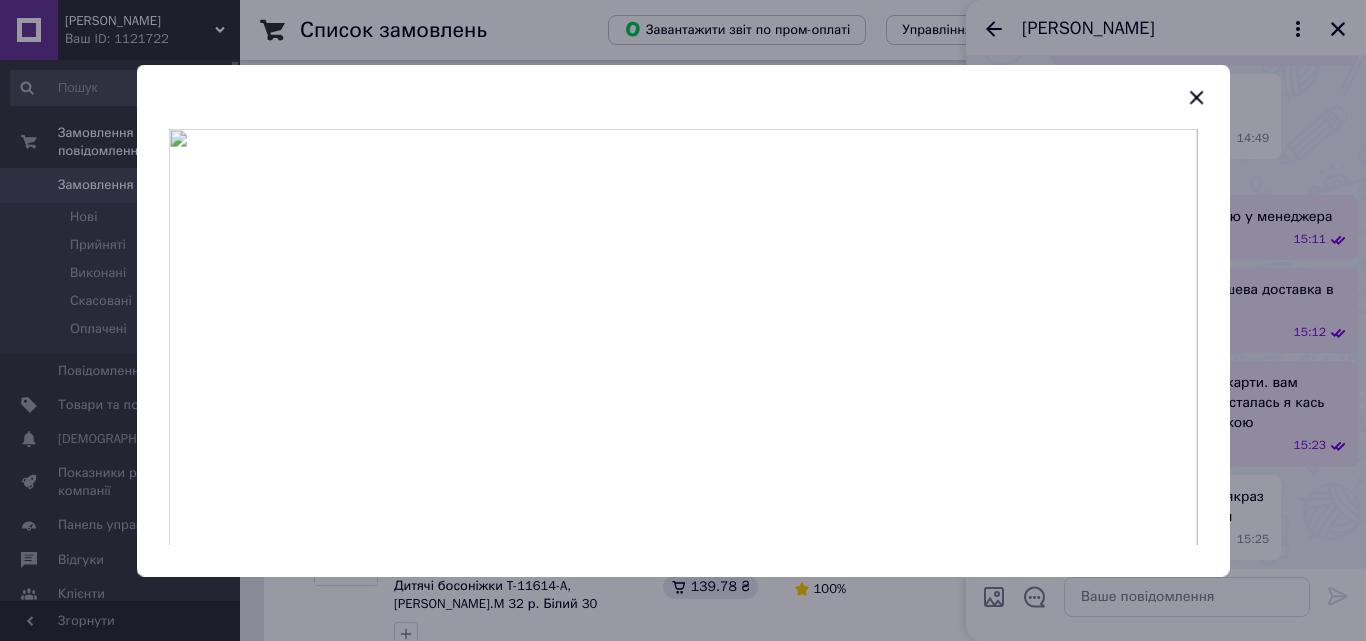 click at bounding box center [683, 336] 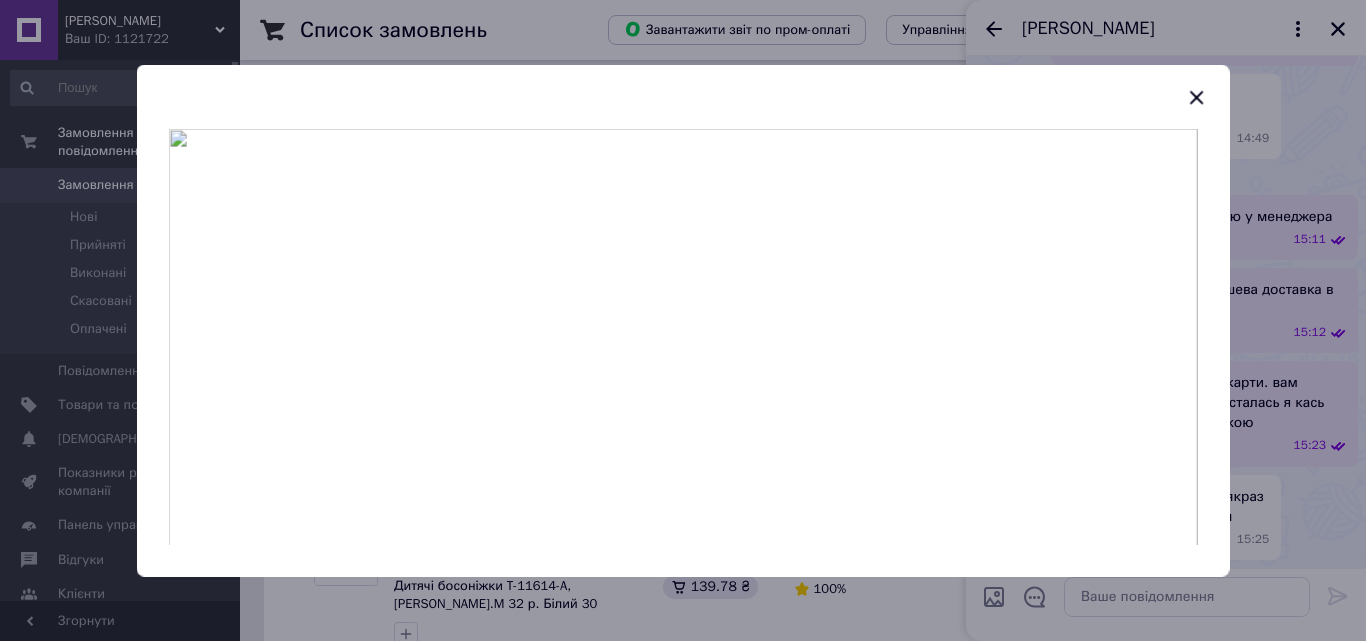 click at bounding box center [683, 336] 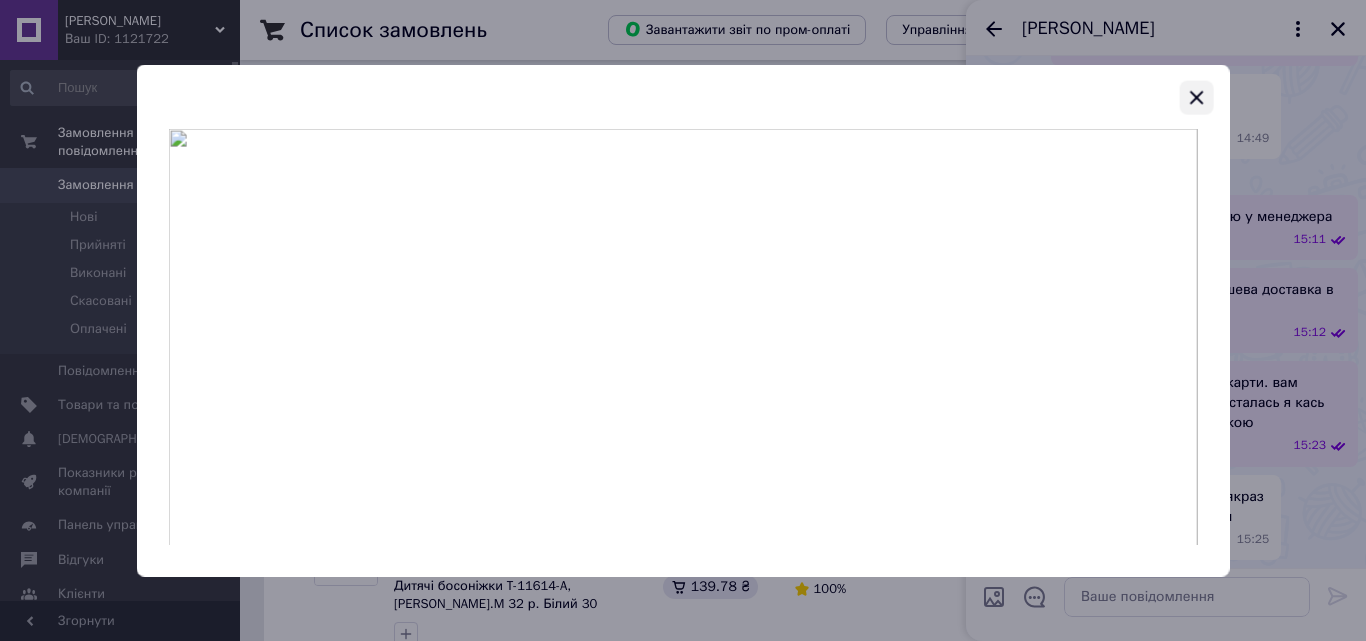 click 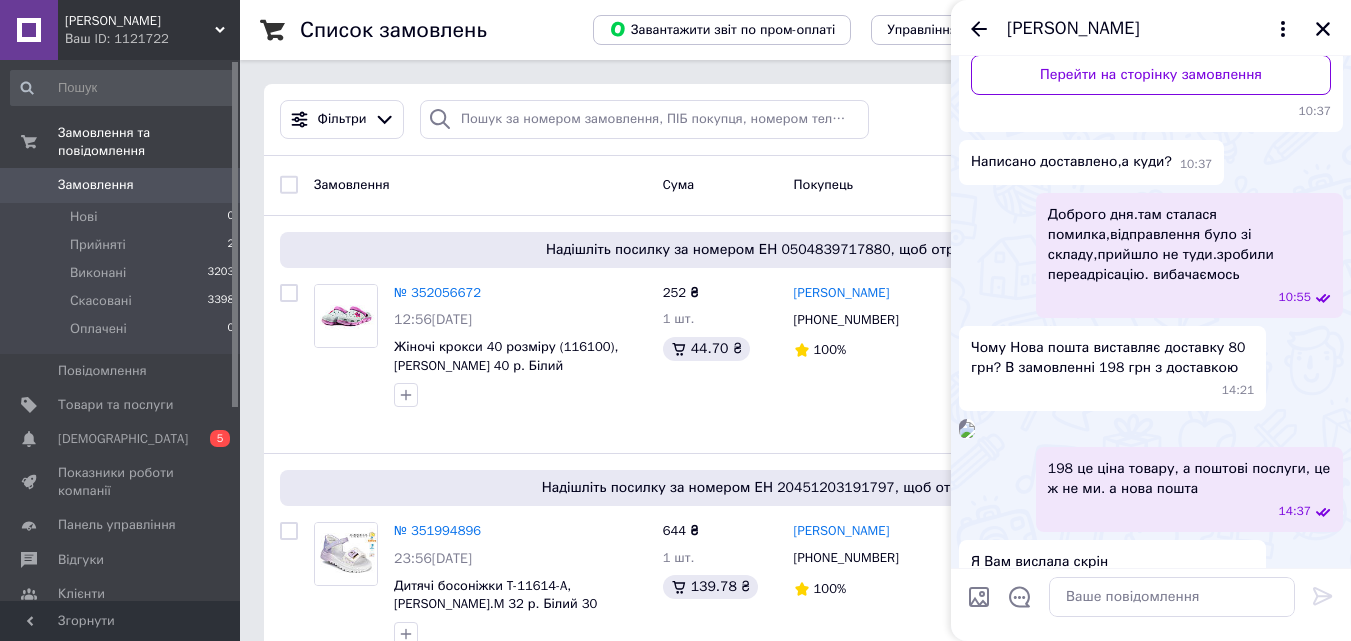 scroll, scrollTop: 500, scrollLeft: 0, axis: vertical 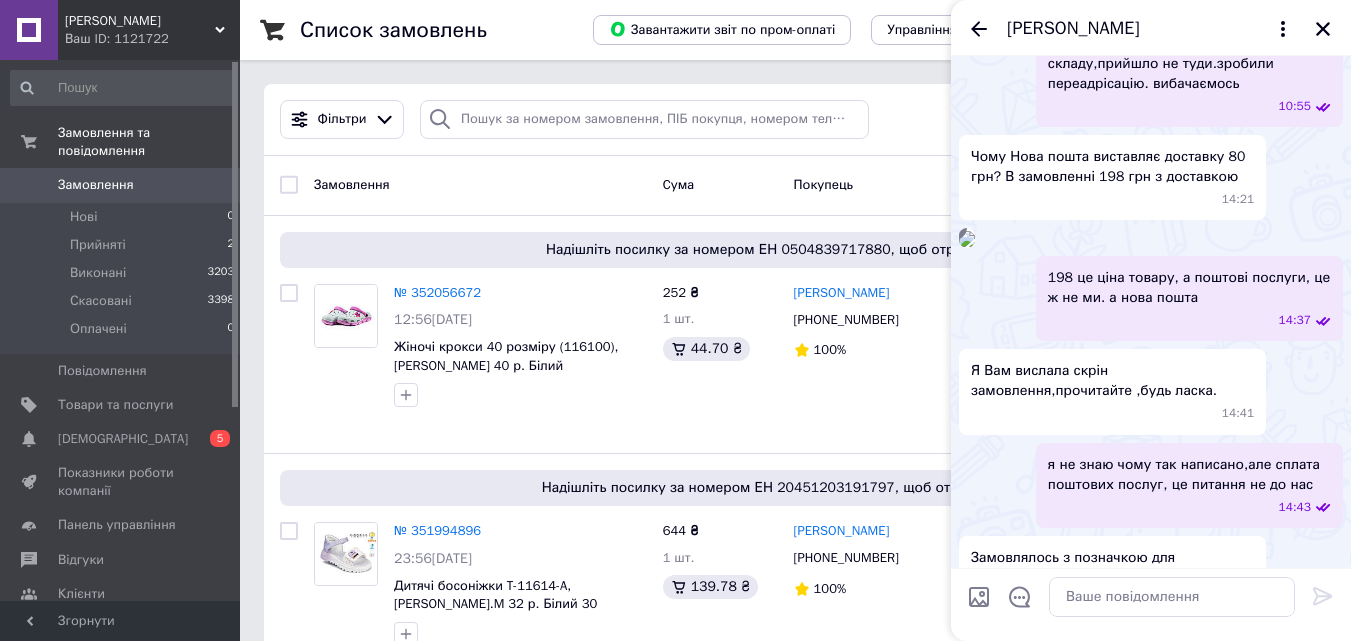 click at bounding box center (967, 239) 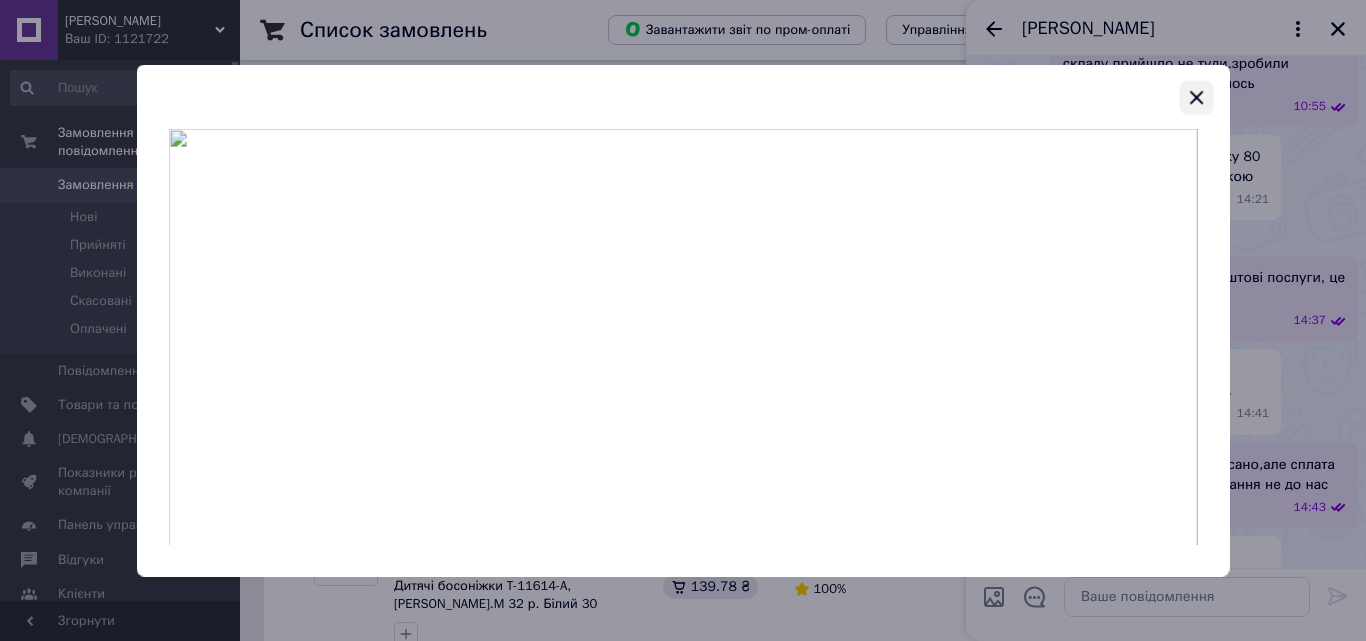 click 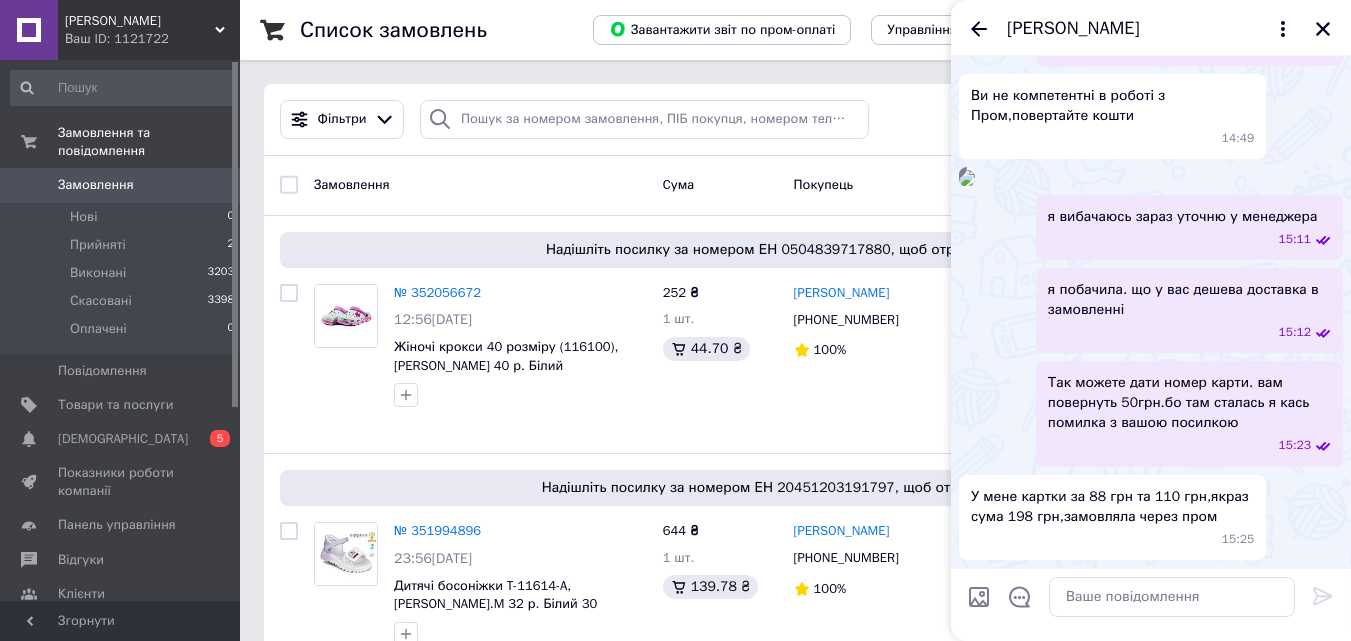 scroll, scrollTop: 1388, scrollLeft: 0, axis: vertical 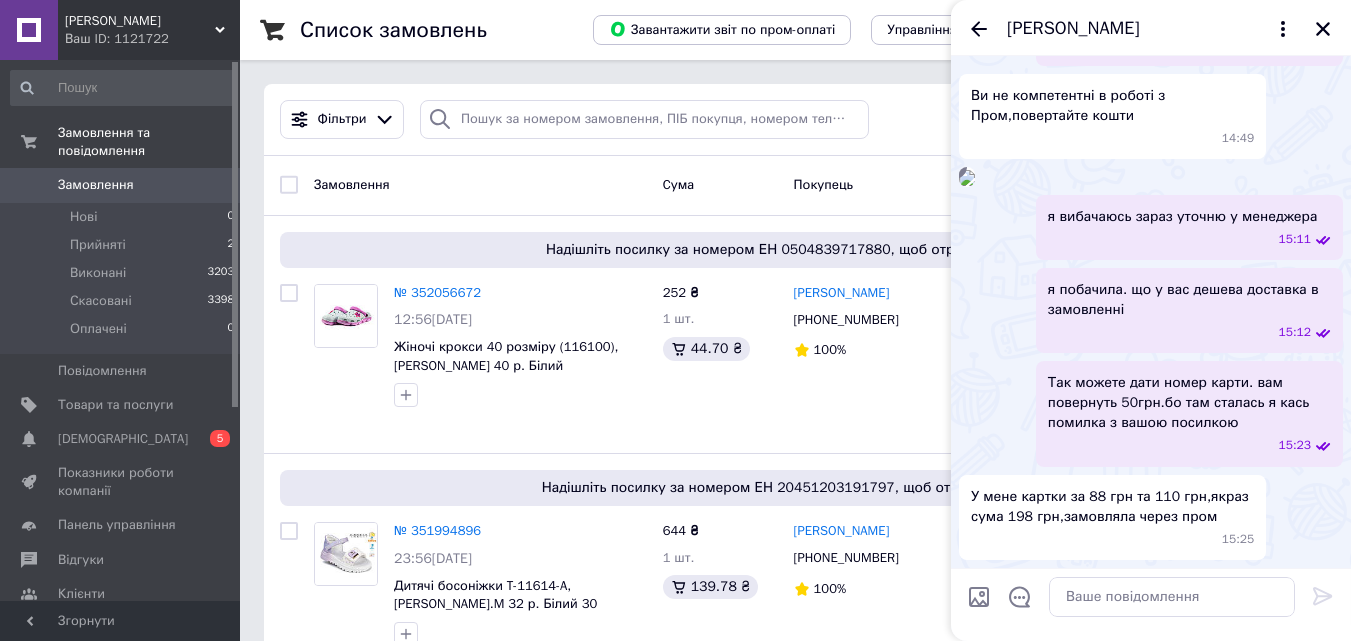 click at bounding box center [967, 178] 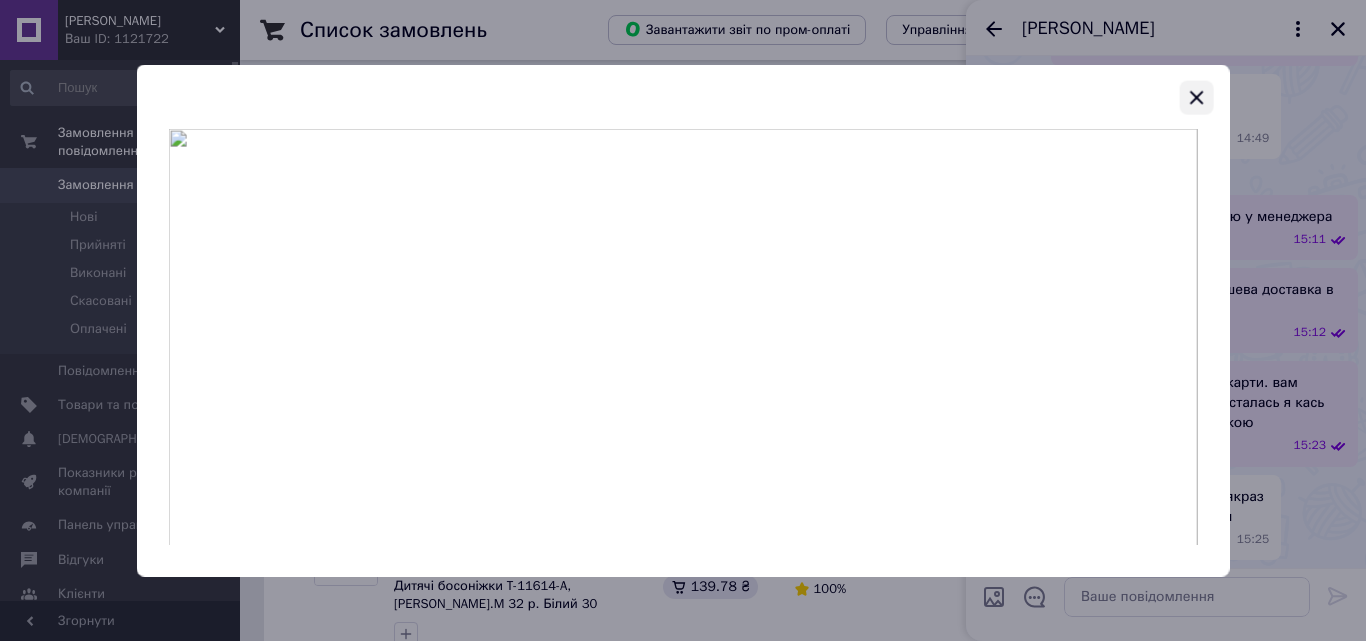 click 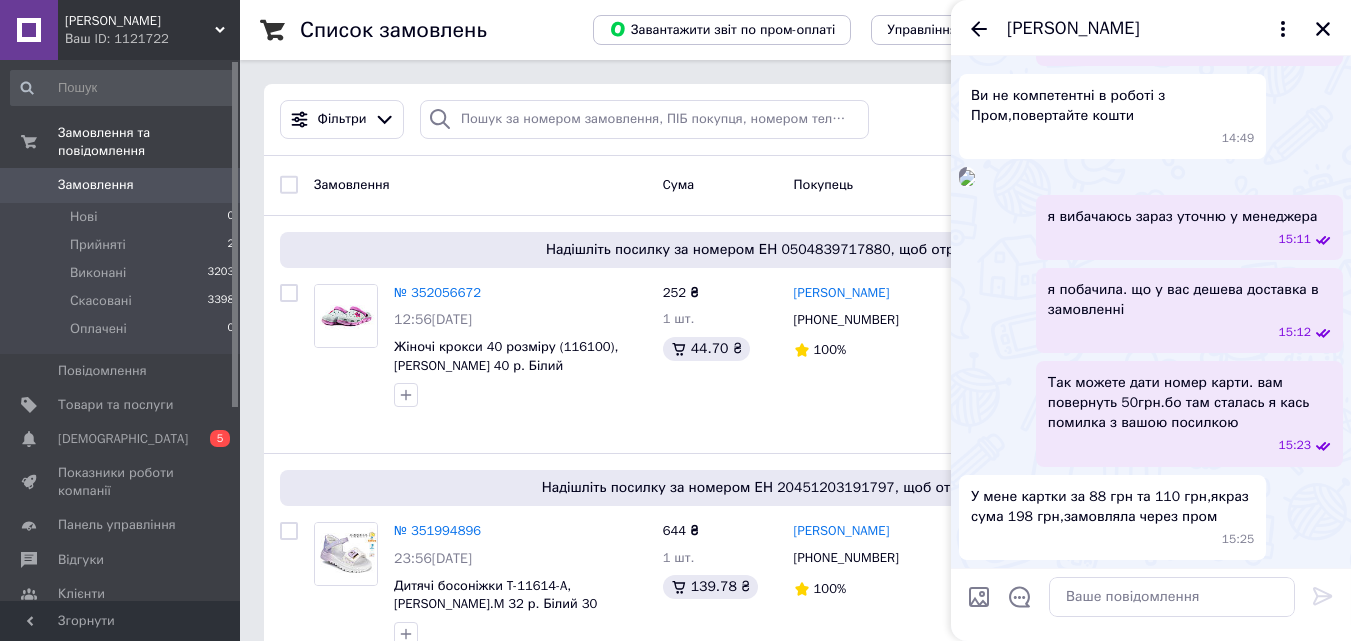 scroll, scrollTop: 1688, scrollLeft: 0, axis: vertical 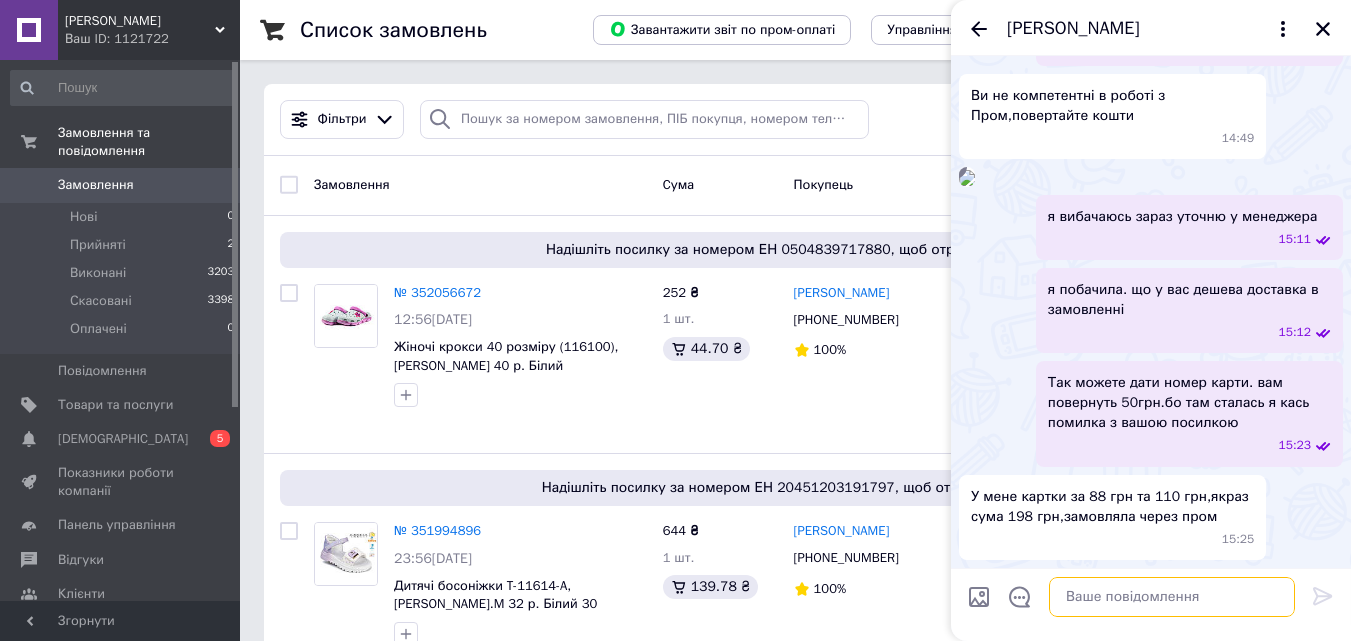 click at bounding box center (1172, 597) 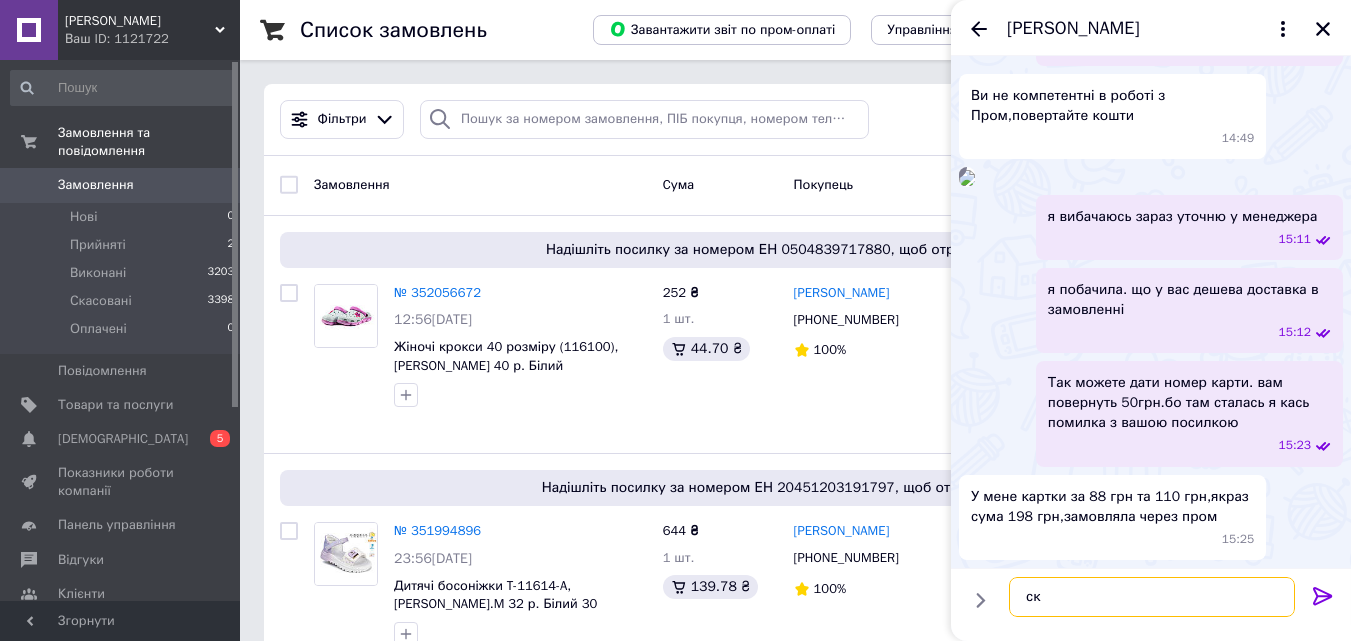 type on "с" 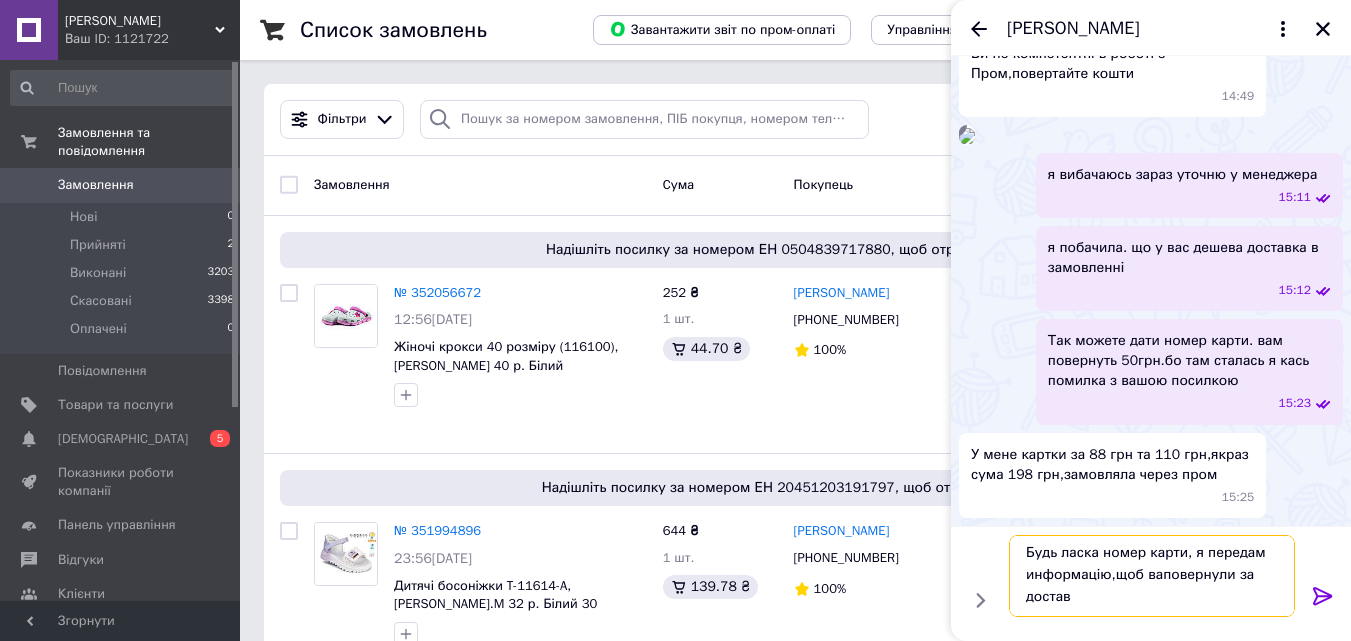 scroll, scrollTop: 2, scrollLeft: 0, axis: vertical 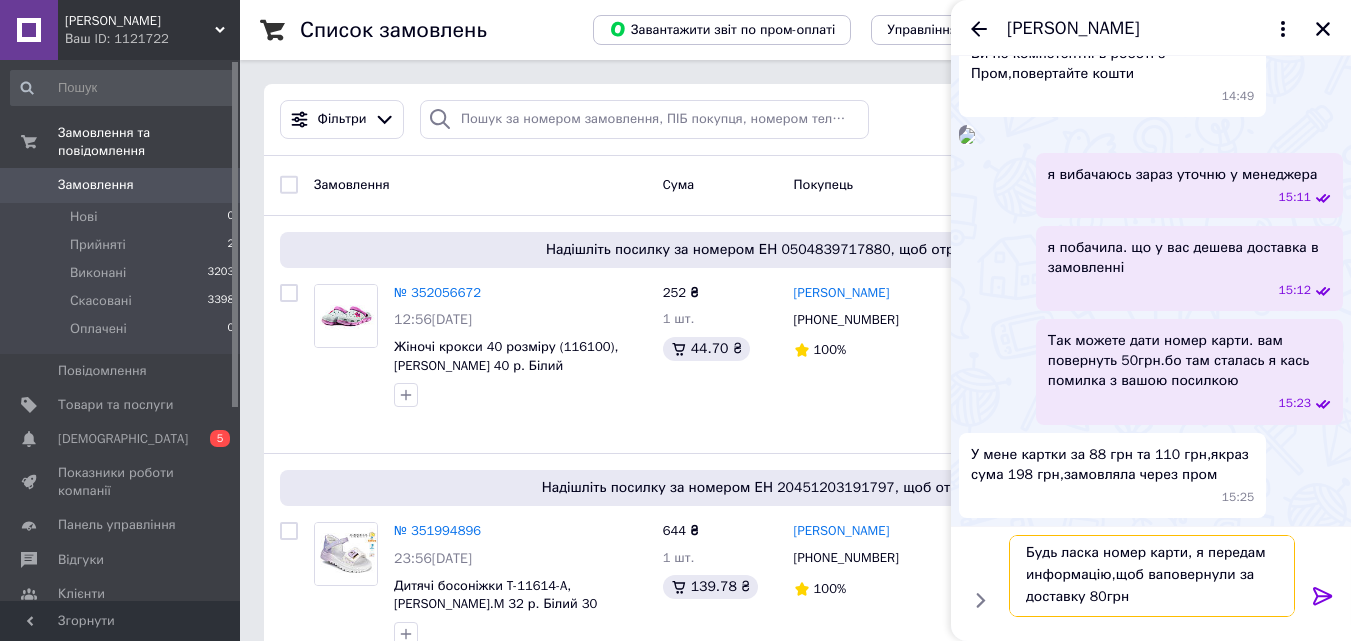 type on "Будь ласка номер карти, я передам информацію,щоб ваповернули за доставку 80грн" 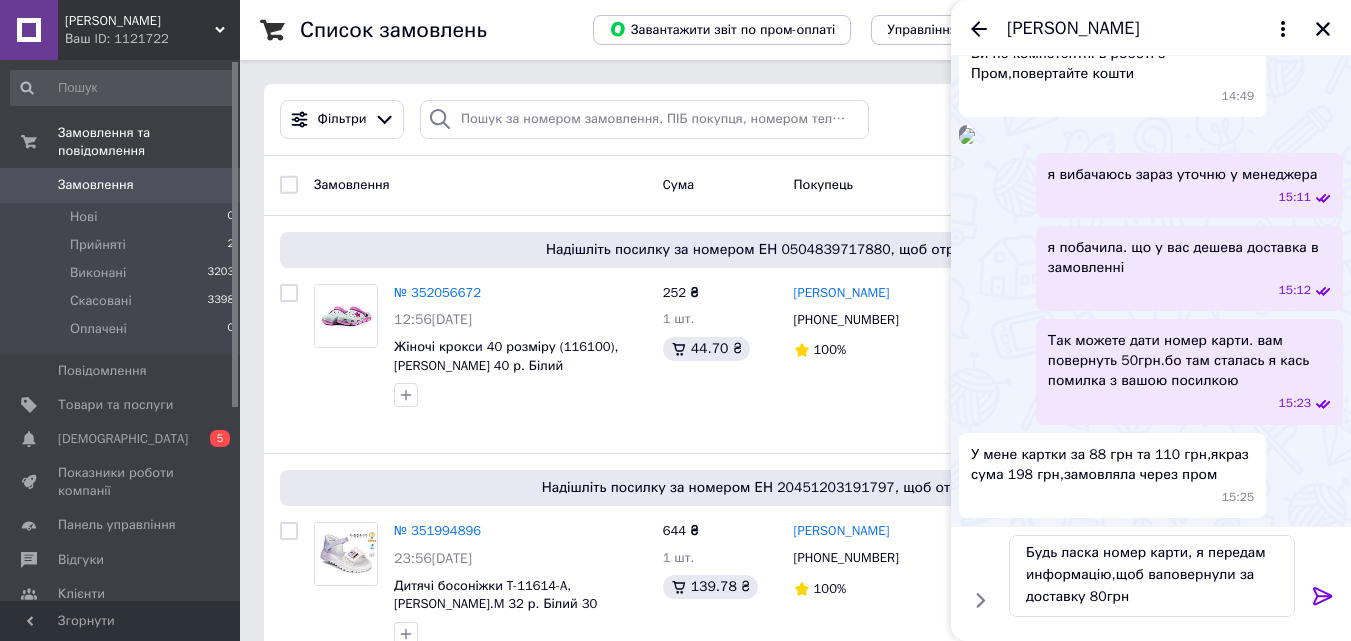 click 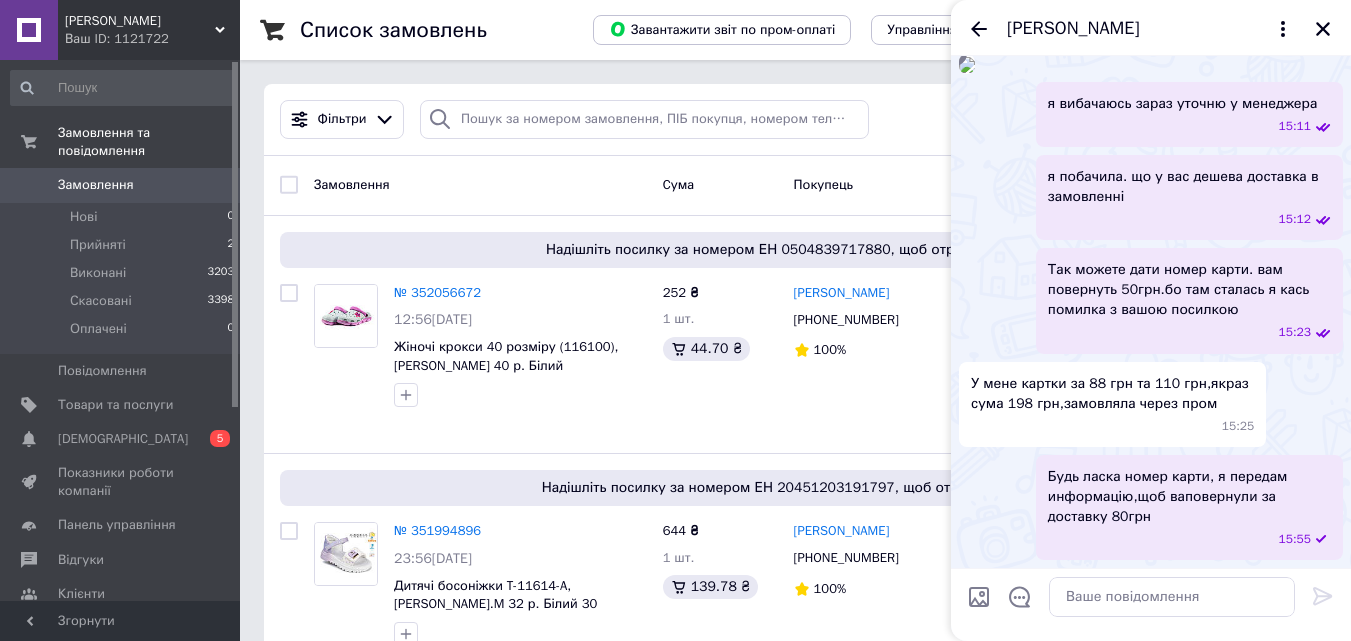 scroll, scrollTop: 0, scrollLeft: 0, axis: both 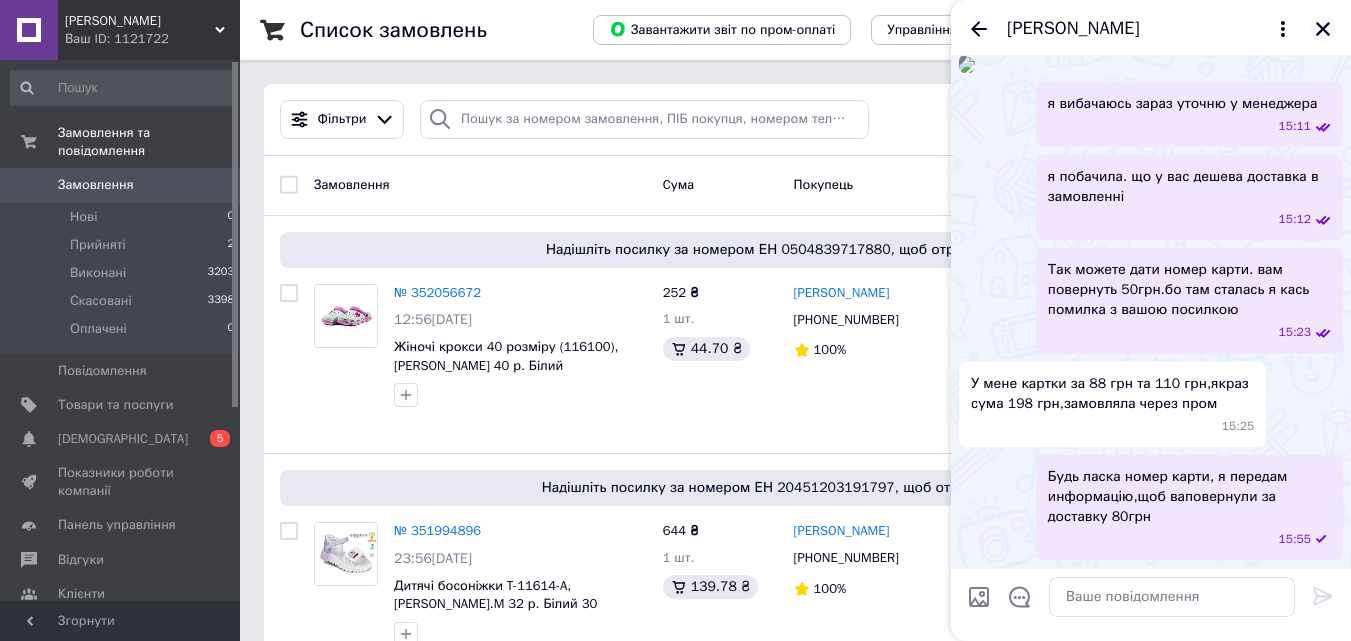 click 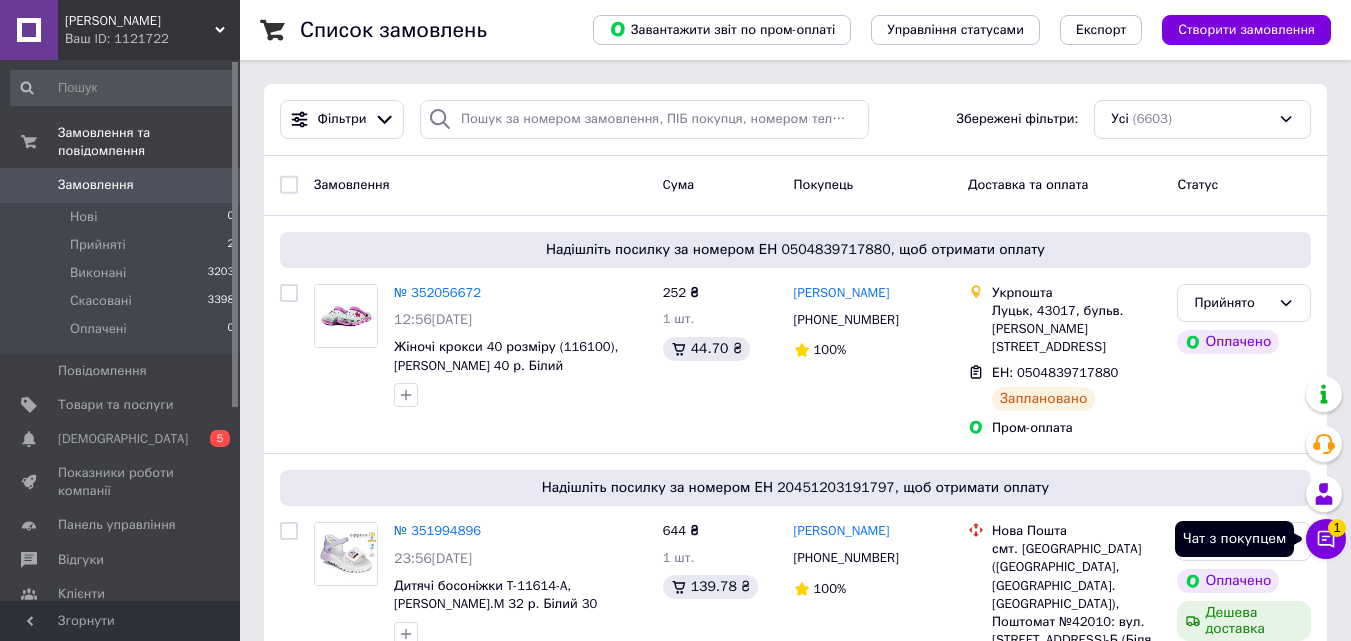 click 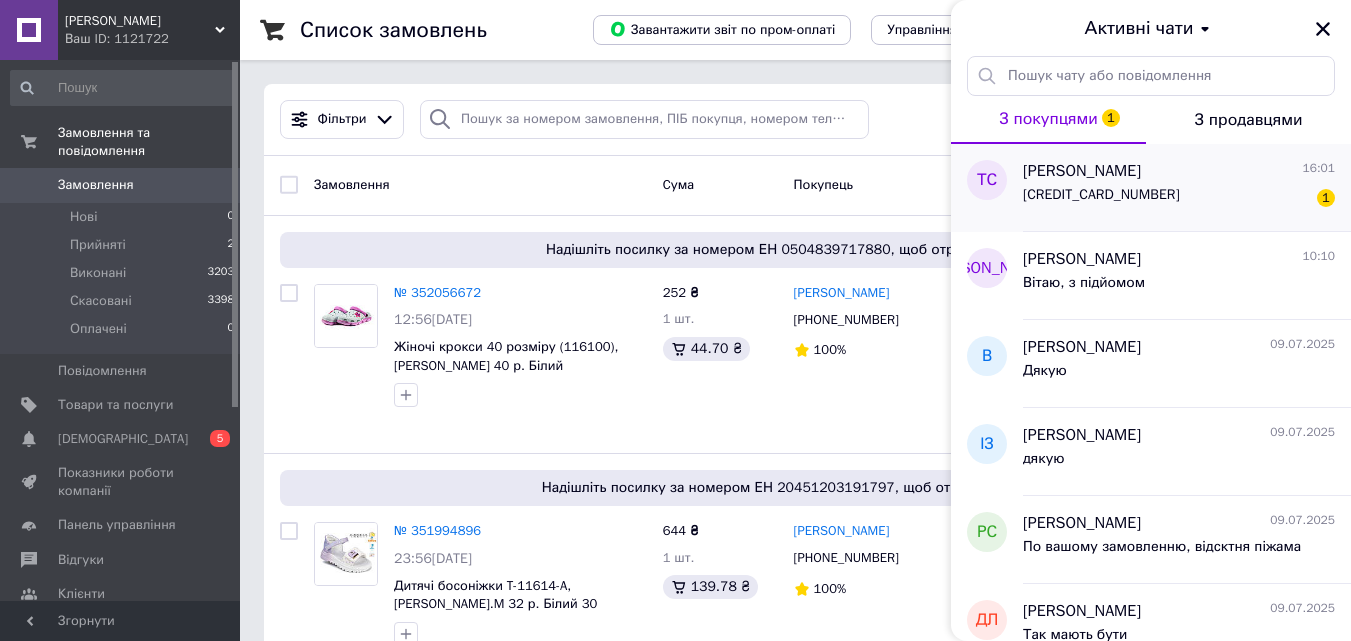 click on "4441 1144 0515 2131" at bounding box center (1101, 201) 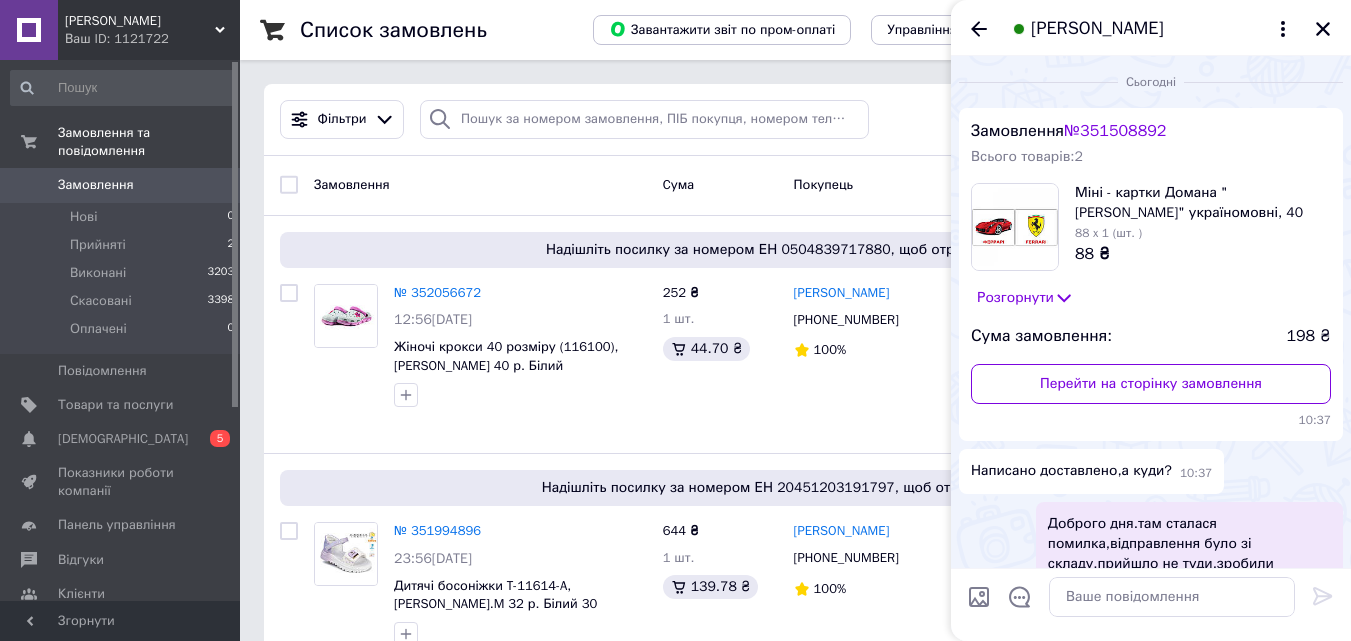 scroll, scrollTop: 1890, scrollLeft: 0, axis: vertical 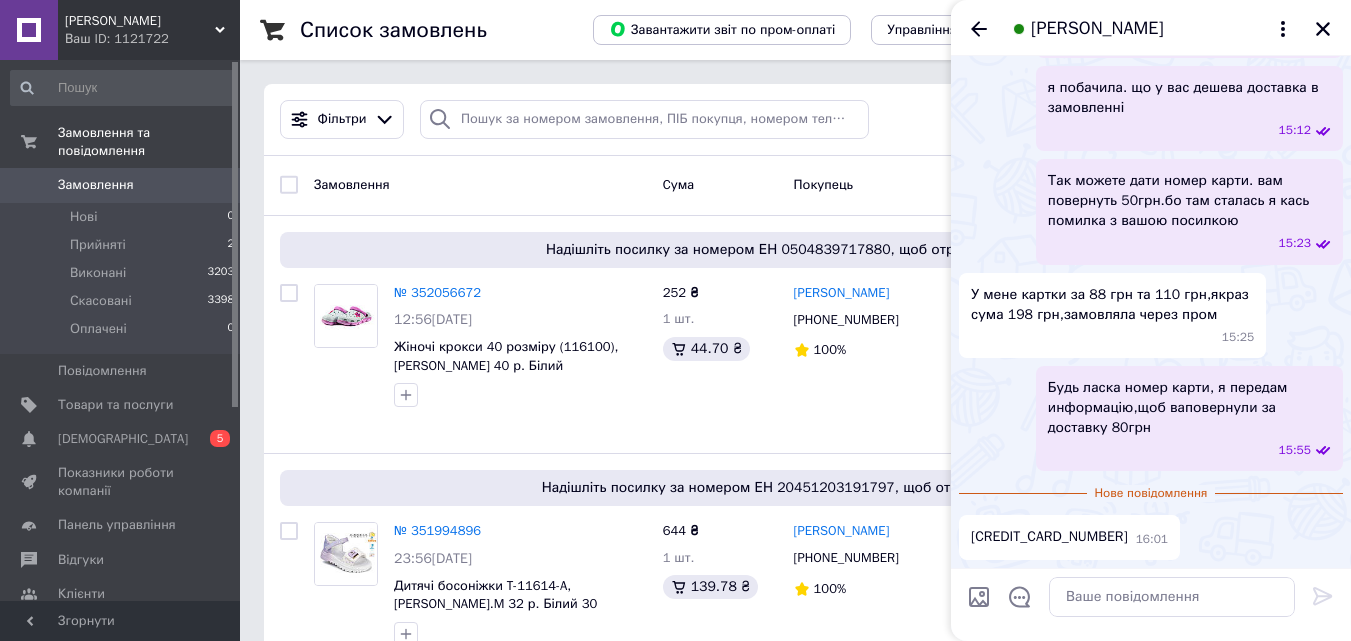 drag, startPoint x: 1086, startPoint y: 549, endPoint x: 1184, endPoint y: 548, distance: 98.005104 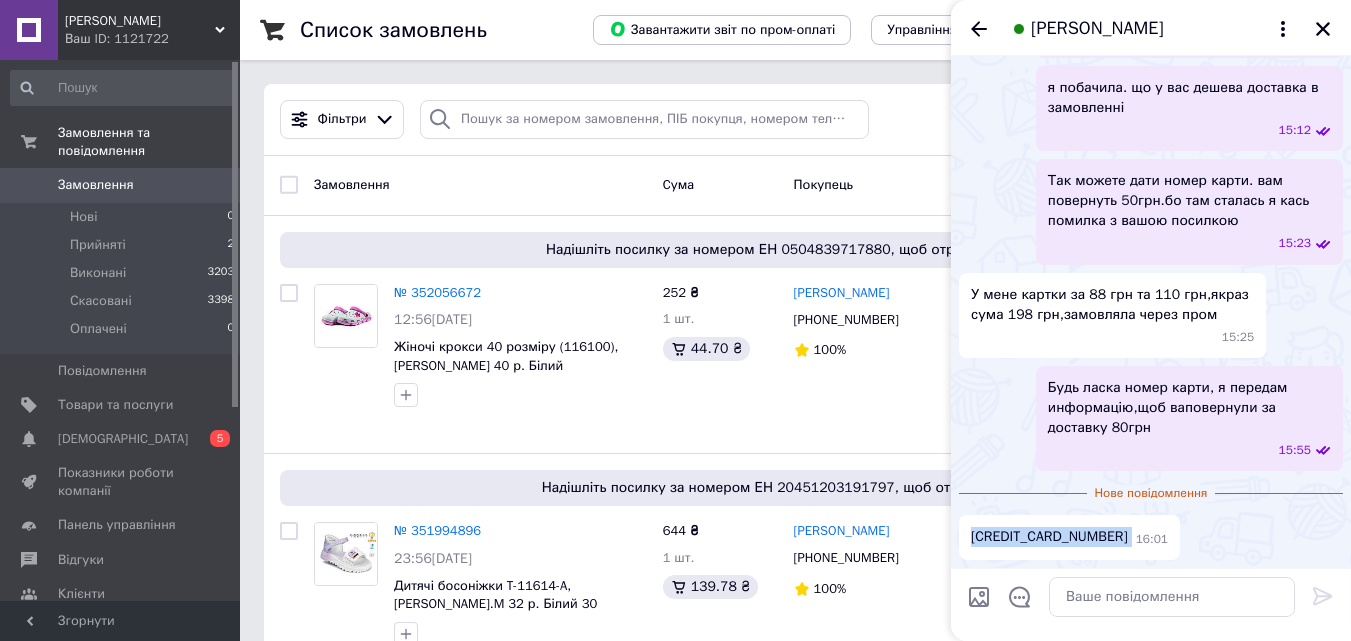 drag, startPoint x: 968, startPoint y: 539, endPoint x: 1112, endPoint y: 539, distance: 144 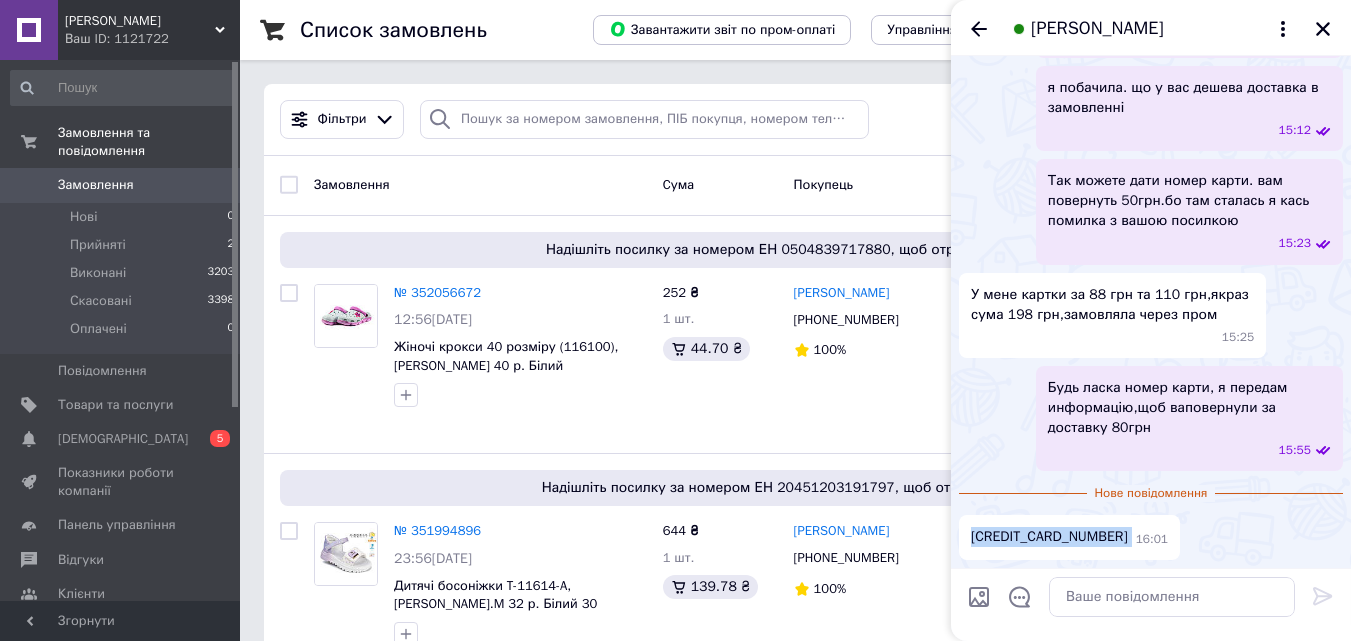 copy on "4441 1144 0515 2131" 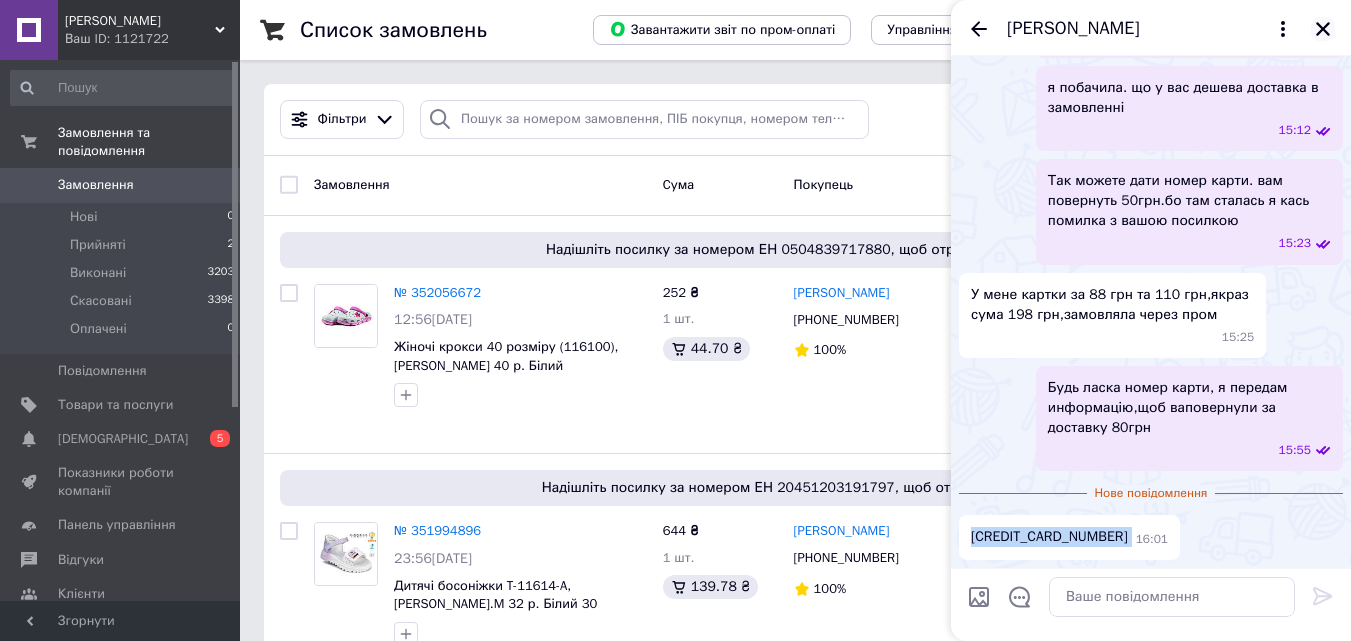 click 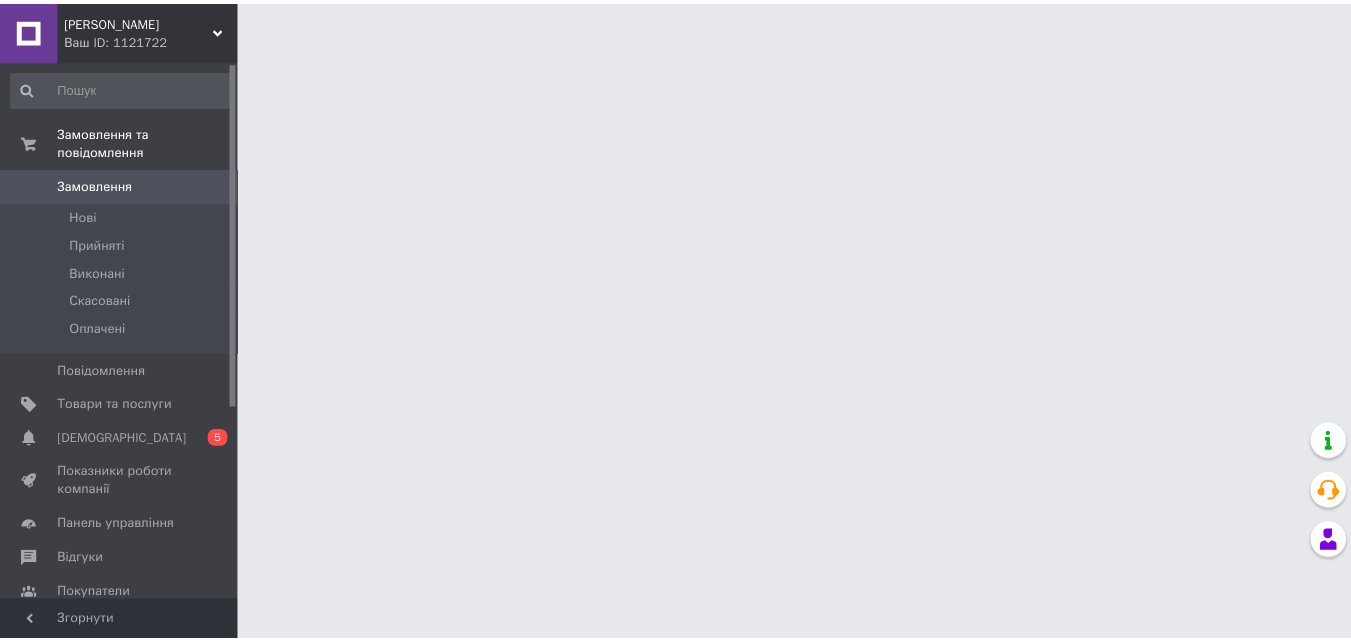 scroll, scrollTop: 0, scrollLeft: 0, axis: both 